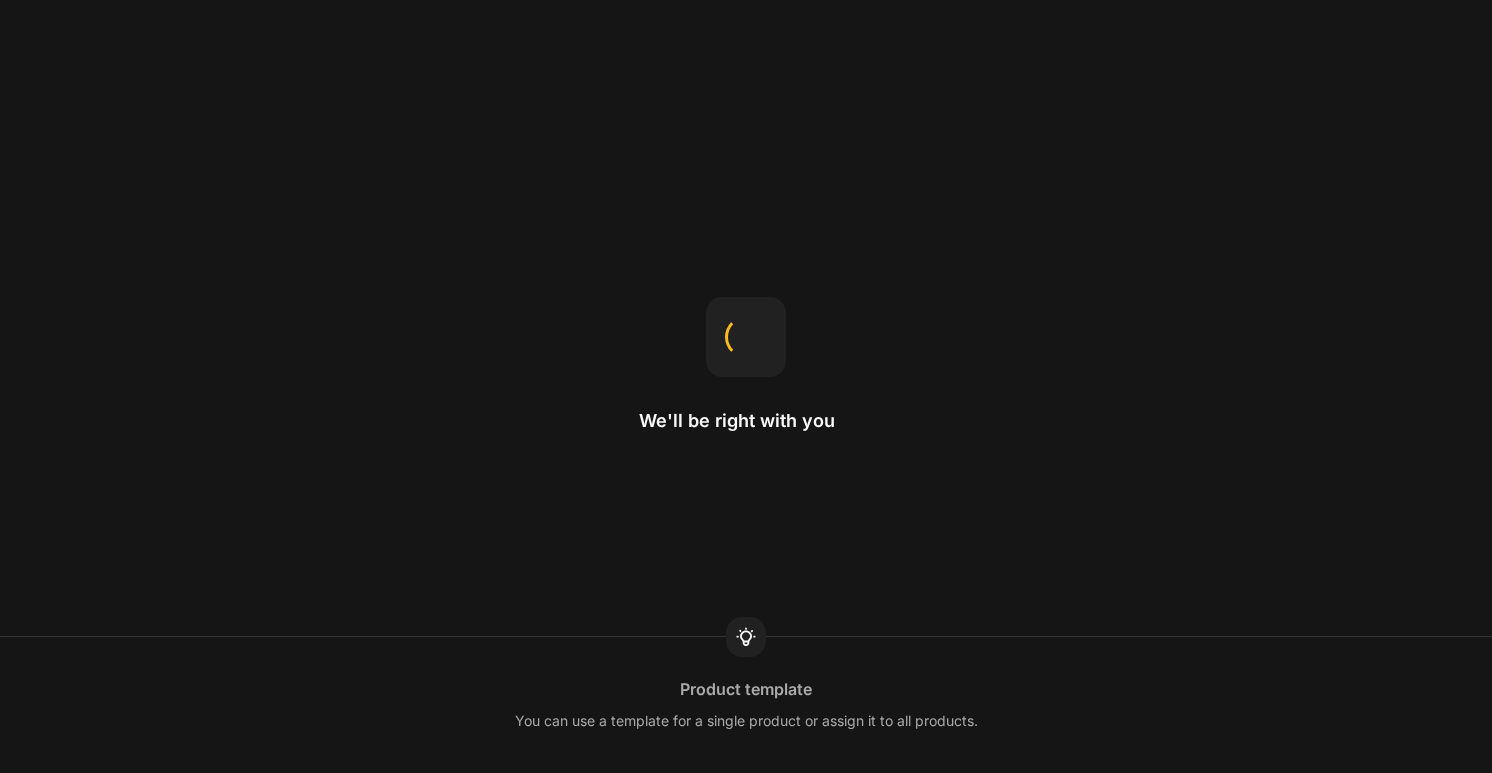 scroll, scrollTop: 0, scrollLeft: 0, axis: both 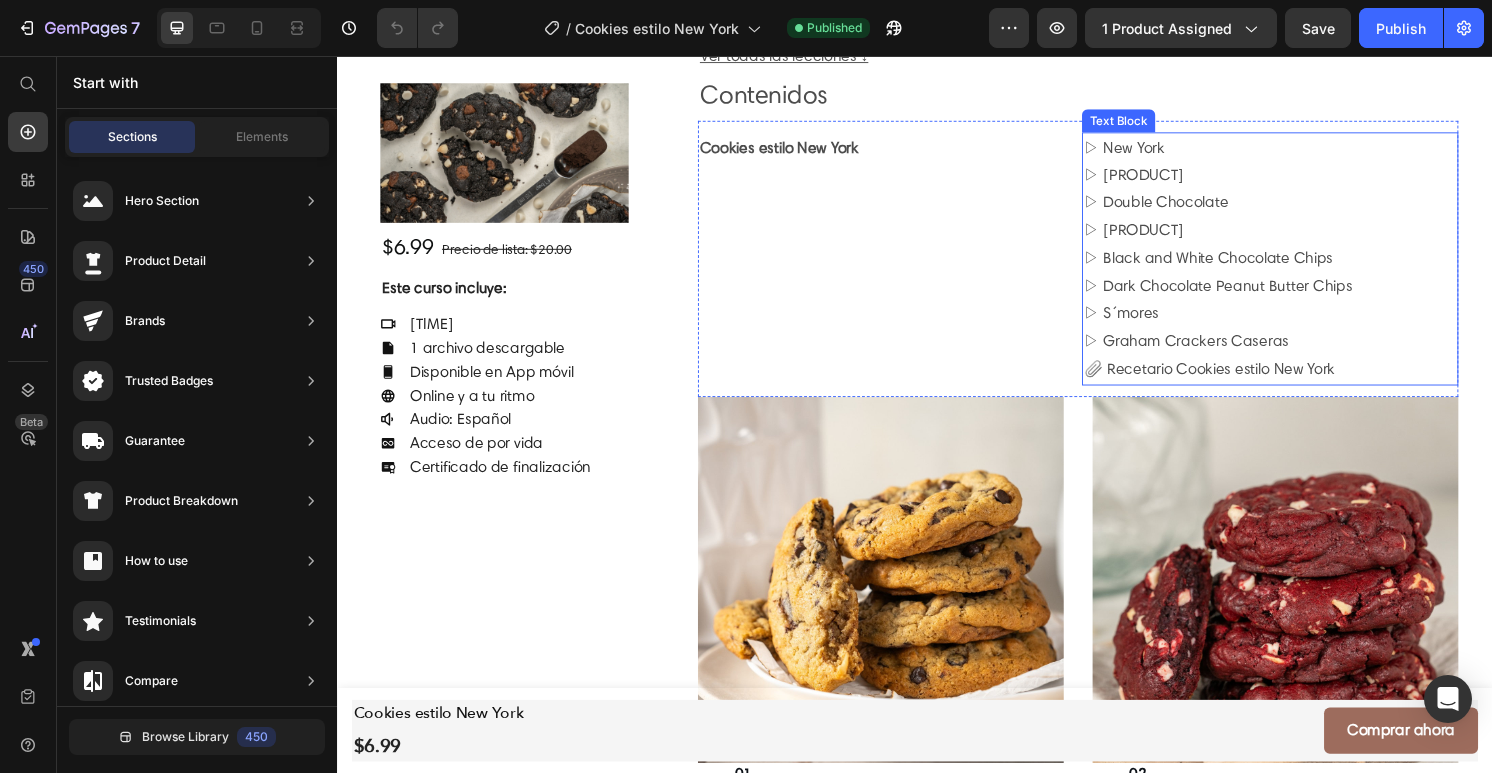 click on "📎 Recetario Cookies estilo New York" at bounding box center (1305, 381) 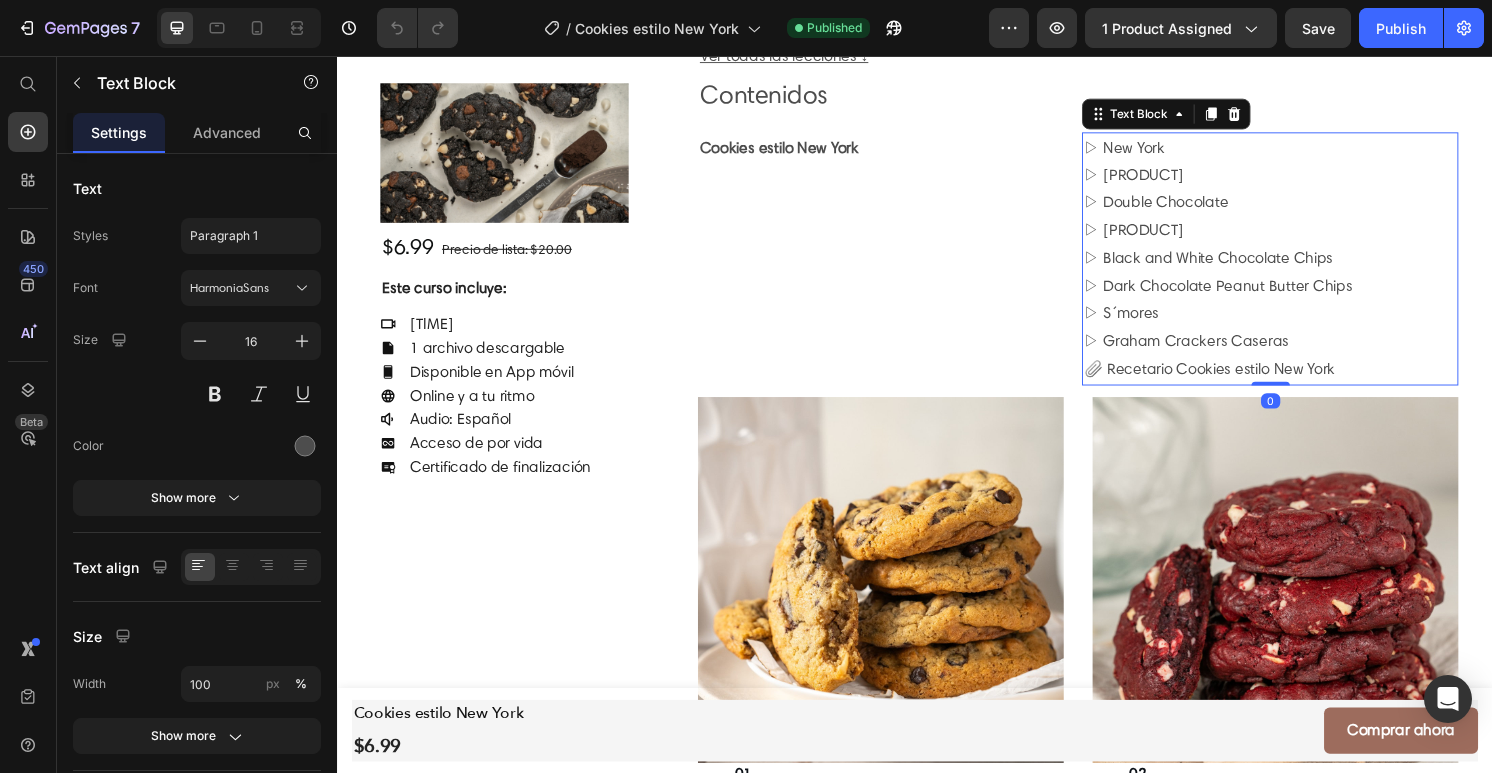 click on "▷ Graham Crackers Caseras" at bounding box center [1305, 352] 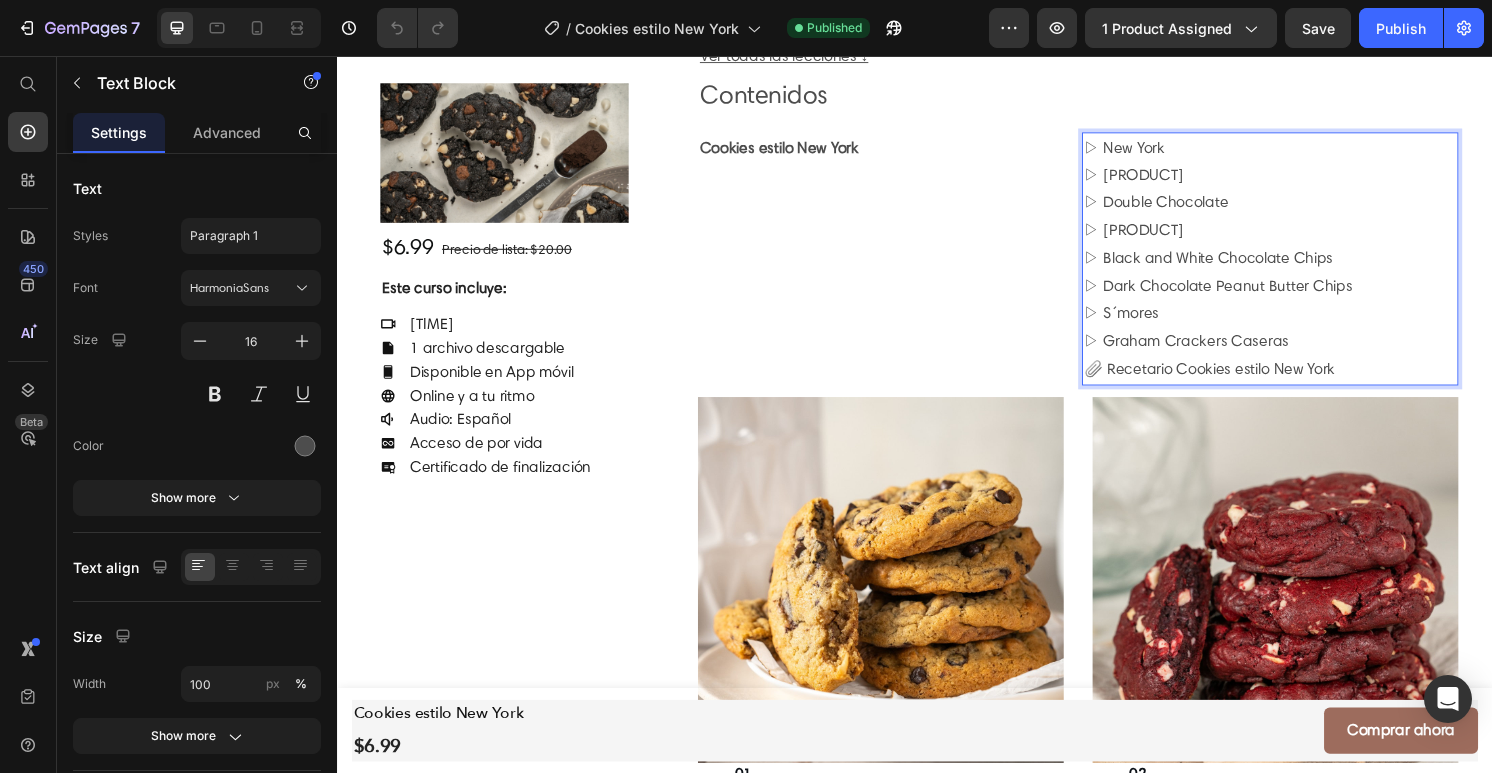 click on "▷ Graham Crackers Caseras" at bounding box center [1305, 352] 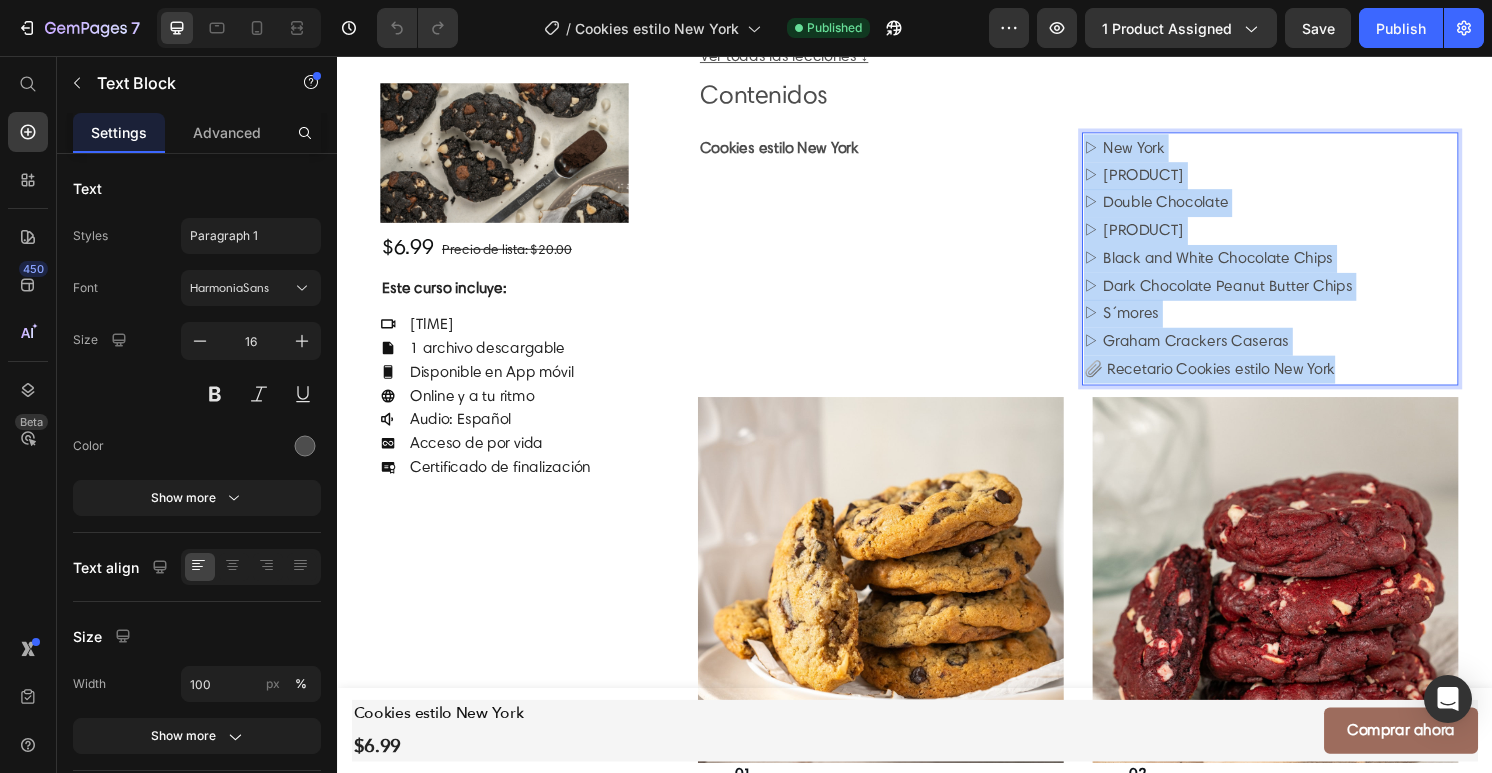 copy on "▷ New York ▷ Red Velvet ▷ Double Chocolate ▷ Oatmeal Raisin ▷ Black and White Chocolate Chips ▷ Dark Chocolate Peanut Butter Chips ▷ S´mores ▷ Graham Crackers Caseras 📎 Recetario Cookies estilo New York" 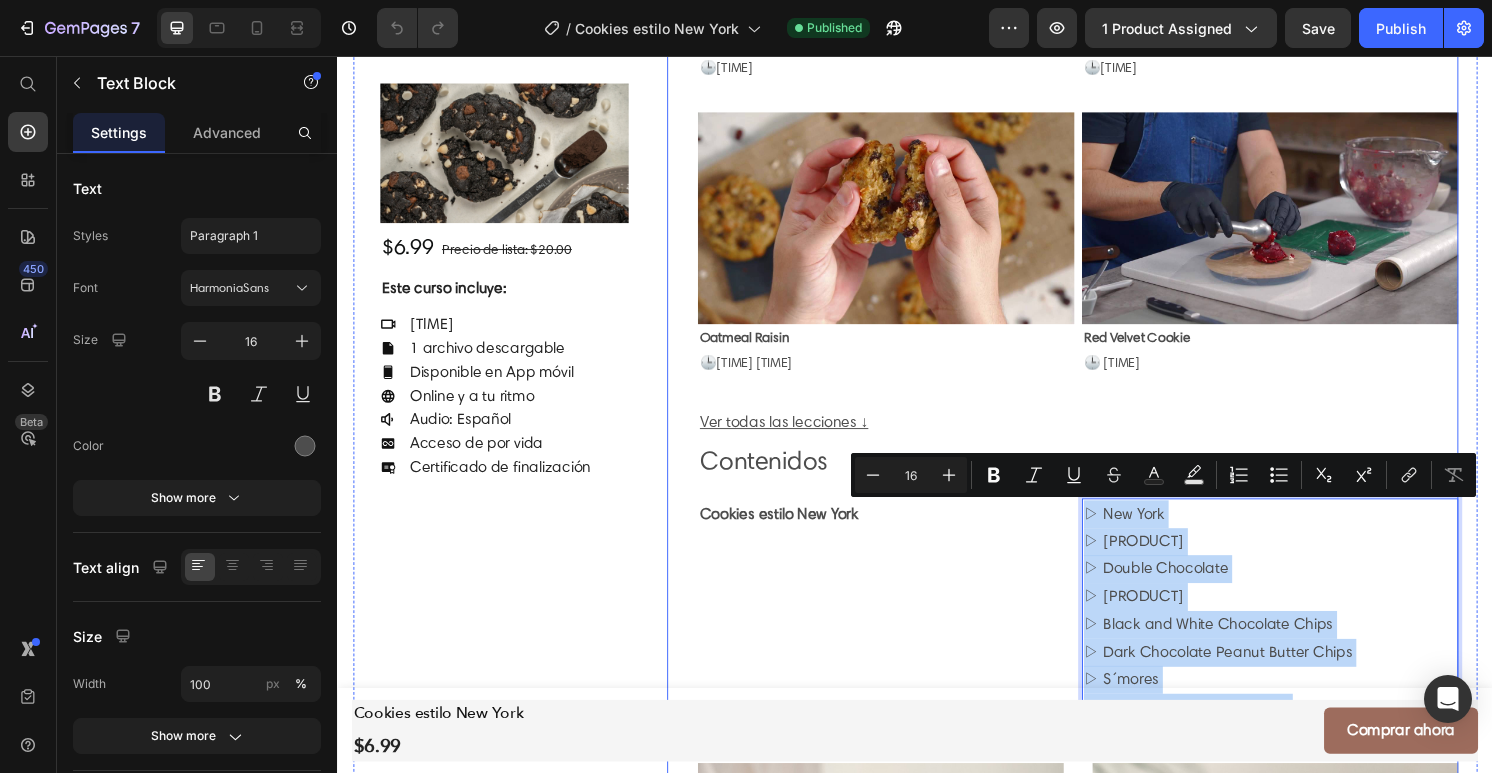 click on "Cookies Estilo New York: Secretos para el Éxito en Cada Mordida Heading En este curso, te adentrarás en el arte de crear las icónicas cookies estilo New York, perfeccionando recetas que han conquistado paladares en todo el mundo. Aprenderás a preparar la icónica galleta con chips de chocolate y trozos de nueces, junto a otros sabores clásicos como [PRODUCT], [PRODUCT] y más. Logrando la combinación perfecta entre lo crujiente y lo suave en cada bocado. También descubrirás cómo conservarlas frescas por más tiempo, asegurando que siempre estén listas para disfrutar. Estas galletas, con su inigualable textura y sabor, no solo serán el centro de atención en cualquier evento especial, sino que también pueden convertirse en una excelente opción para un emprendimiento exitoso. Text Block ¿Qué aprenderás en este curso online? [NUMBER] lecciones en video & [NUMBER] archivos descargable Text Block Image New York Cookie 🕒 [TIME] Text Block Image Double Chocolate 🕒" at bounding box center [1090, 958] 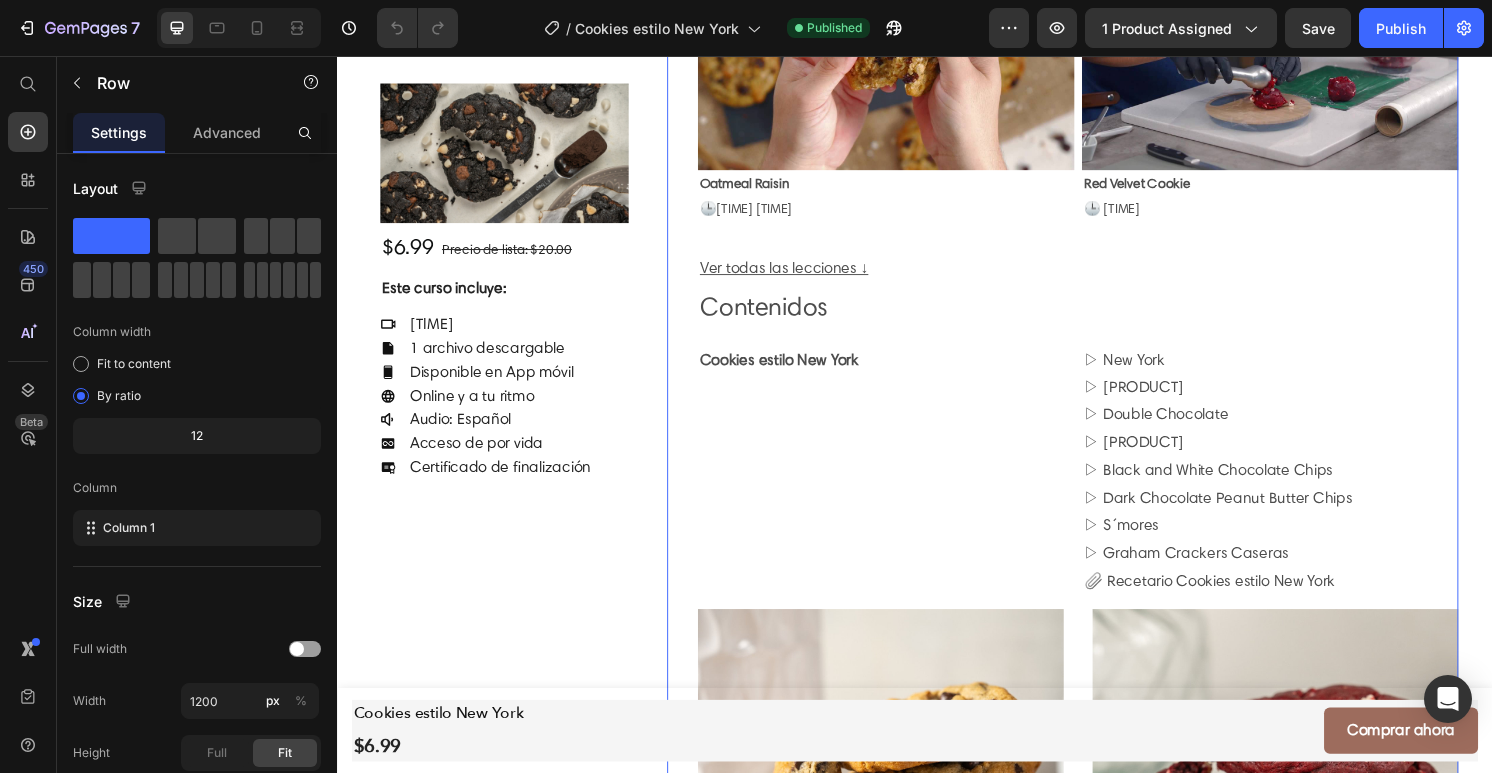 scroll, scrollTop: 1639, scrollLeft: 0, axis: vertical 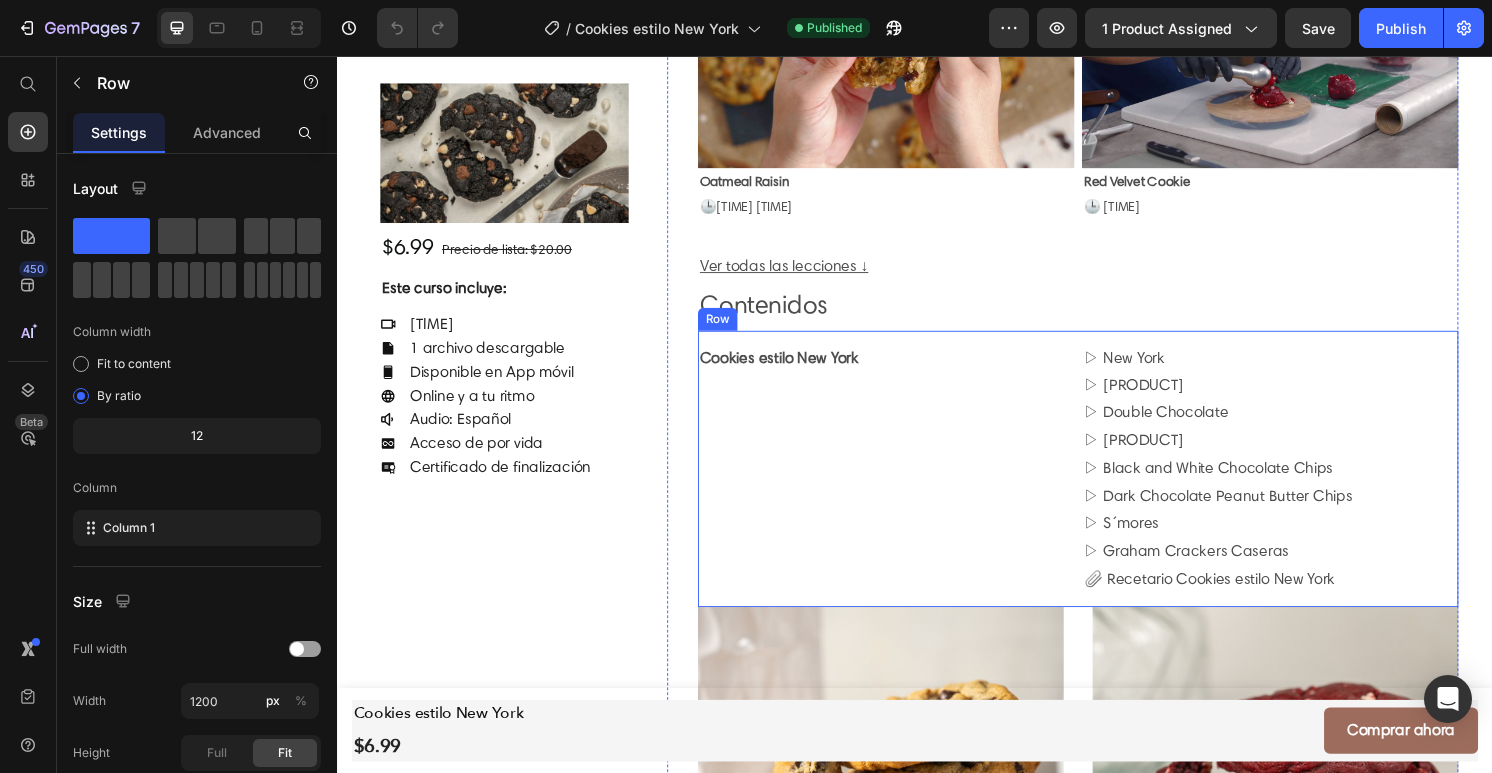 click on "Cookies estilo New York Text Block" at bounding box center [906, 485] 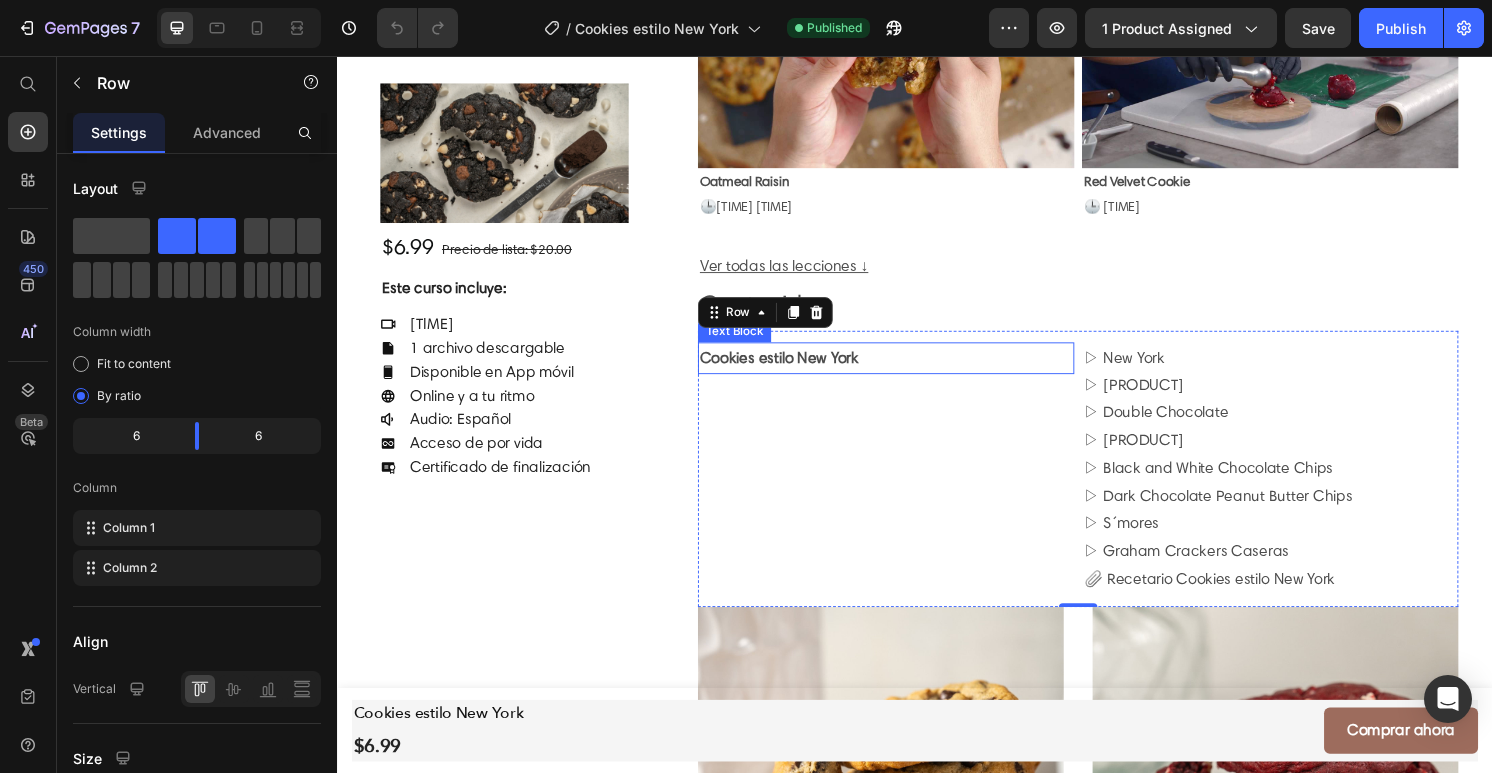 click on "Cookies estilo New York" at bounding box center [795, 369] 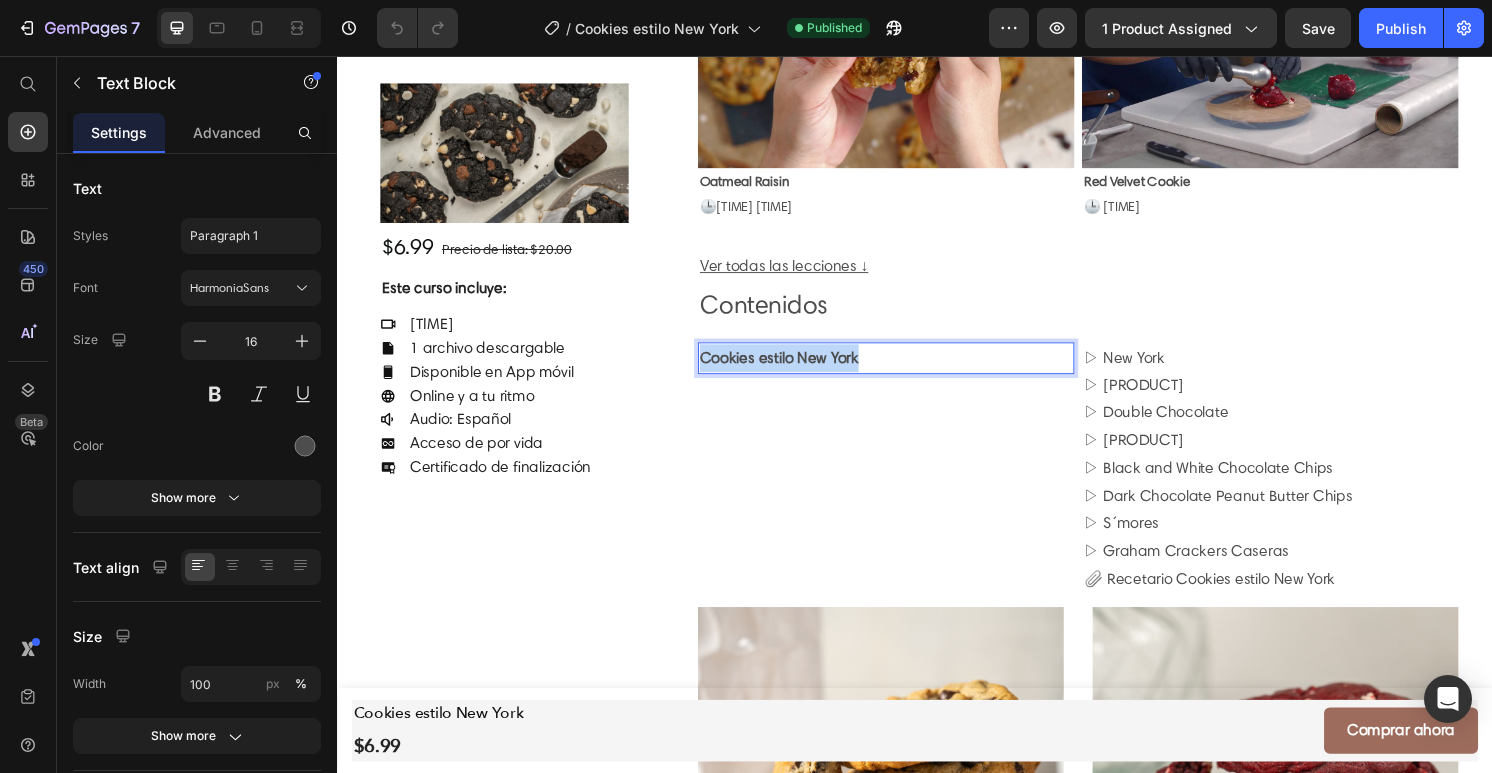 click on "Cookies estilo New York" at bounding box center [795, 369] 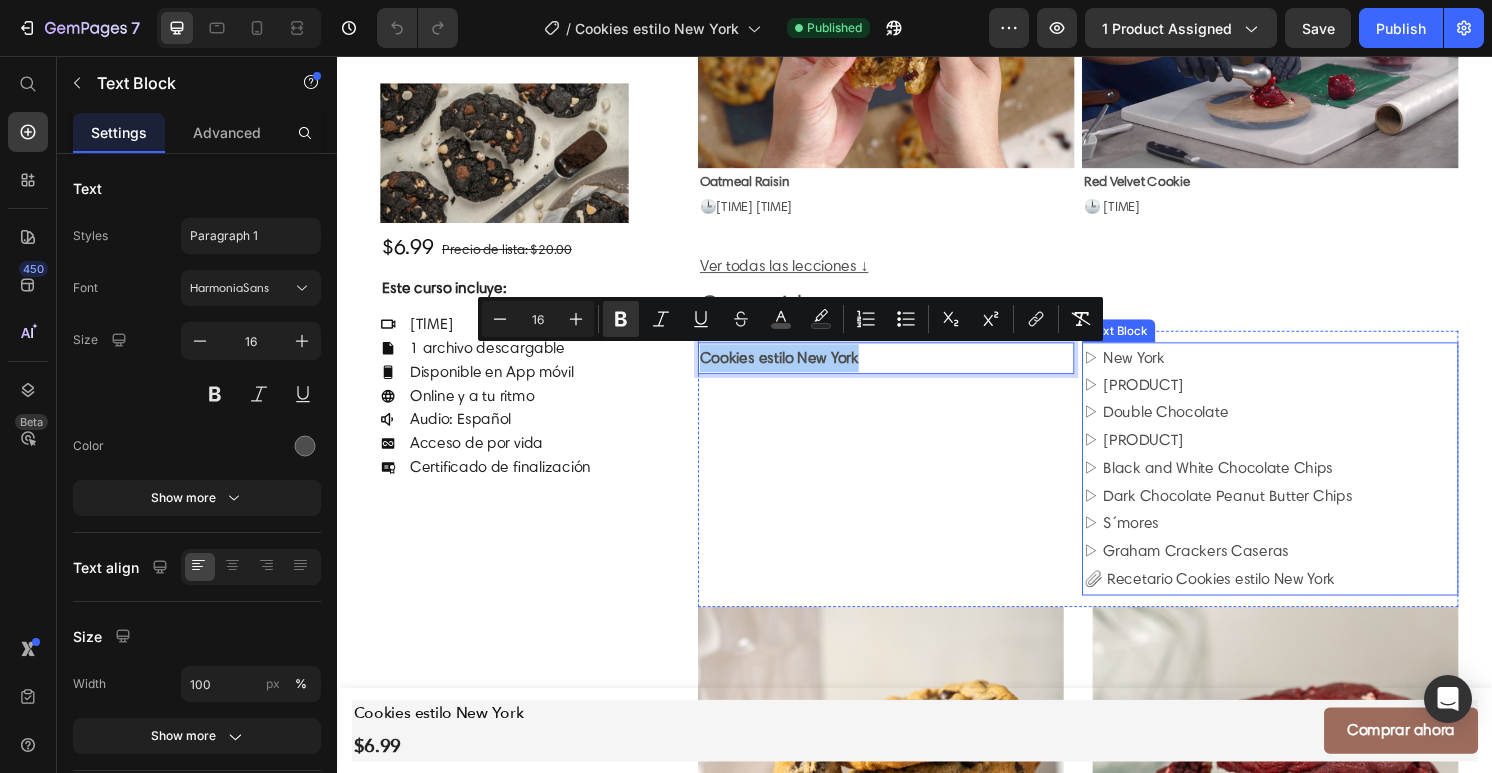 click on "▷ [PRODUCT]" at bounding box center (1305, 456) 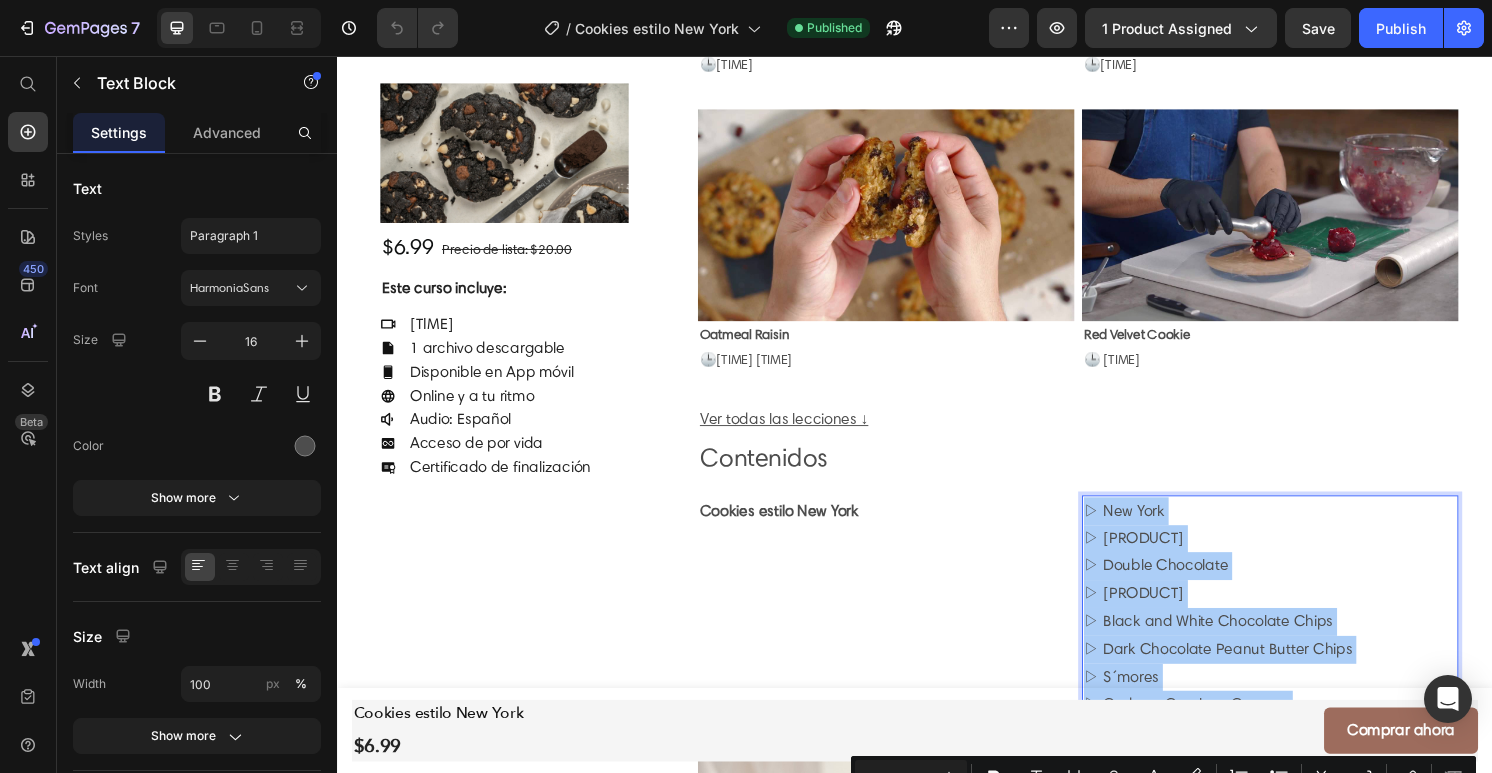 scroll, scrollTop: 1162, scrollLeft: 0, axis: vertical 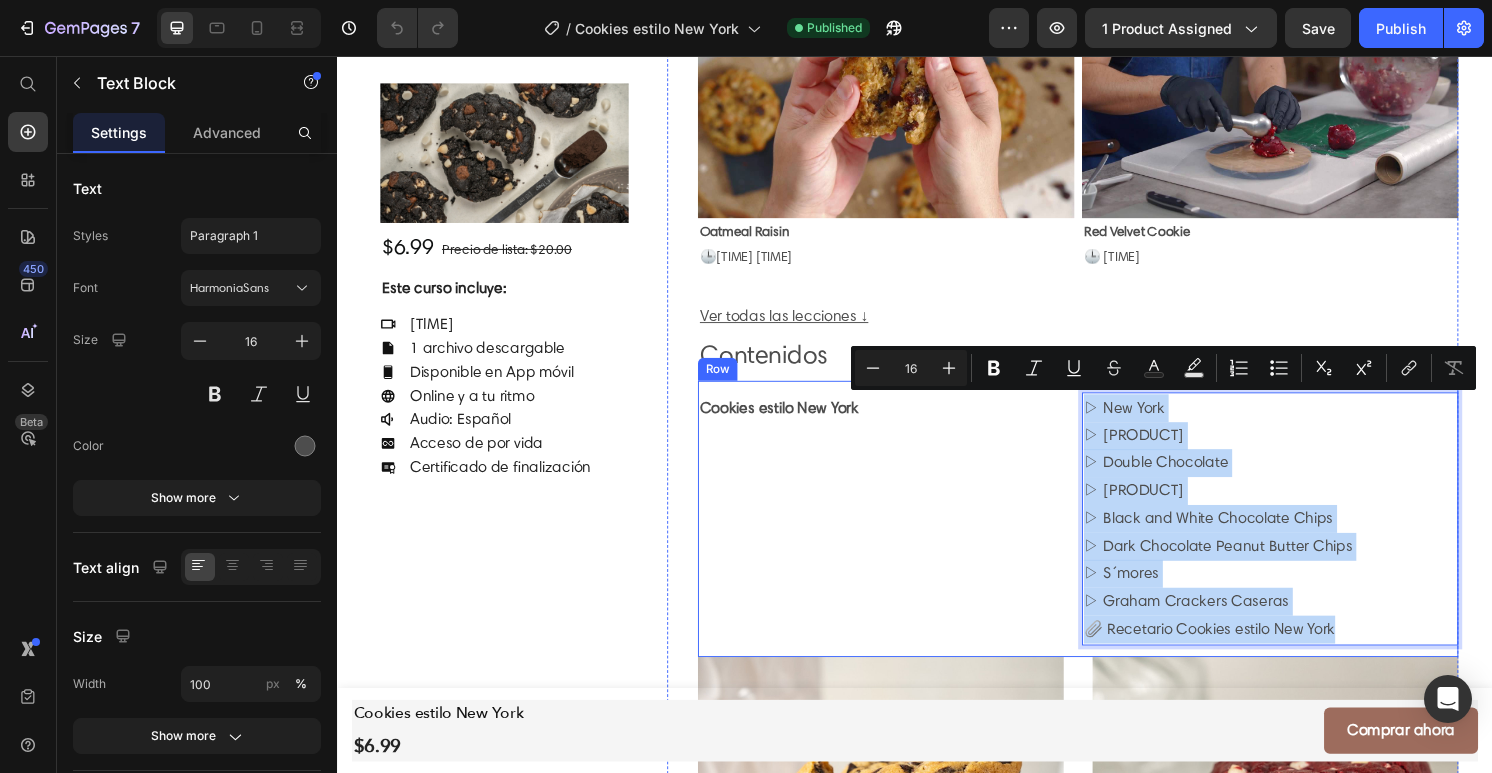 click on "Cookies estilo New York Text Block" at bounding box center [906, 536] 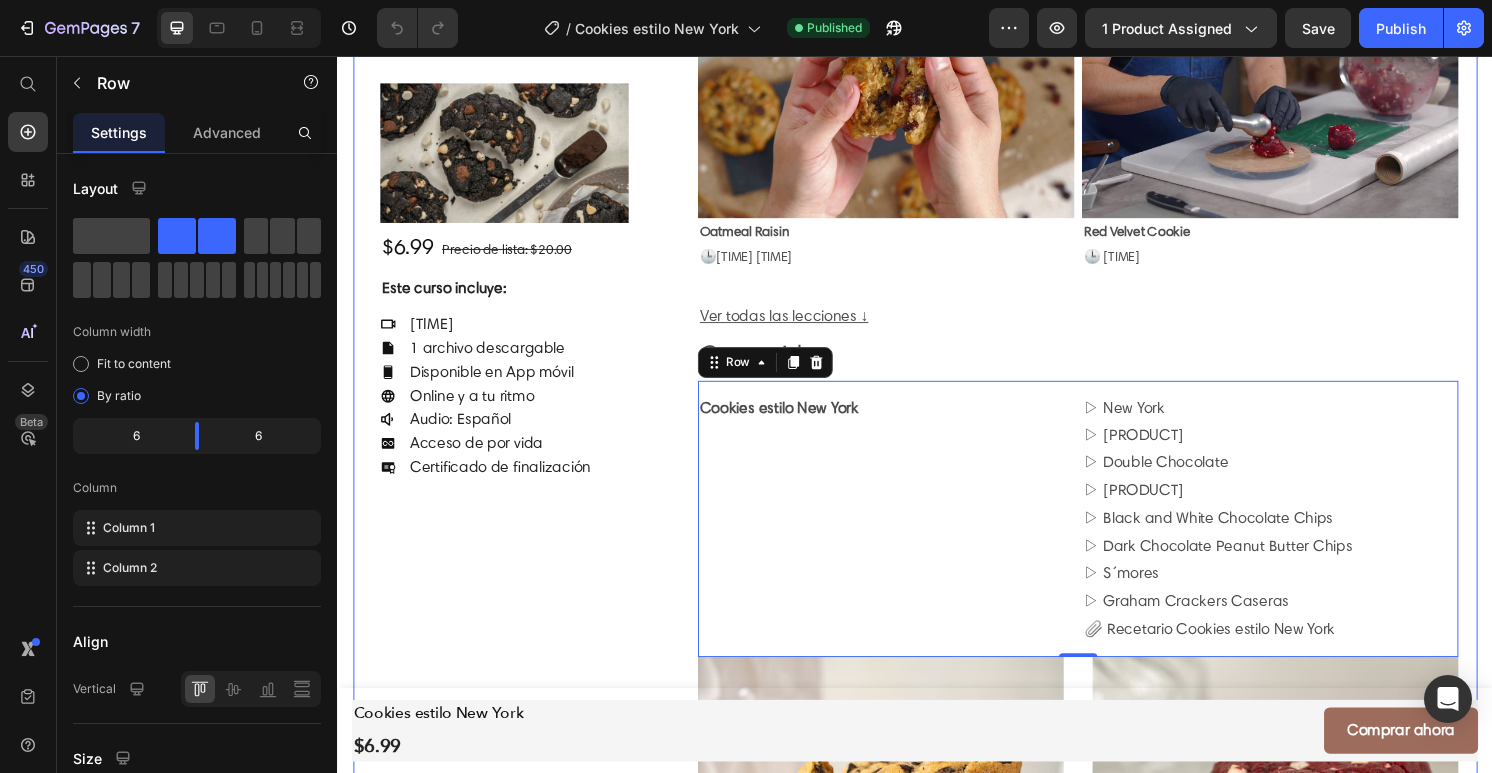 scroll, scrollTop: 1585, scrollLeft: 0, axis: vertical 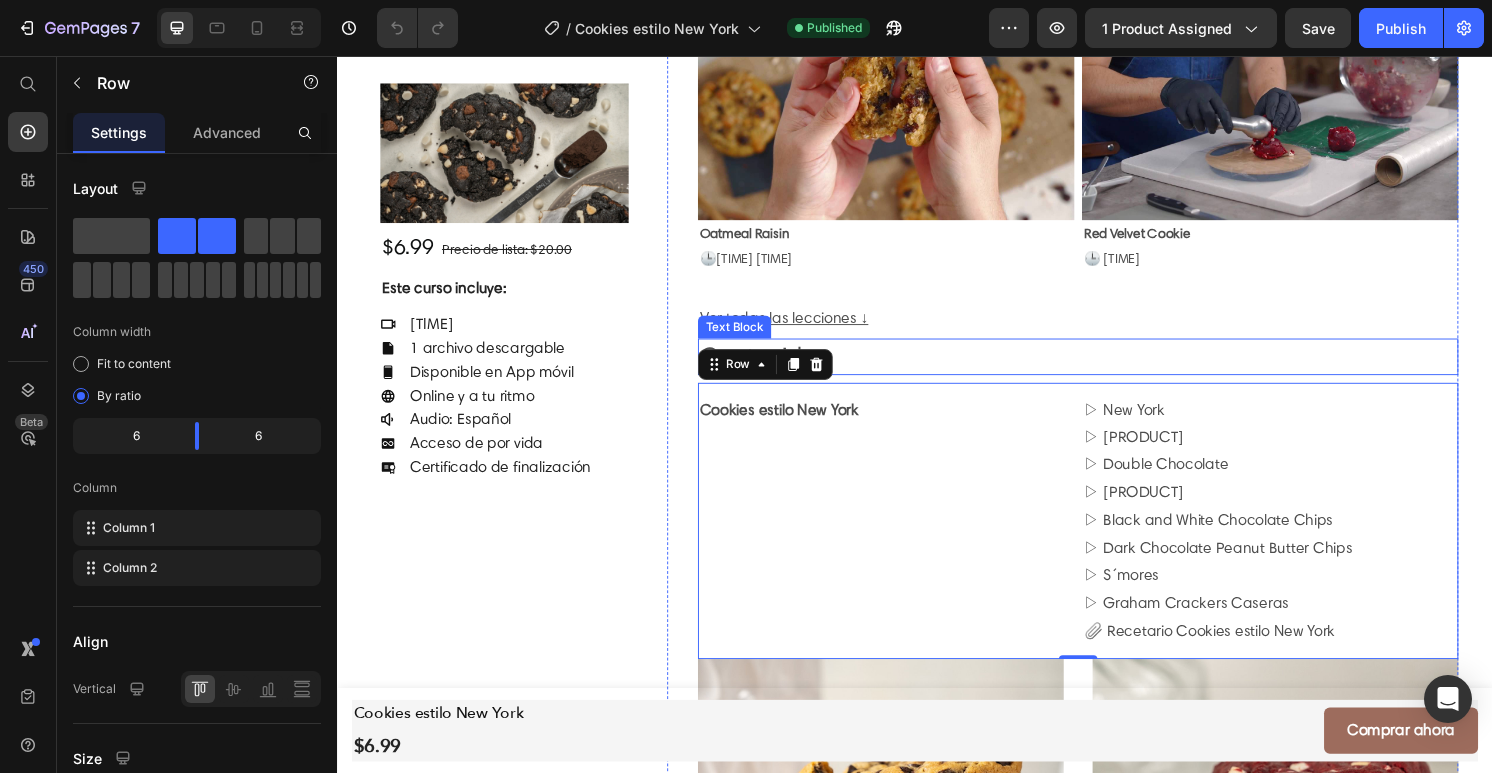 click on "Contenidos" at bounding box center (1106, 369) 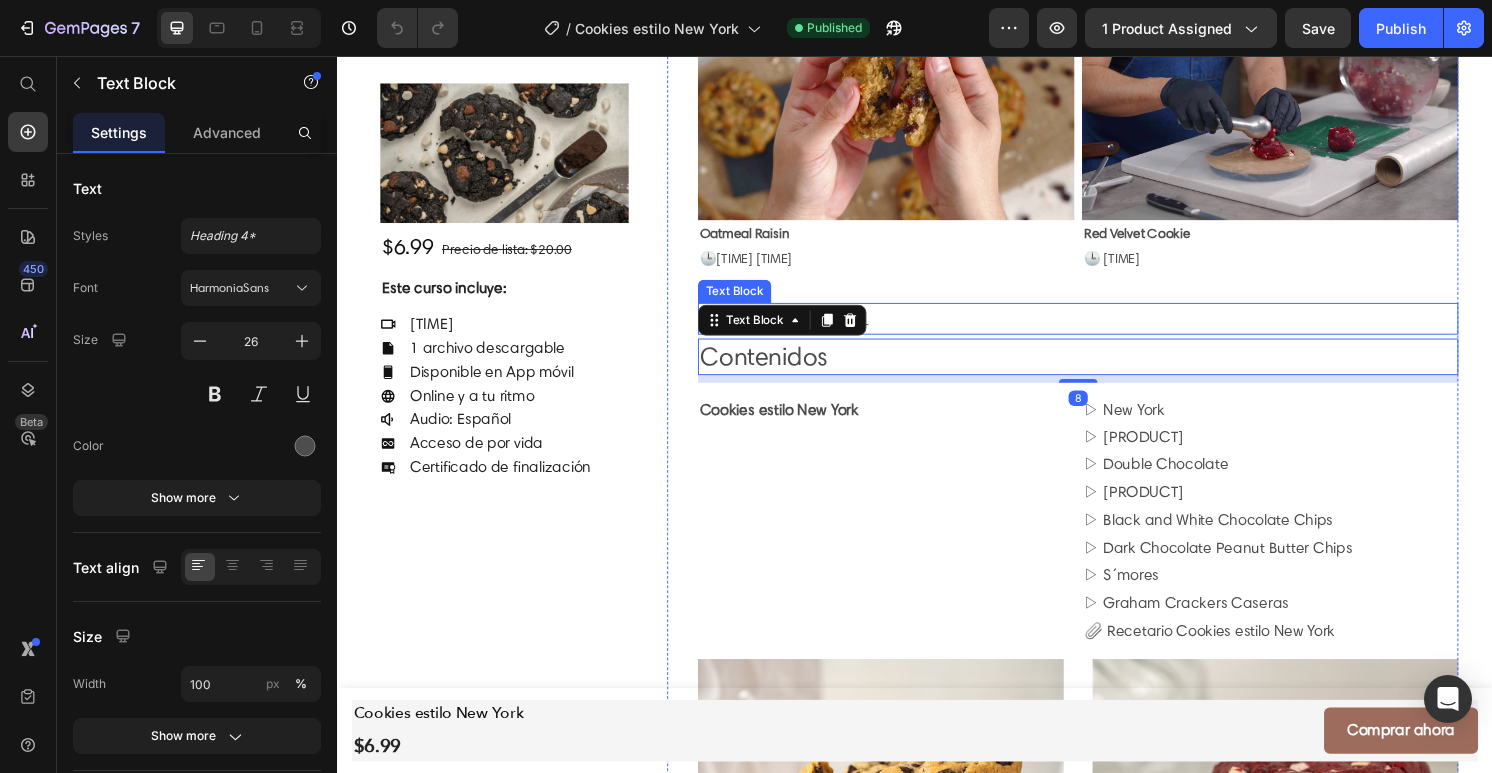 click on "Ver todas las lecciones ↓" at bounding box center (1106, 329) 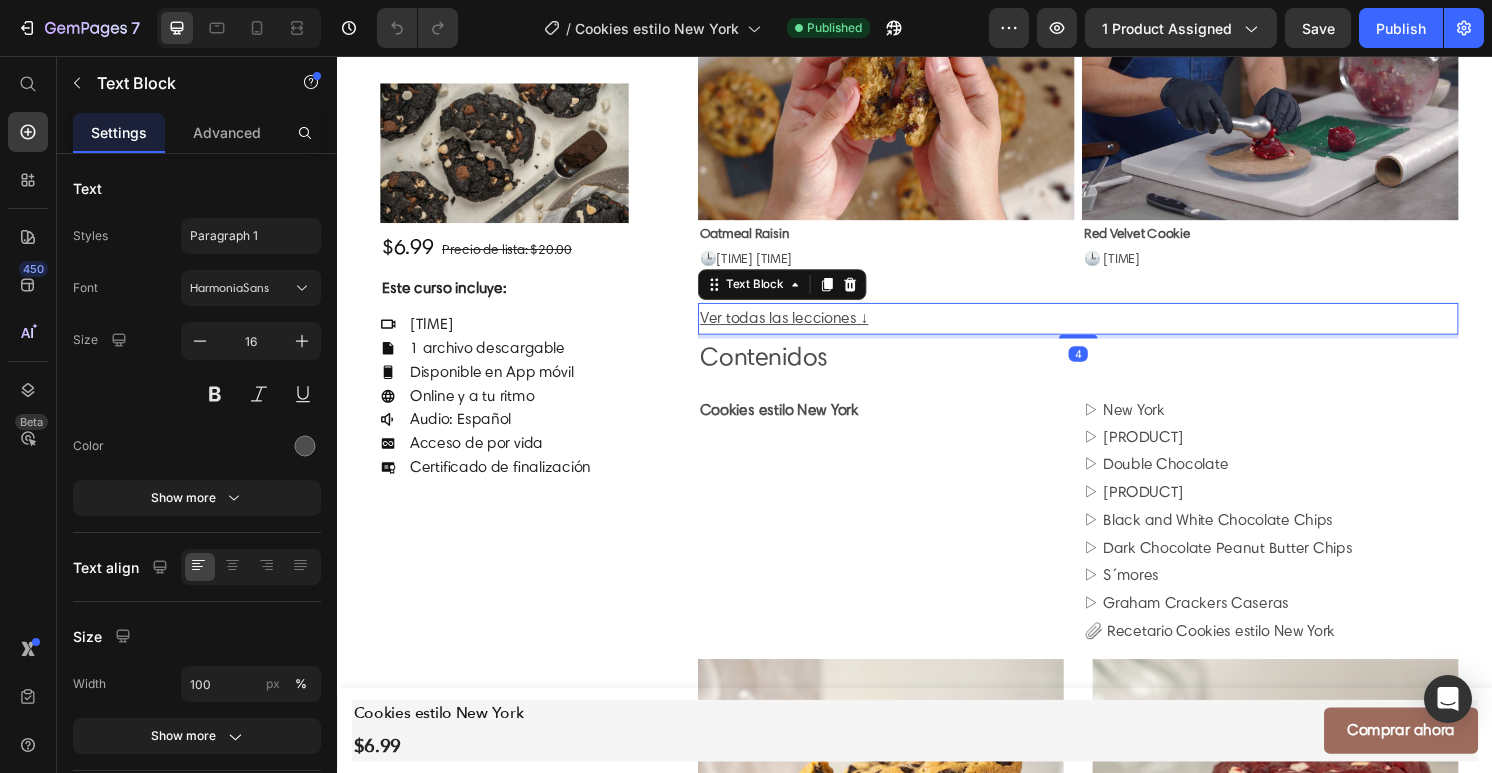 click on "Ver todas las lecciones ↓" at bounding box center (800, 328) 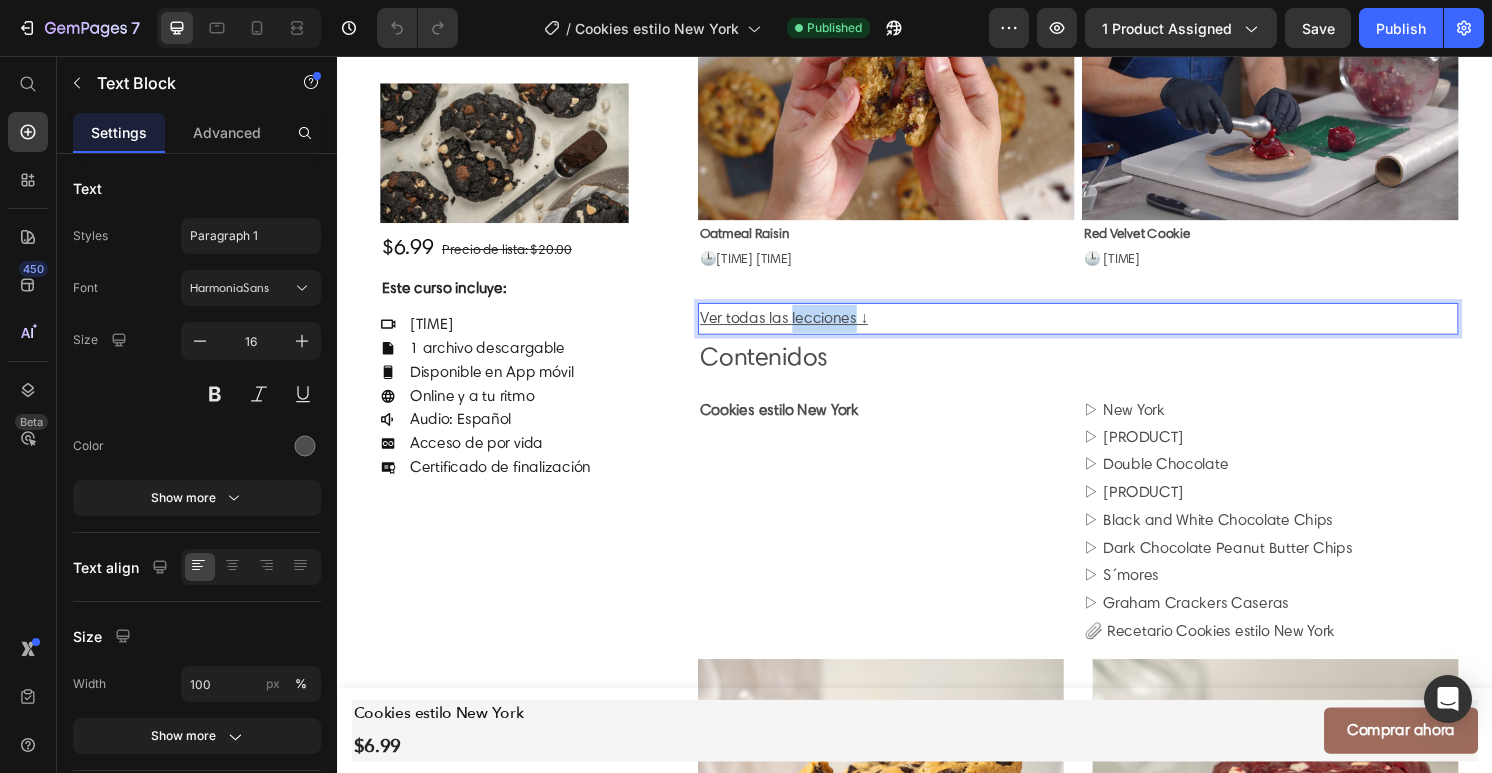 click on "Ver todas las lecciones ↓" at bounding box center [800, 328] 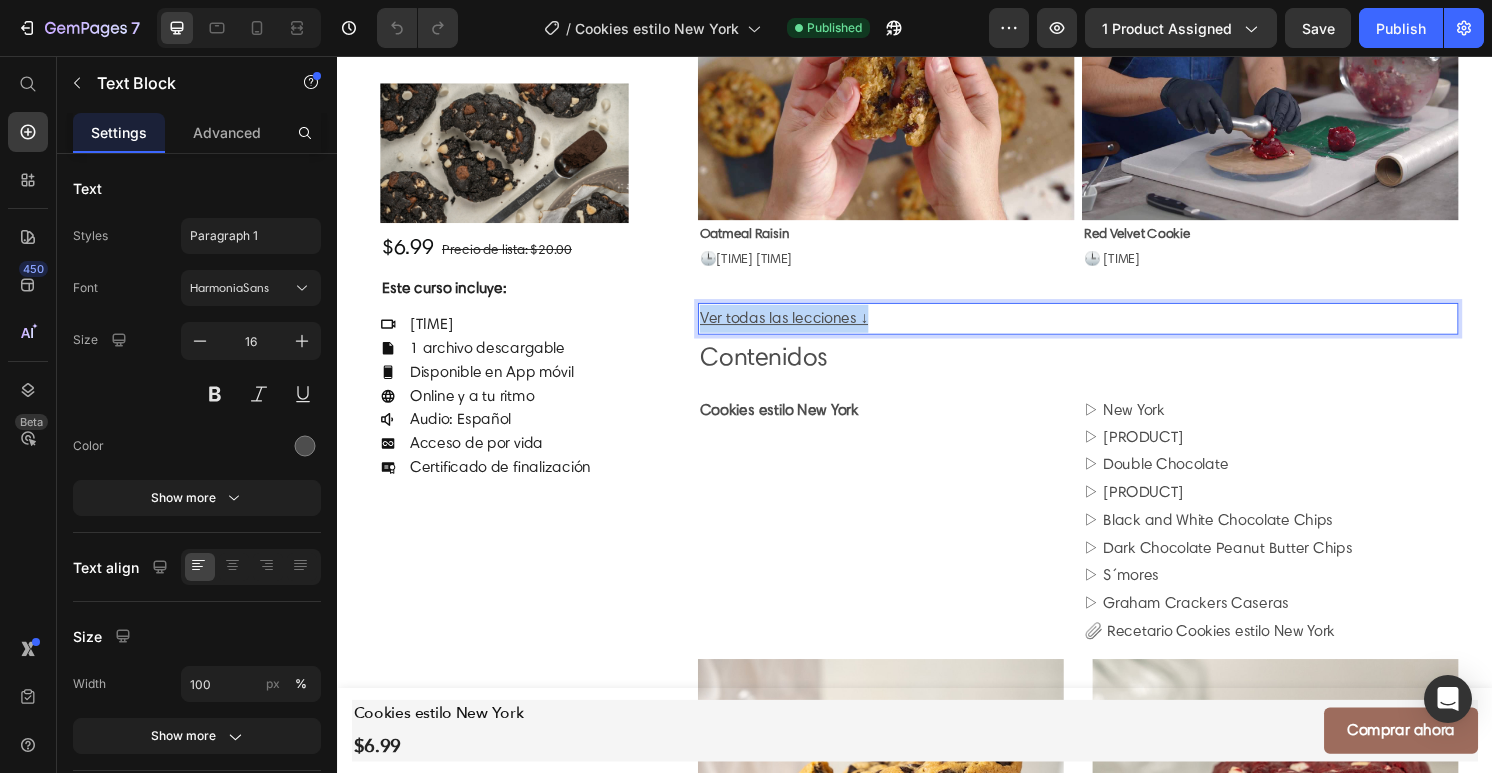 click on "Ver todas las lecciones ↓" at bounding box center [800, 328] 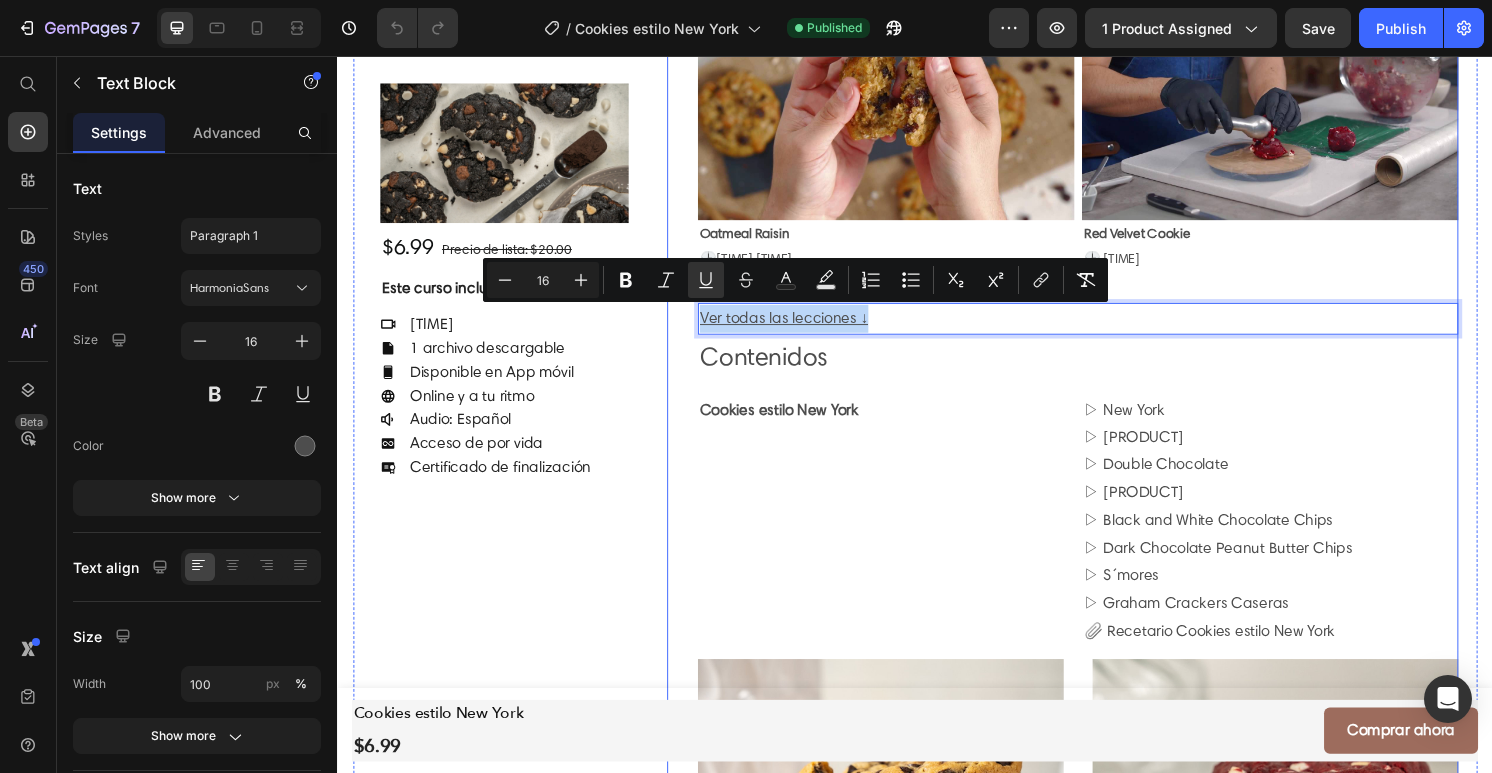 click on "Contenidos" at bounding box center [1106, 369] 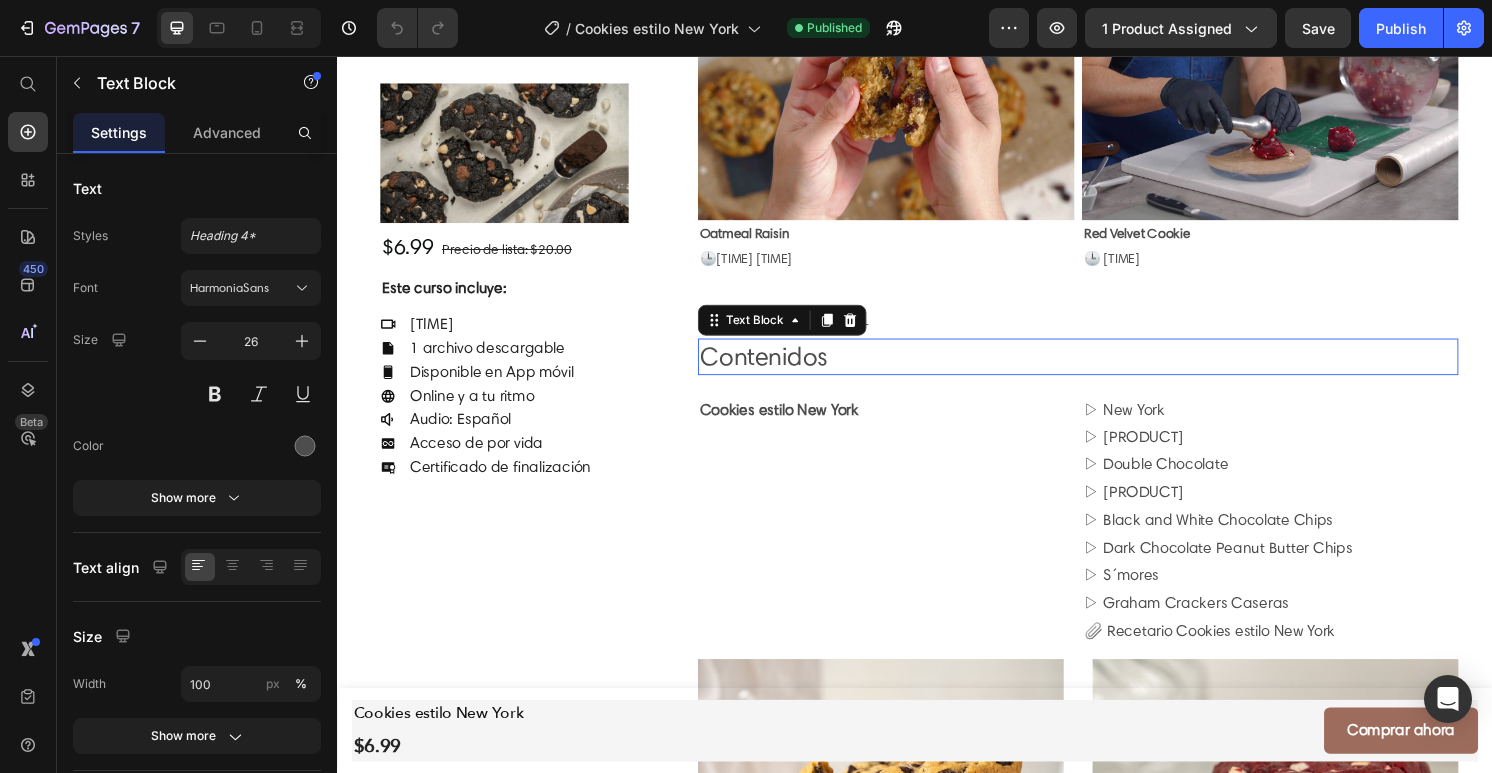 click on "Contenidos" at bounding box center [1106, 369] 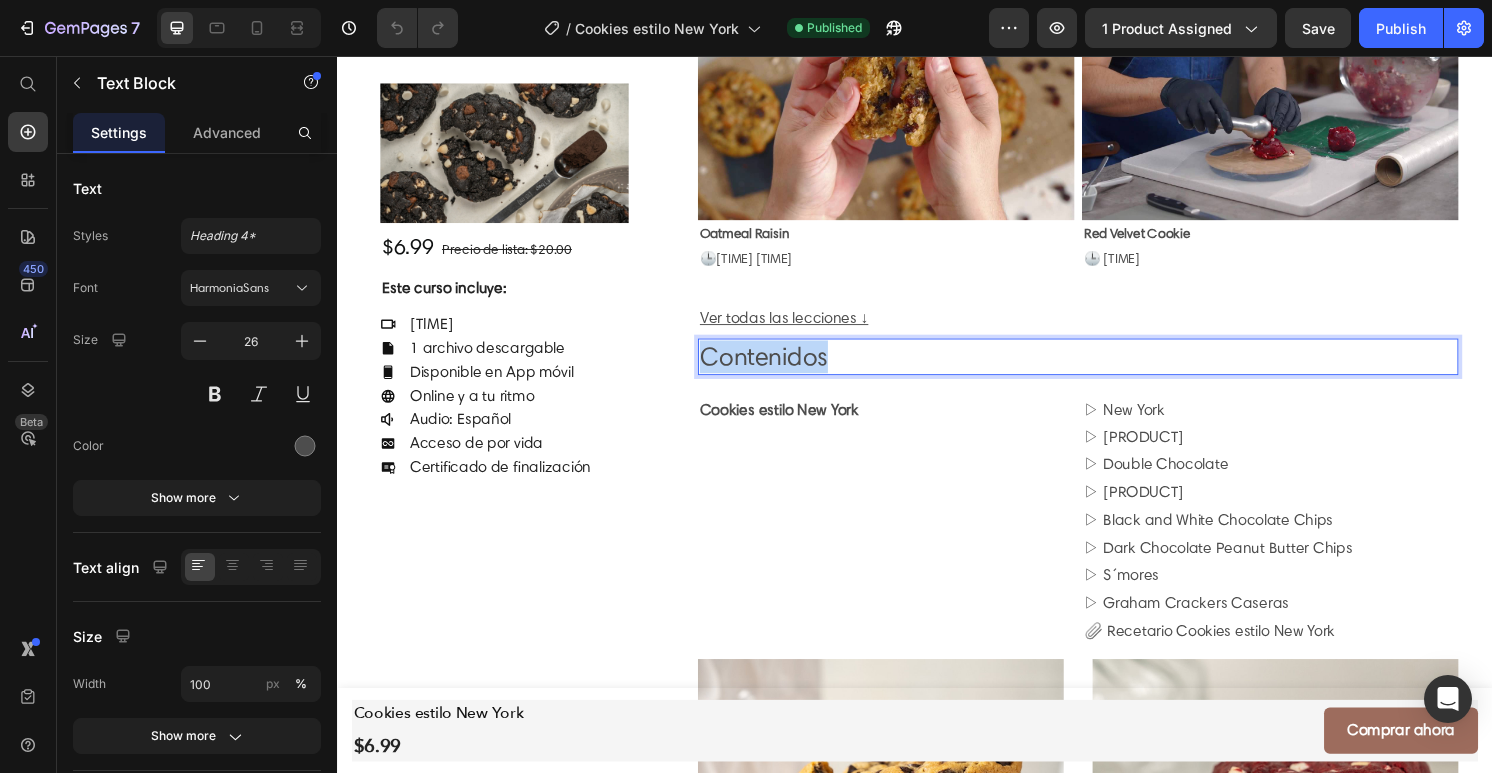 click on "Contenidos" at bounding box center [1106, 369] 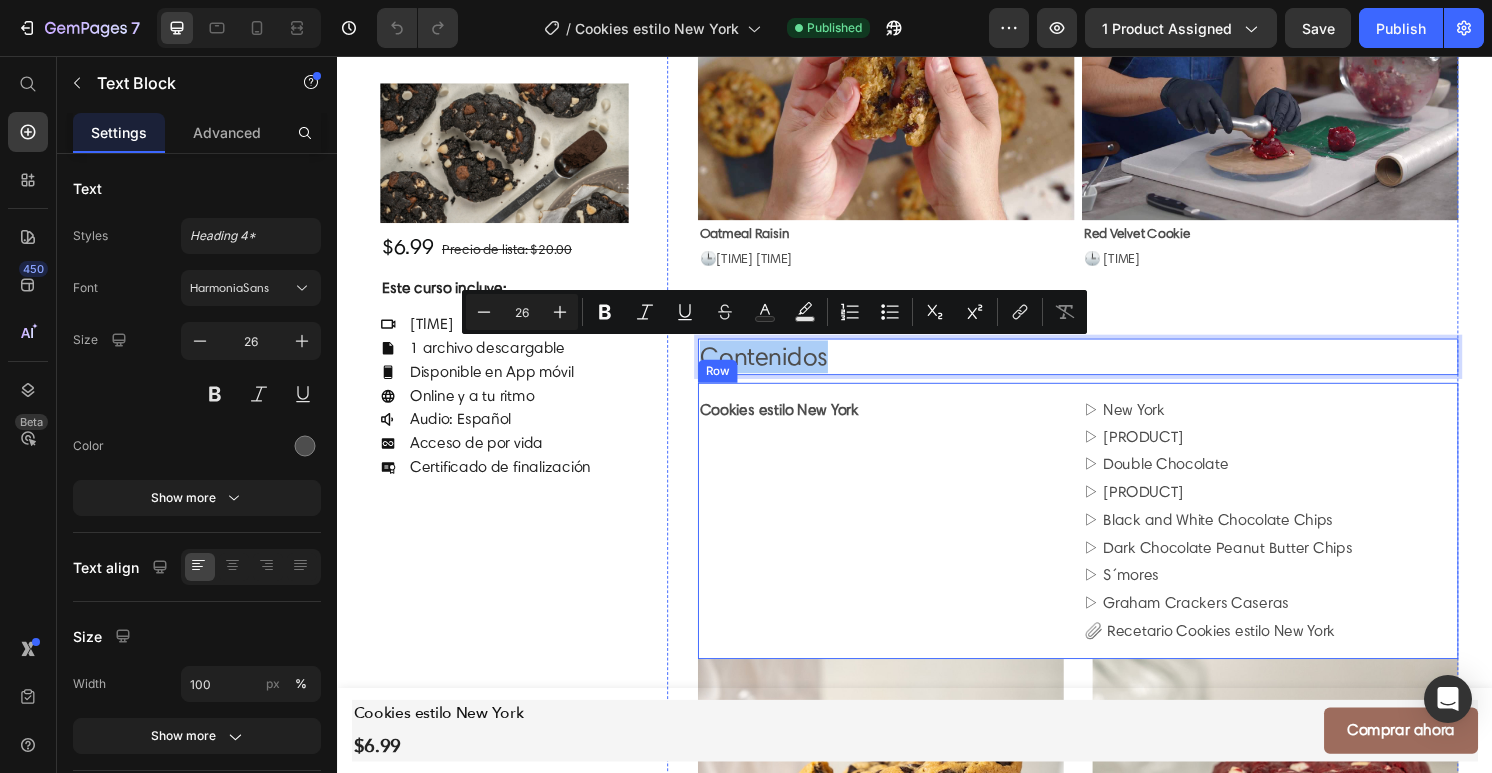 click on "Cookies estilo New York Text Block" at bounding box center [906, 539] 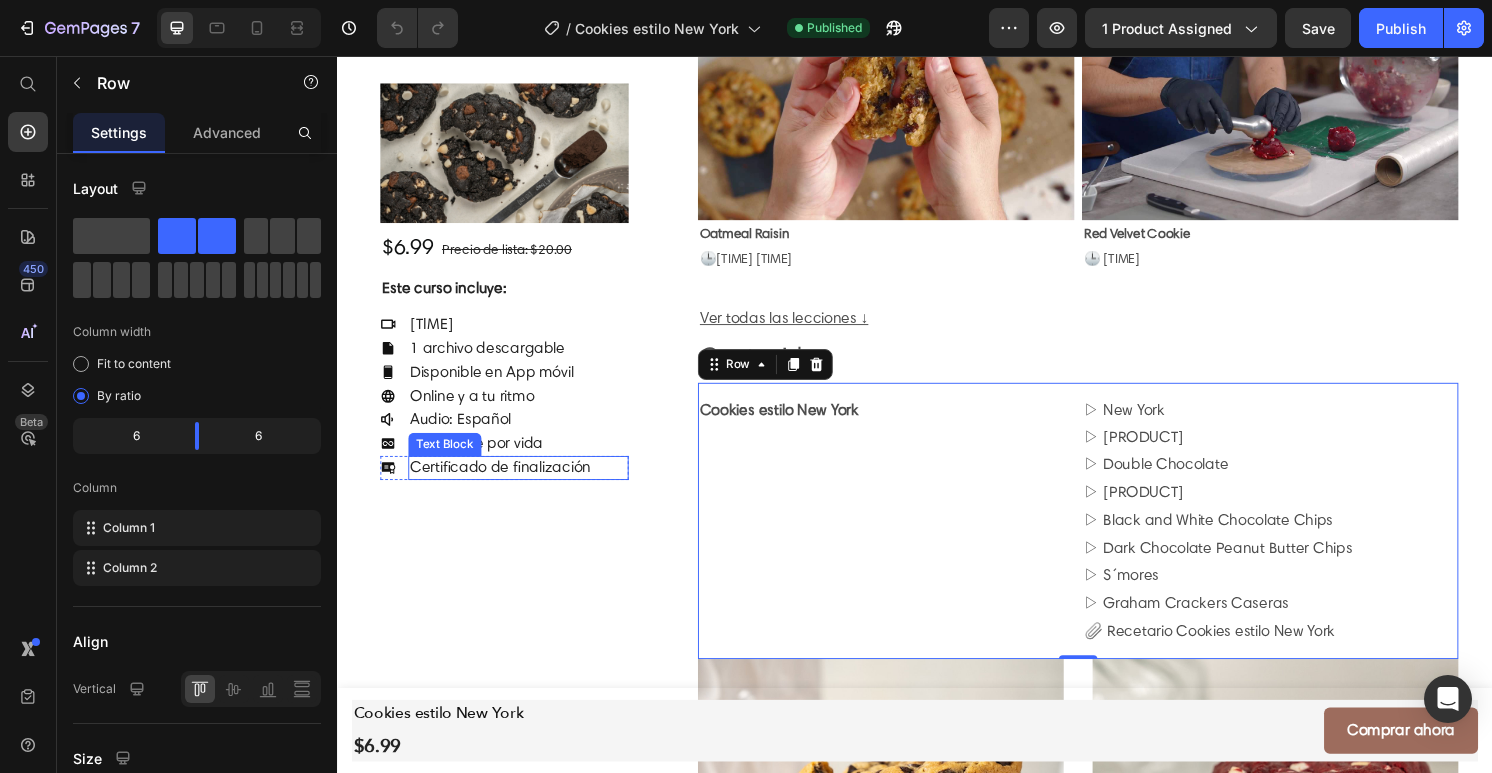 click on "Image $6.99     Precio de lista: $20.00 Heading Este curso incluye: Text Block
Icon 8 lecciones ([TIME]) Text Block Row
Icon 1 archivo descargable Text Block Row
Icon Disponible en App móvil Text Block Row
Icon Online y a tu ritmo Text Block Row
Icon Audio: Español Text Block Row
Icon Acceso de por vida Text Block Row
Icon Certificado de finalización Text Block Row Row Row" at bounding box center [510, 294] 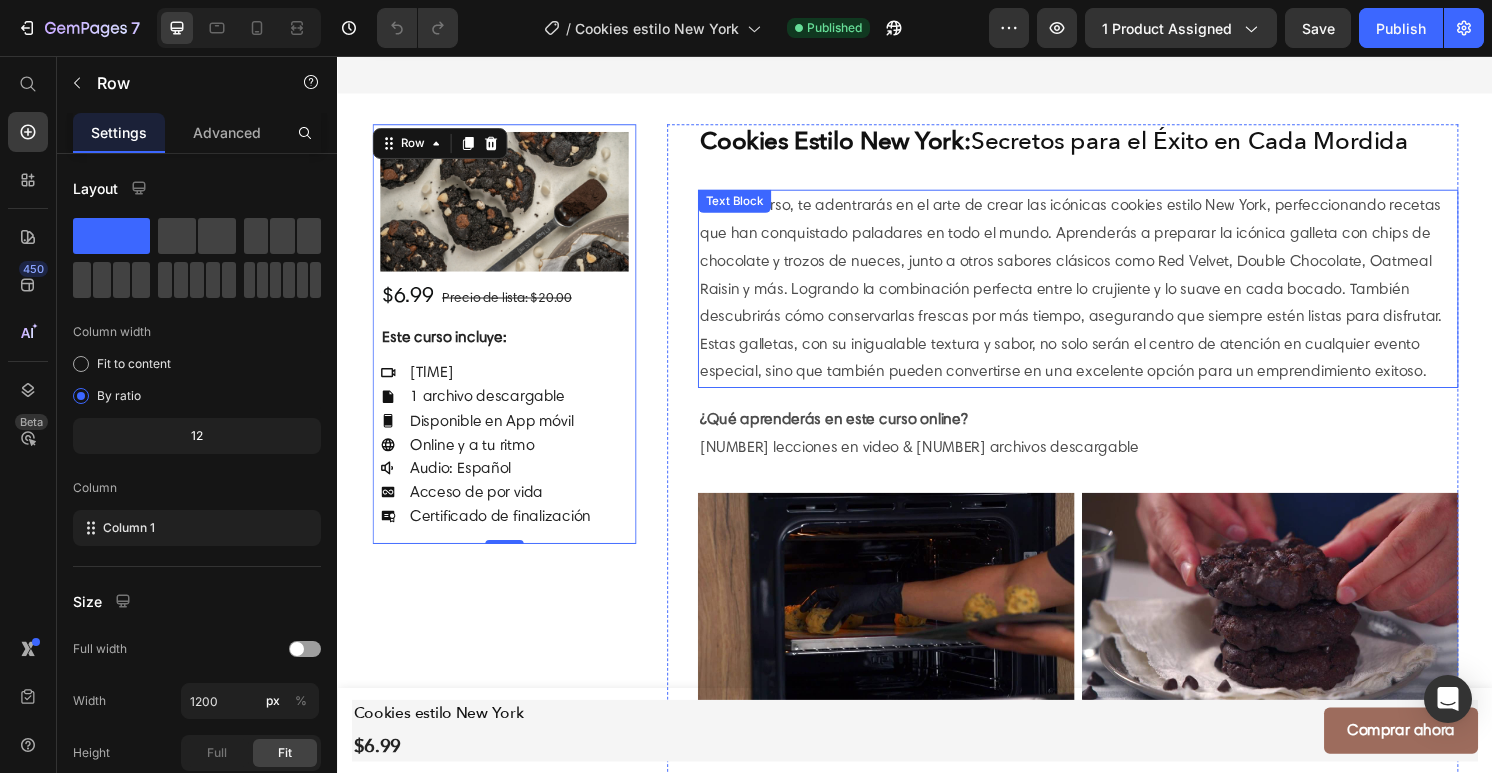 scroll, scrollTop: 773, scrollLeft: 0, axis: vertical 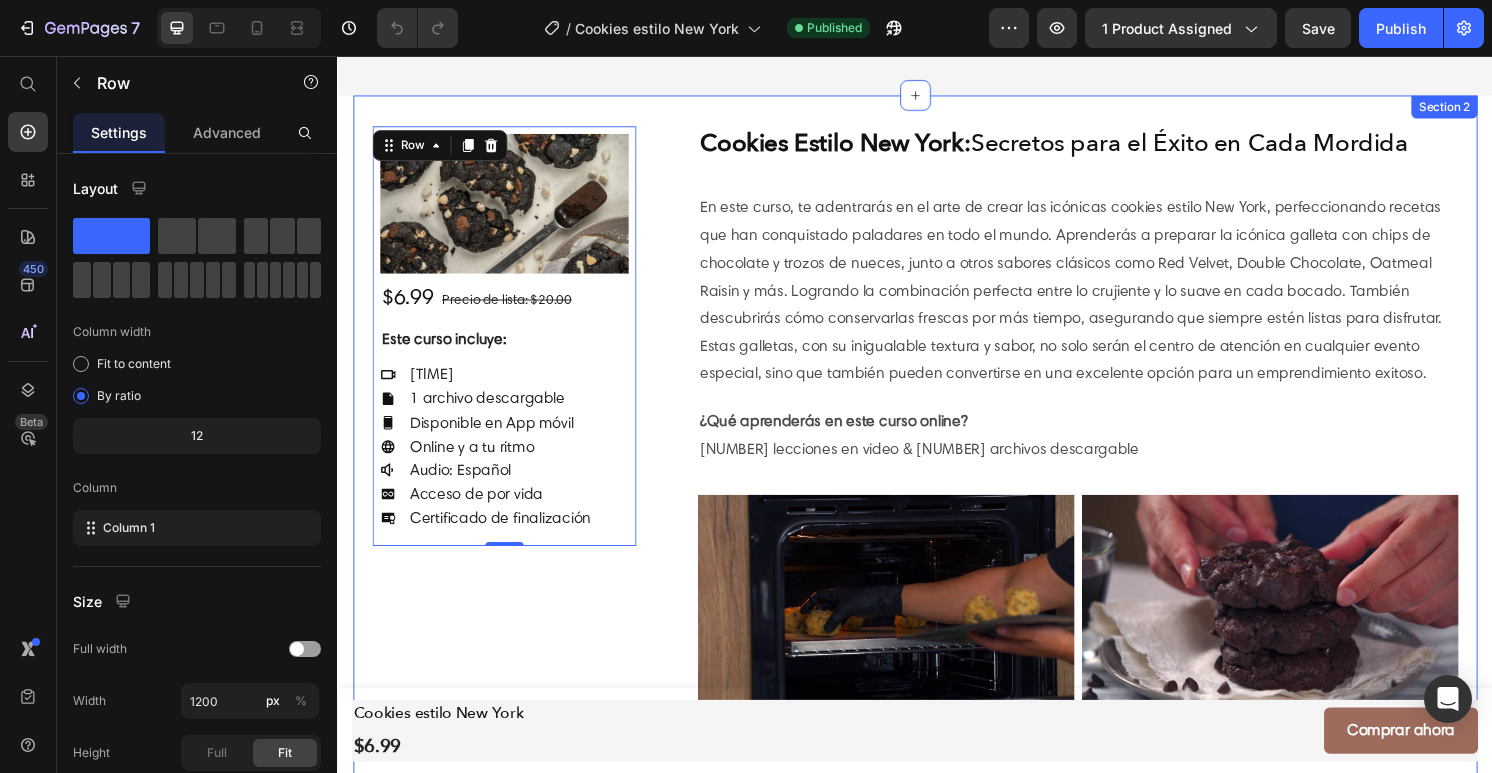 click on "Image $6.99     Precio de lista: $20.00 Heading Este curso incluye: Text Block
Icon 8 lecciones ([TIME]) Text Block Row
Icon 1 archivo descargable Text Block Row
Icon Disponible en App móvil Text Block Row
Icon Online y a tu ritmo Text Block Row
Icon Audio: Español Text Block Row
Icon Acceso de por vida Text Block Row
Icon Certificado de finalización Text Block Row Row Row   0 Cookies Estilo New York:  Secretos para el Éxito en Cada Mordida Heading Text Block ¿Qué aprenderás en este curso online? 8 lecciones en video & 1 archivos descargable Text Block Image New York Cookie 🕒  [TIME] Text Block Image Double Chocolate 🕒  [TIME] Text Block Row Image Oatmeal Raisin 🕒  [TIME] Text Block Image Red Velvet Cookie 🕒 [TIME] Text Block Row Ver todas las lecciones ↓ Text Block Contenidos Text Block Cookies estilo New York" at bounding box center (937, 1662) 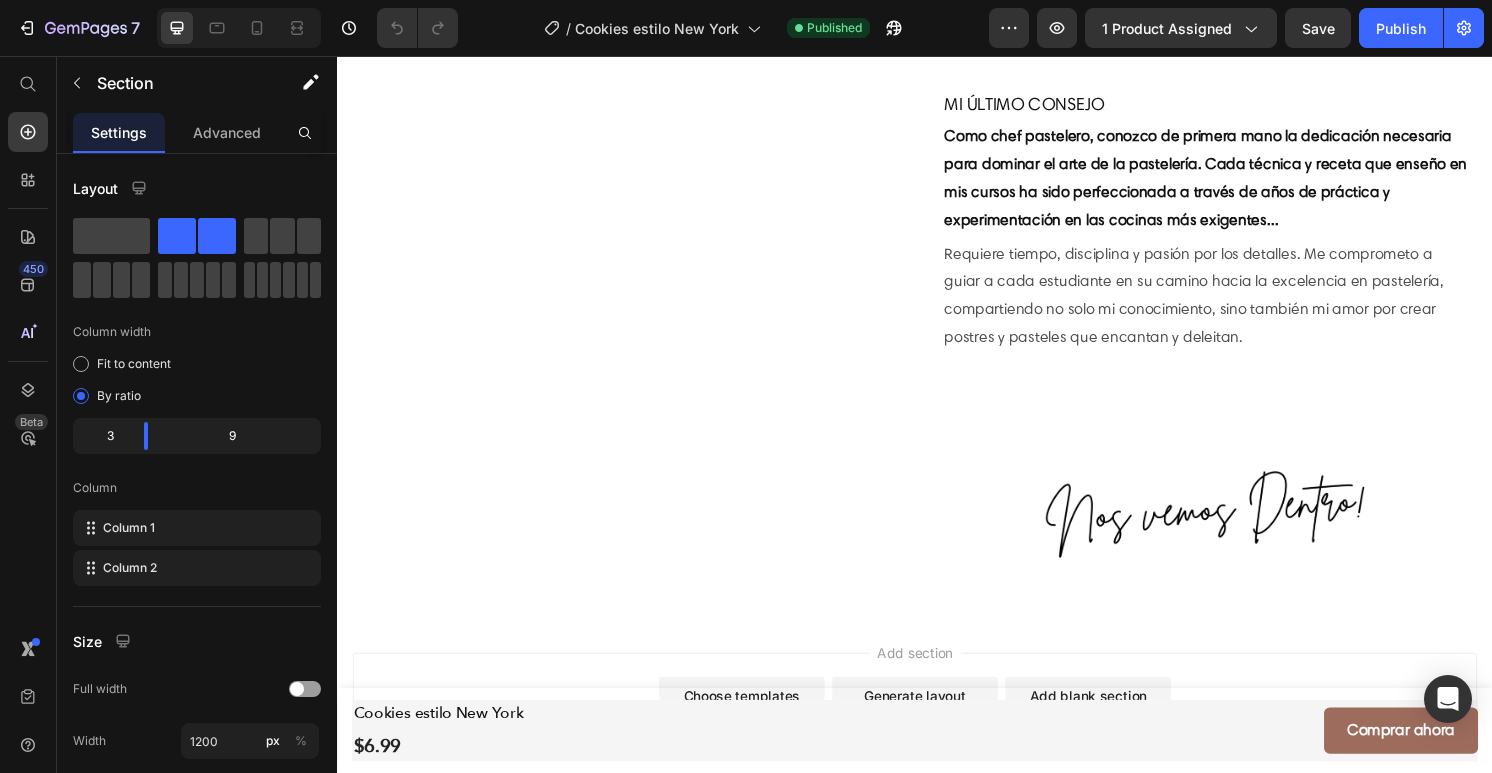 scroll, scrollTop: 4999, scrollLeft: 0, axis: vertical 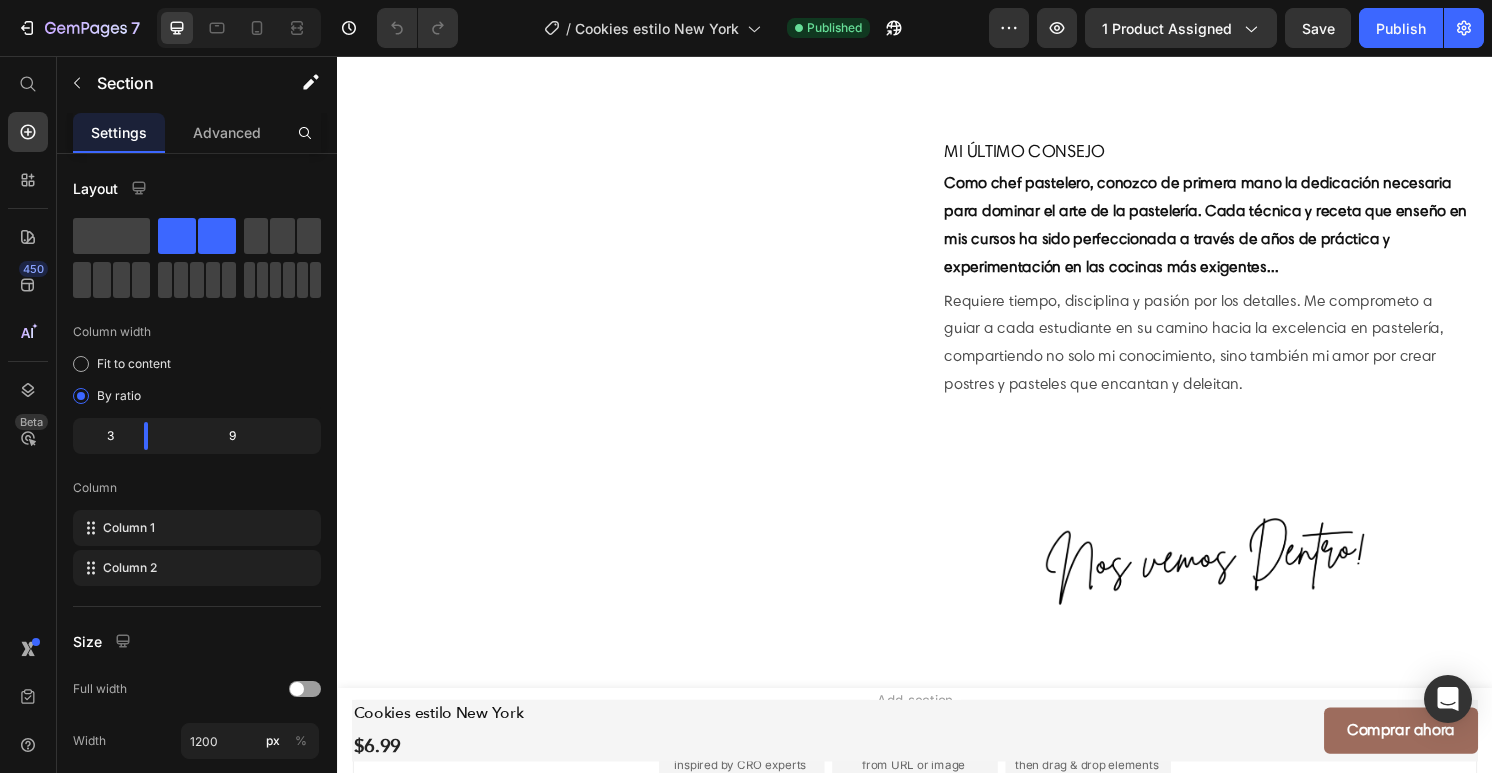 click on "Curso en Línea Cookies estilo New York Heading Descubre recetas increíbles, técnicas innovadoras y estilos únicos. Perfecciona tu arte combinando sabores  exquisitos y presentaciones espectaculares.. Text Block Row Image Este curso incluye: Text Block
Icon 8 lecciones ([TIME]) Text Block Row
Icon 1 archivo descargable Text Block Row
Icon Disponible en App móvil Text Block Row
Icon Online y a tu ritmo Text Block Row
Icon Audio: Español Text Block Row
Icon Acceso de por vida Text Block Row
Icon Certificado de finalización Text Block Row Row Row Section 3" at bounding box center (937, -774) 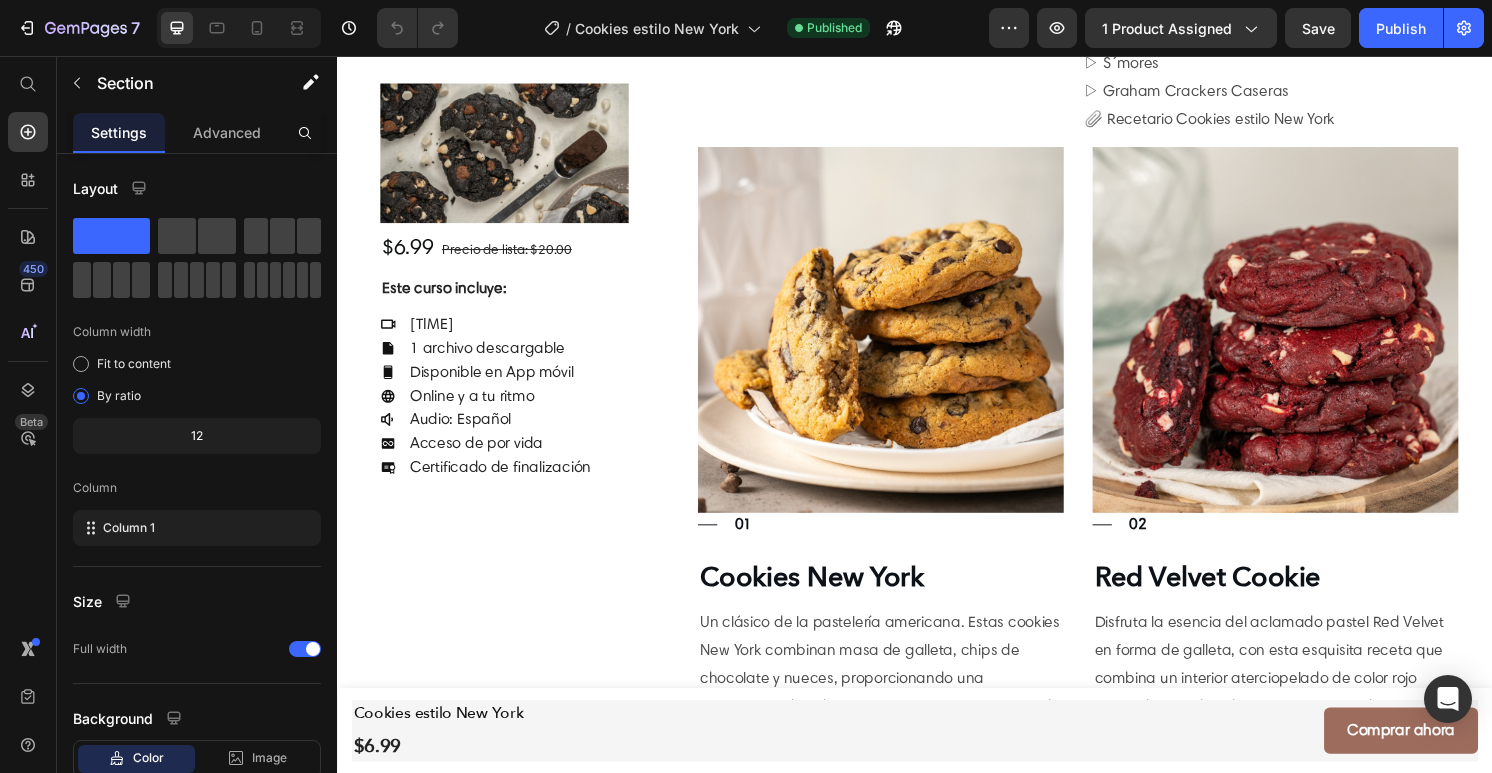 scroll, scrollTop: 2146, scrollLeft: 0, axis: vertical 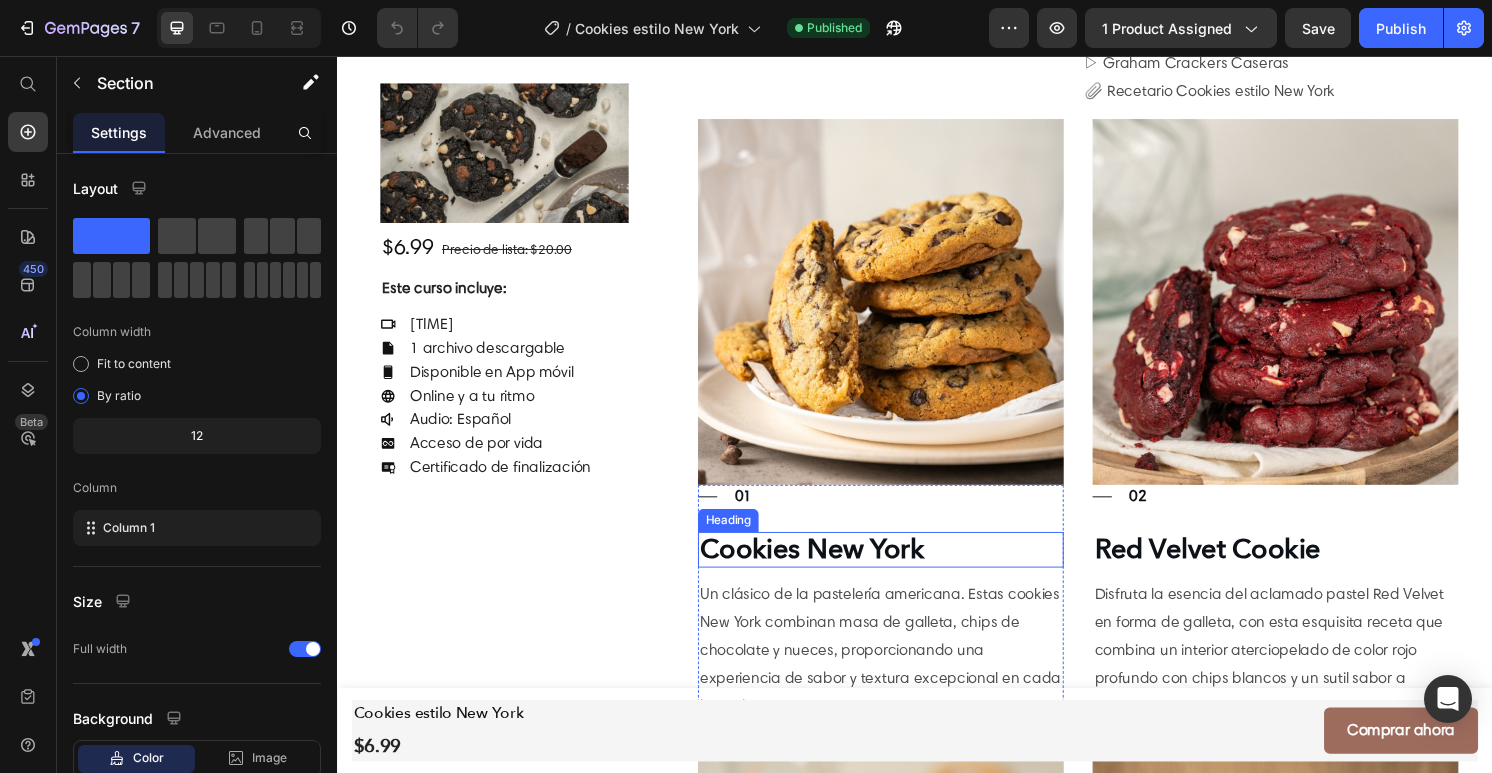 click on "Cookies New York" at bounding box center (901, 570) 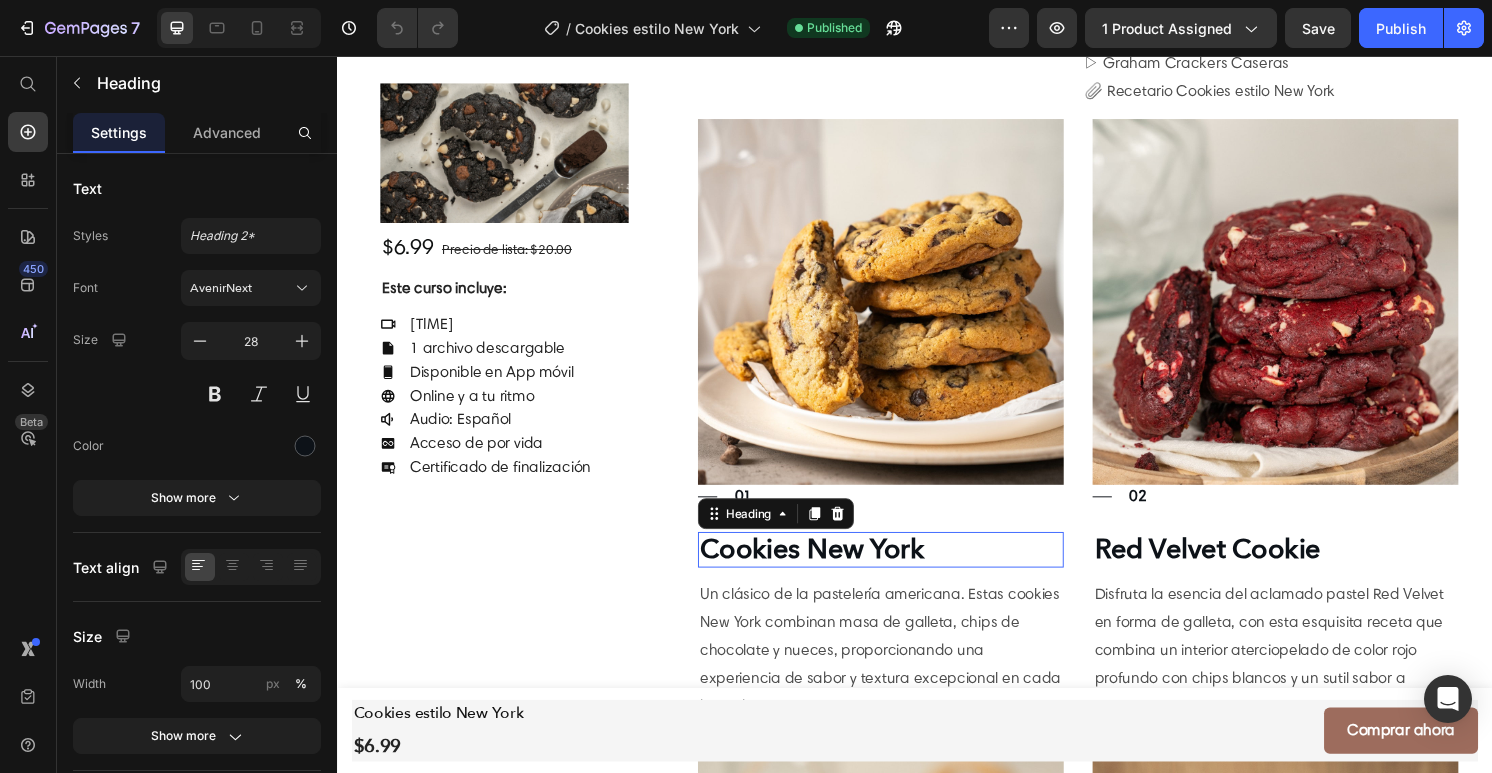 click on "Cookies New York" at bounding box center [901, 570] 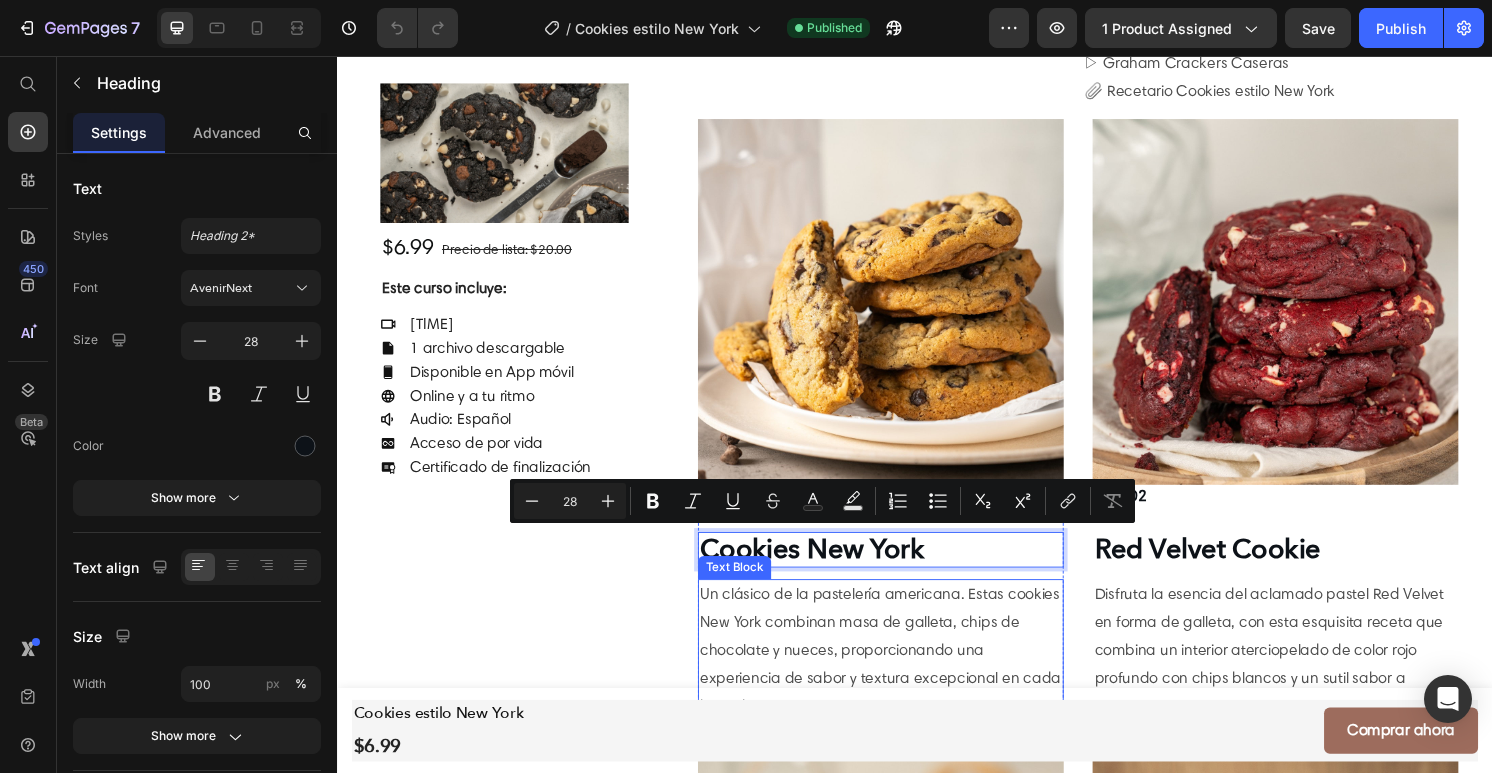 click on "Un clásico de la pastelería americana. Estas cookies New York combinan masa de galleta, chips de chocolate y nueces, proporcionando una experiencia de sabor y textura excepcional en cada bocado." at bounding box center [901, 674] 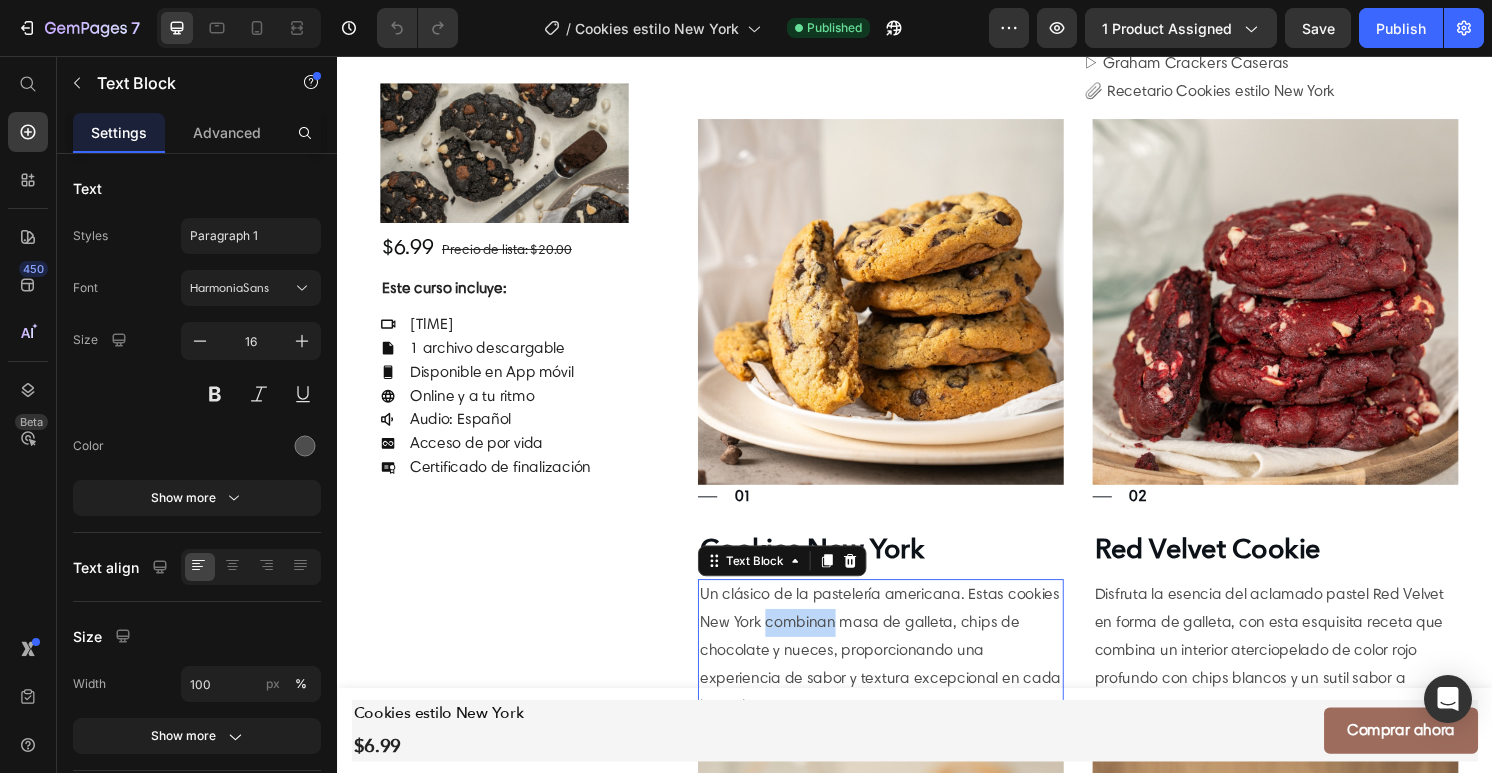 click on "Un clásico de la pastelería americana. Estas cookies New York combinan masa de galleta, chips de chocolate y nueces, proporcionando una experiencia de sabor y textura excepcional en cada bocado." at bounding box center [901, 674] 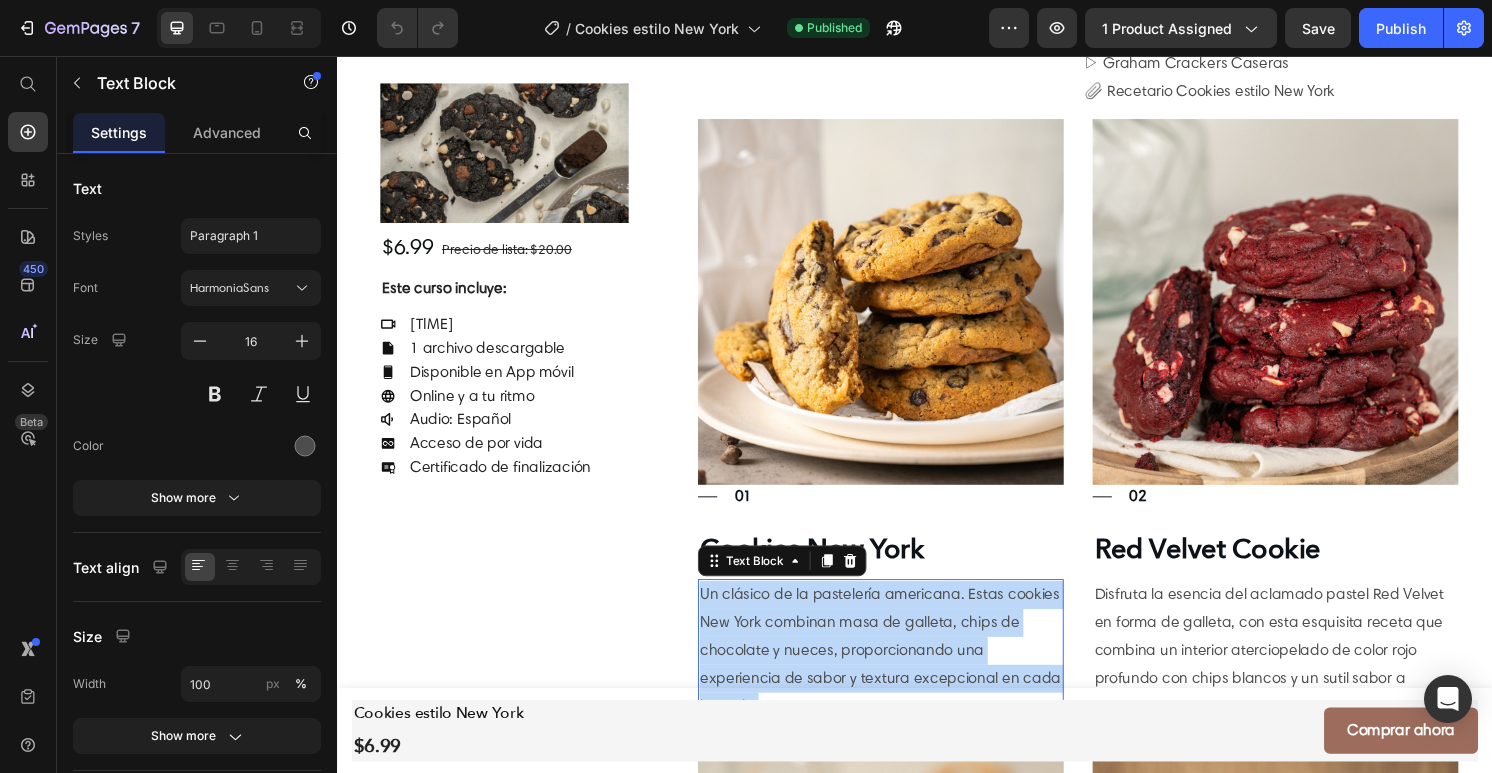 click on "Un clásico de la pastelería americana. Estas cookies New York combinan masa de galleta, chips de chocolate y nueces, proporcionando una experiencia de sabor y textura excepcional en cada bocado." at bounding box center [901, 674] 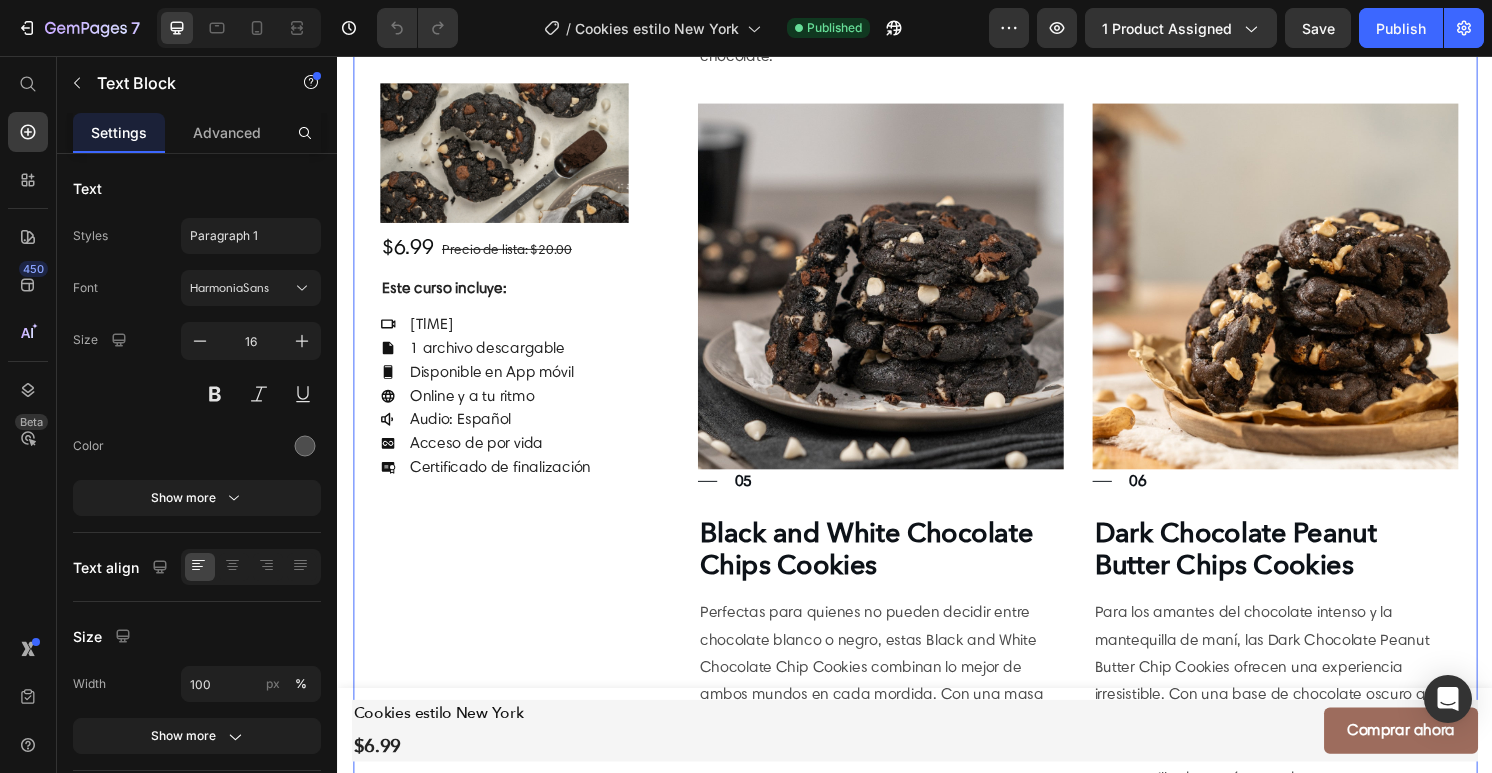 click on "Image $6.99     Precio de lista: $20.00 Heading Este curso incluye: Text Block
Icon 8 lecciones ([TIME]) Text Block Row
Icon 1 archivo descargable Text Block Row
Icon Disponible en App móvil Text Block Row
Icon Online y a tu ritmo Text Block Row
Icon Audio: Español Text Block Row
Icon Acceso de por vida Text Block Row
Icon Certificado de finalización Text Block Row Row Row" at bounding box center (510, -504) 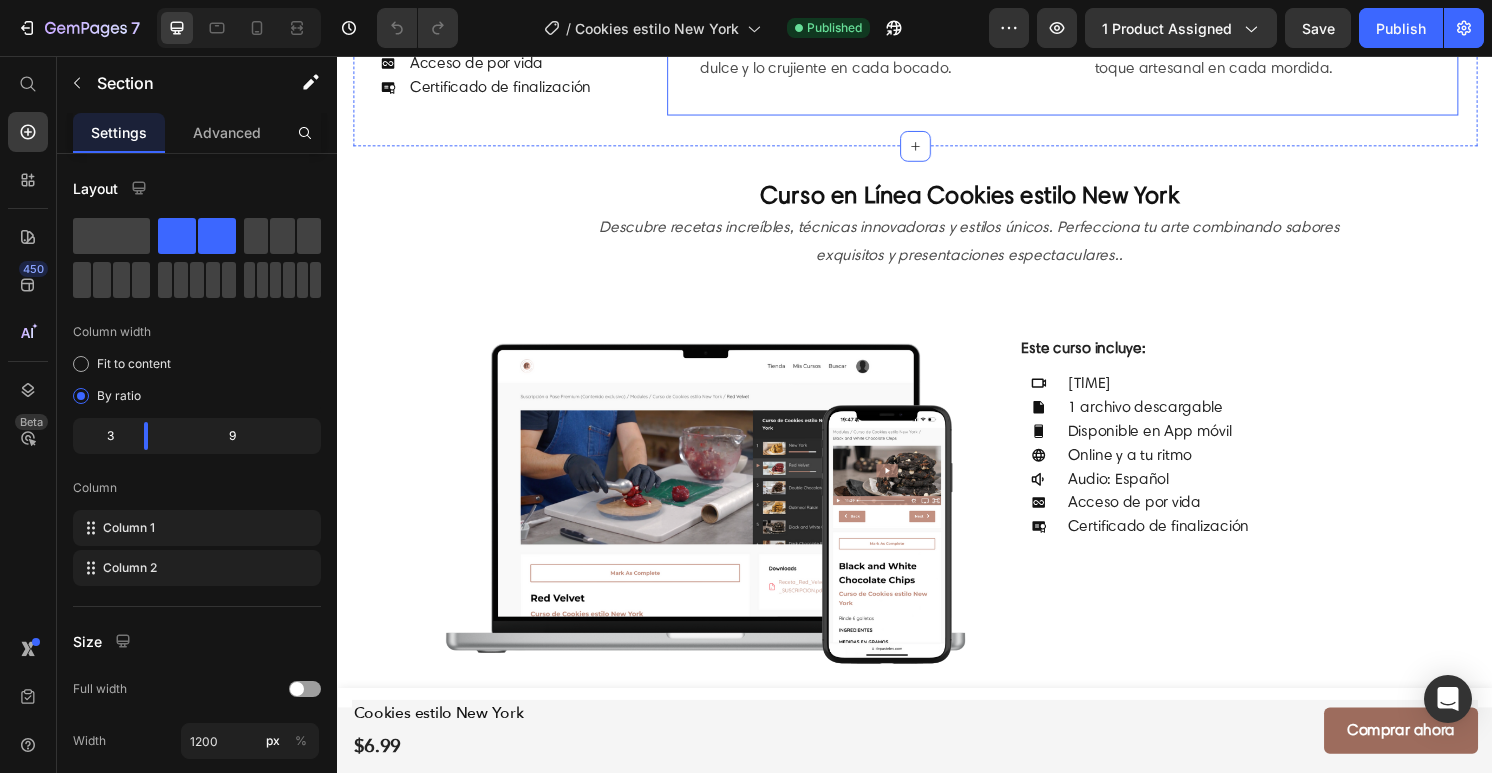 scroll, scrollTop: 4998, scrollLeft: 0, axis: vertical 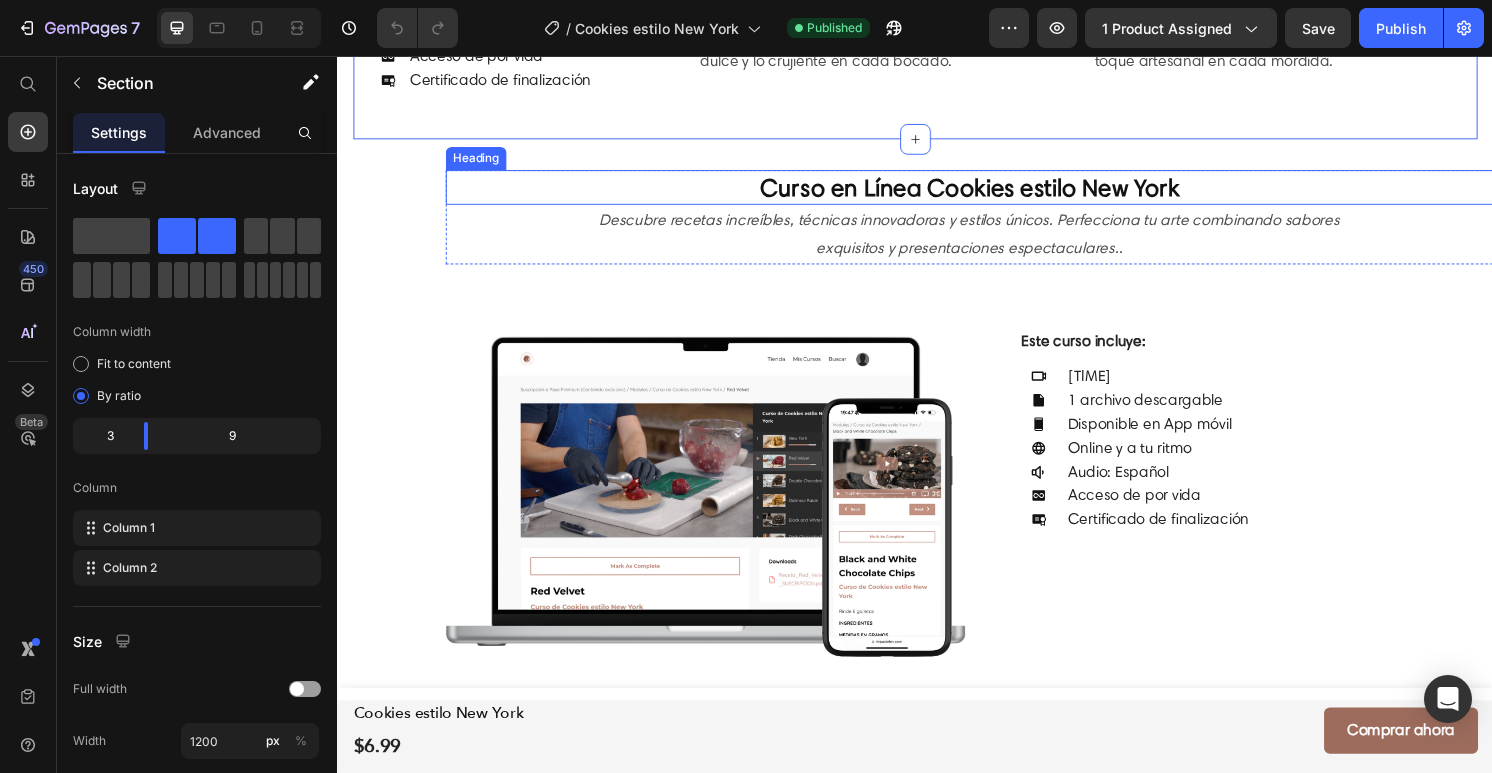 click on "Curso en Línea Cookies estilo New York" at bounding box center [993, 193] 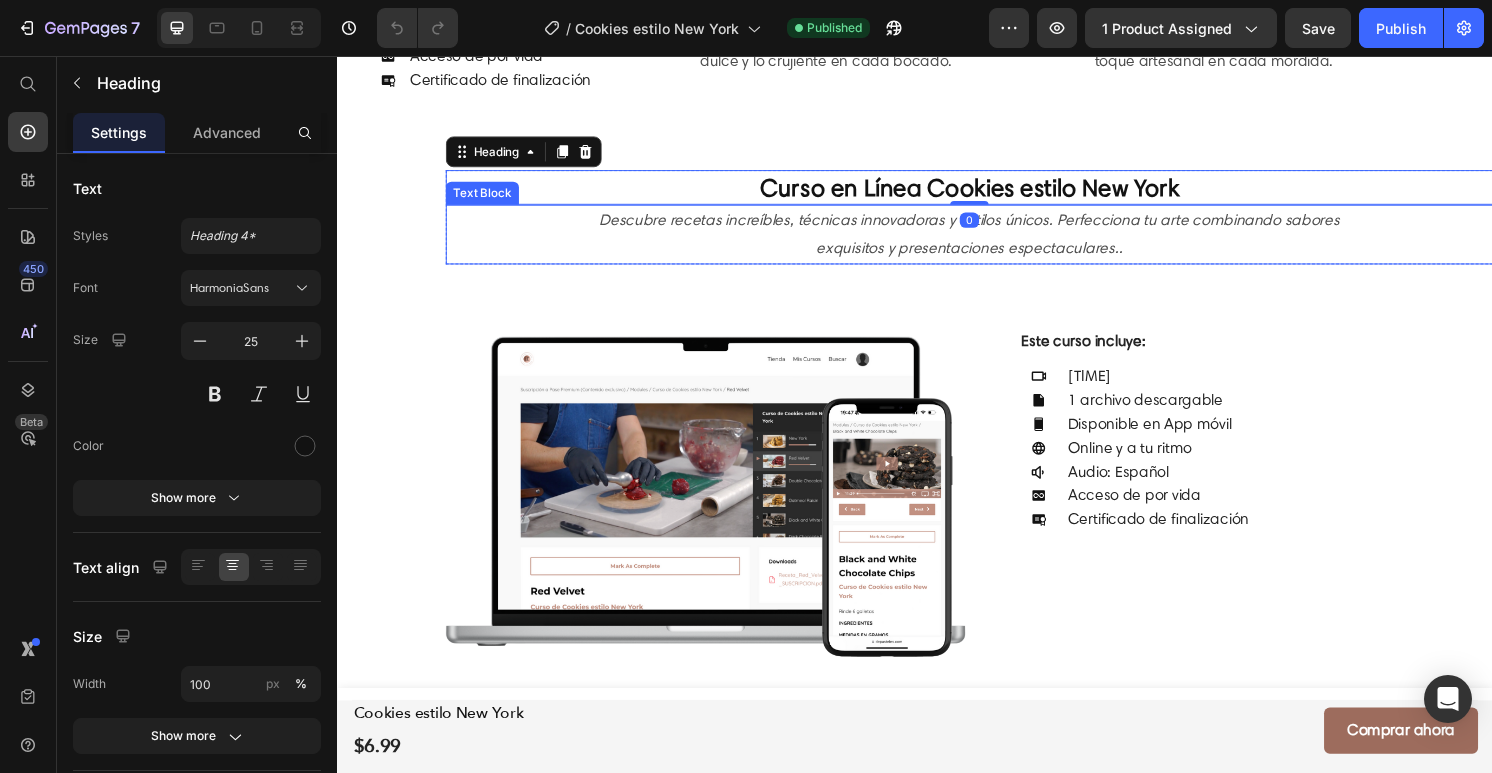 click on "exquisitos y presentaciones espectaculares.." at bounding box center [993, 256] 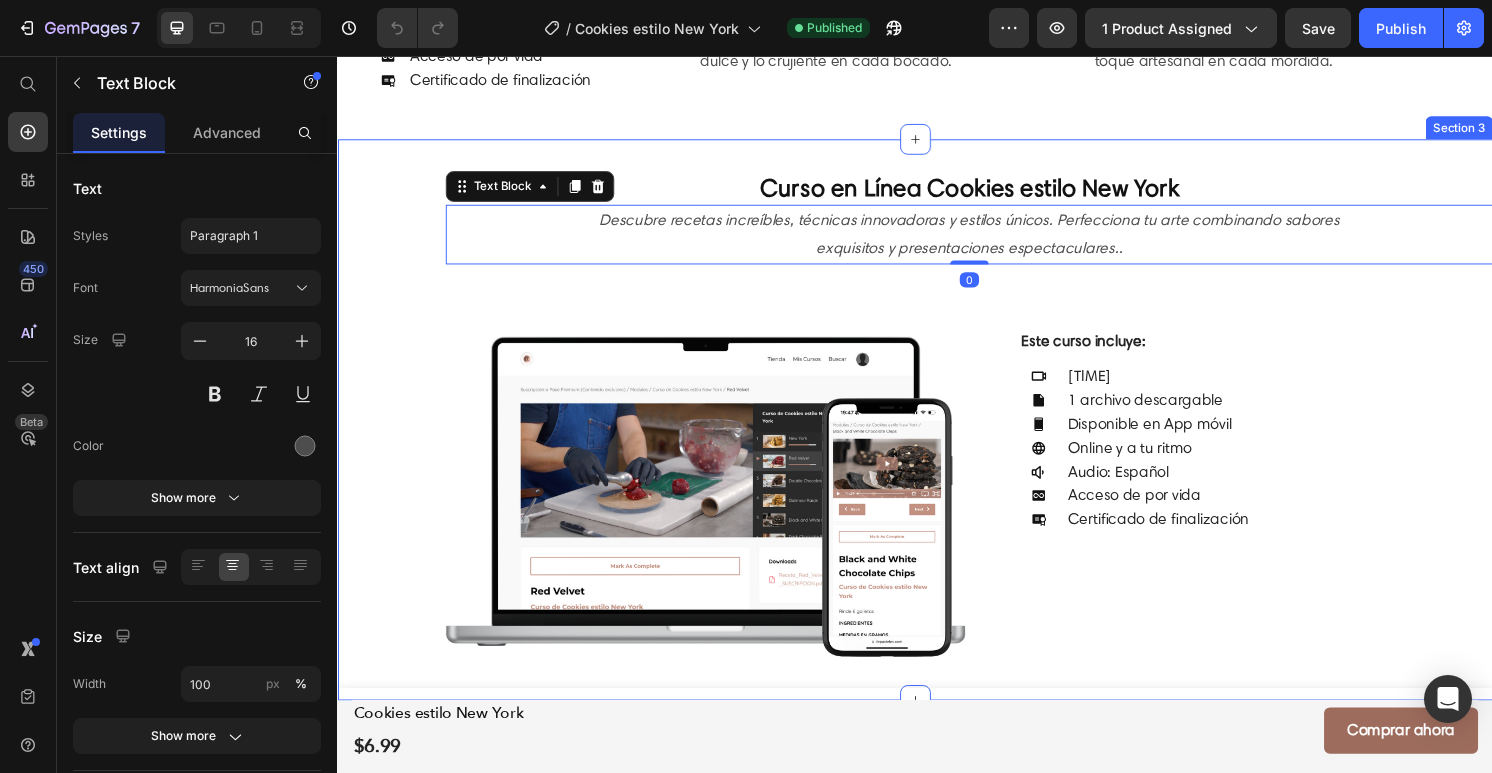 click on "Curso en Línea Cookies estilo New York Heading Descubre recetas increíbles, técnicas innovadoras y estilos únicos. Perfecciona tu arte combinando sabores  exquisitos y presentaciones espectaculares.. Text Block   0 Row Image Este curso incluye: Text Block
Icon 8 lecciones ([TIME]) Text Block Row
Icon 1 archivo descargable Text Block Row
Icon Disponible en App móvil Text Block Row
Icon Online y a tu ritmo Text Block Row
Icon Audio: Español Text Block Row
Icon Acceso de por vida Text Block Row
Icon Certificado de finalización Text Block Row Row Row Section 3" at bounding box center [937, 434] 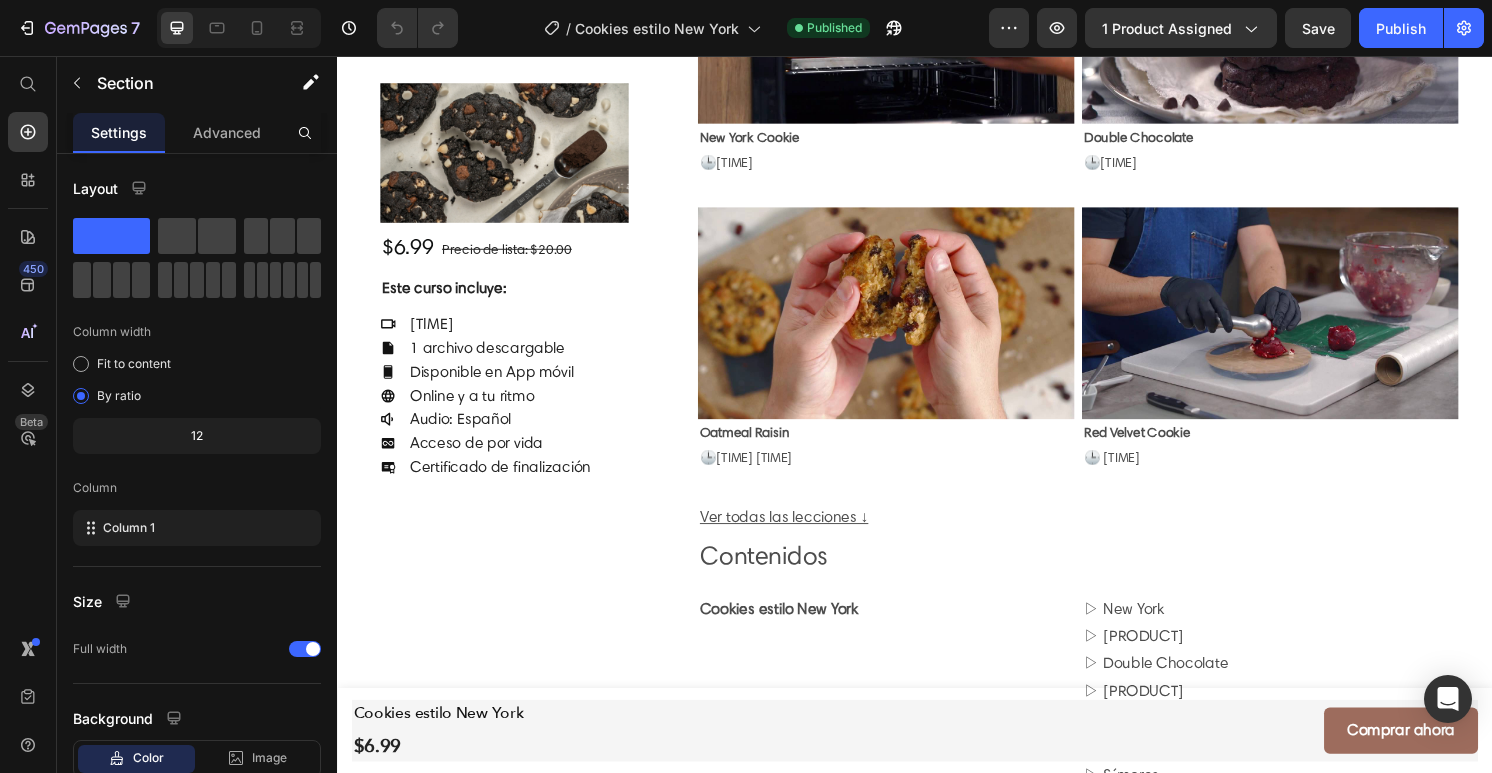 scroll, scrollTop: 825, scrollLeft: 0, axis: vertical 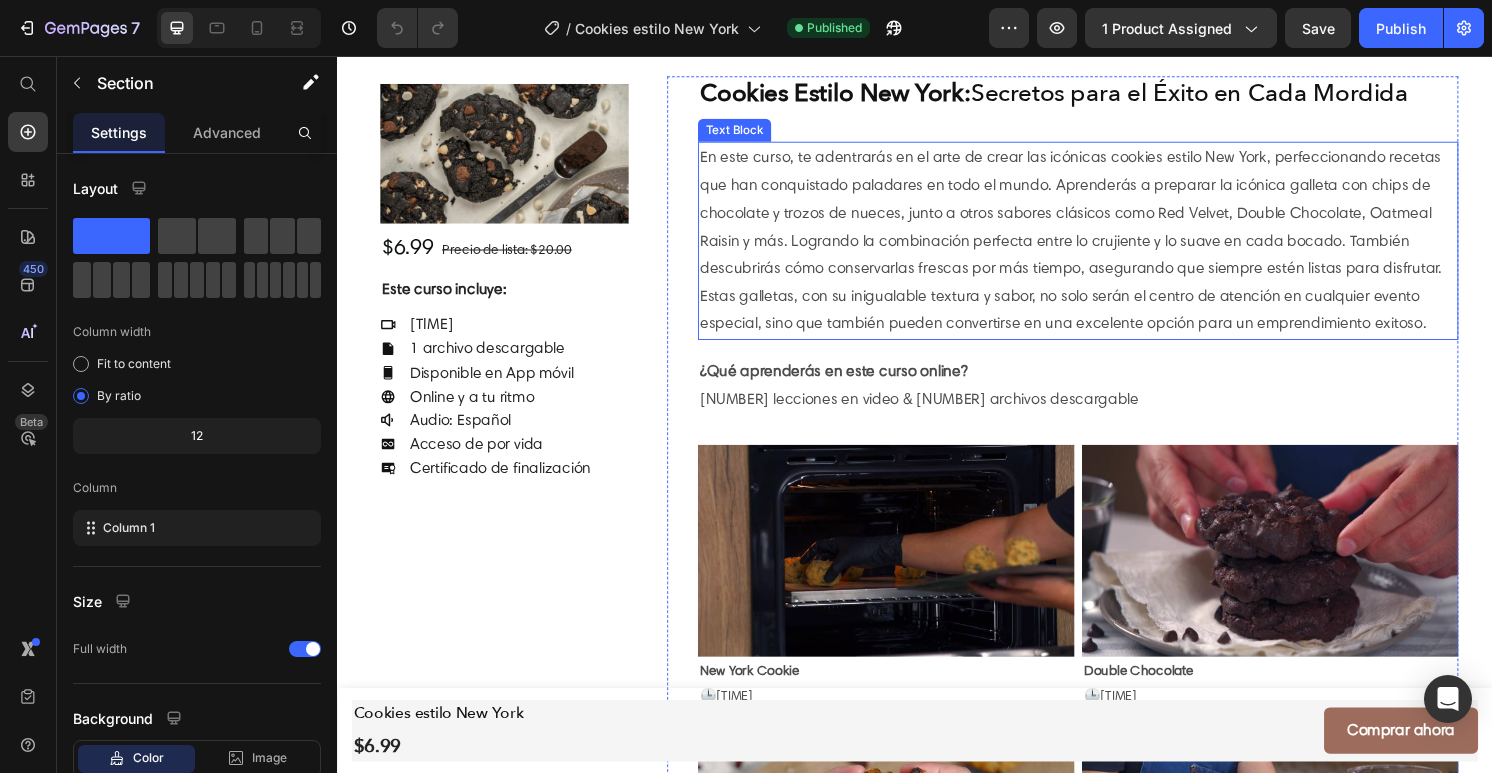 click on "En este curso, te adentrarás en el arte de crear las icónicas cookies estilo New York, perfeccionando recetas que han conquistado paladares en todo el mundo. Aprenderás a preparar la icónica galleta con chips de chocolate y trozos de nueces, junto a otros sabores clásicos como Red Velvet, Double Chocolate, Oatmeal Raisin y más. Logrando la combinación perfecta entre lo crujiente y lo suave en cada bocado. También descubrirás cómo conservarlas frescas por más tiempo, asegurando que siempre estén listas para disfrutar. Estas galletas, con su inigualable textura y sabor, no solo serán el centro de atención en cualquier evento especial, sino que también pueden convertirse en una excelente opción para un emprendimiento exitoso." at bounding box center [1106, 248] 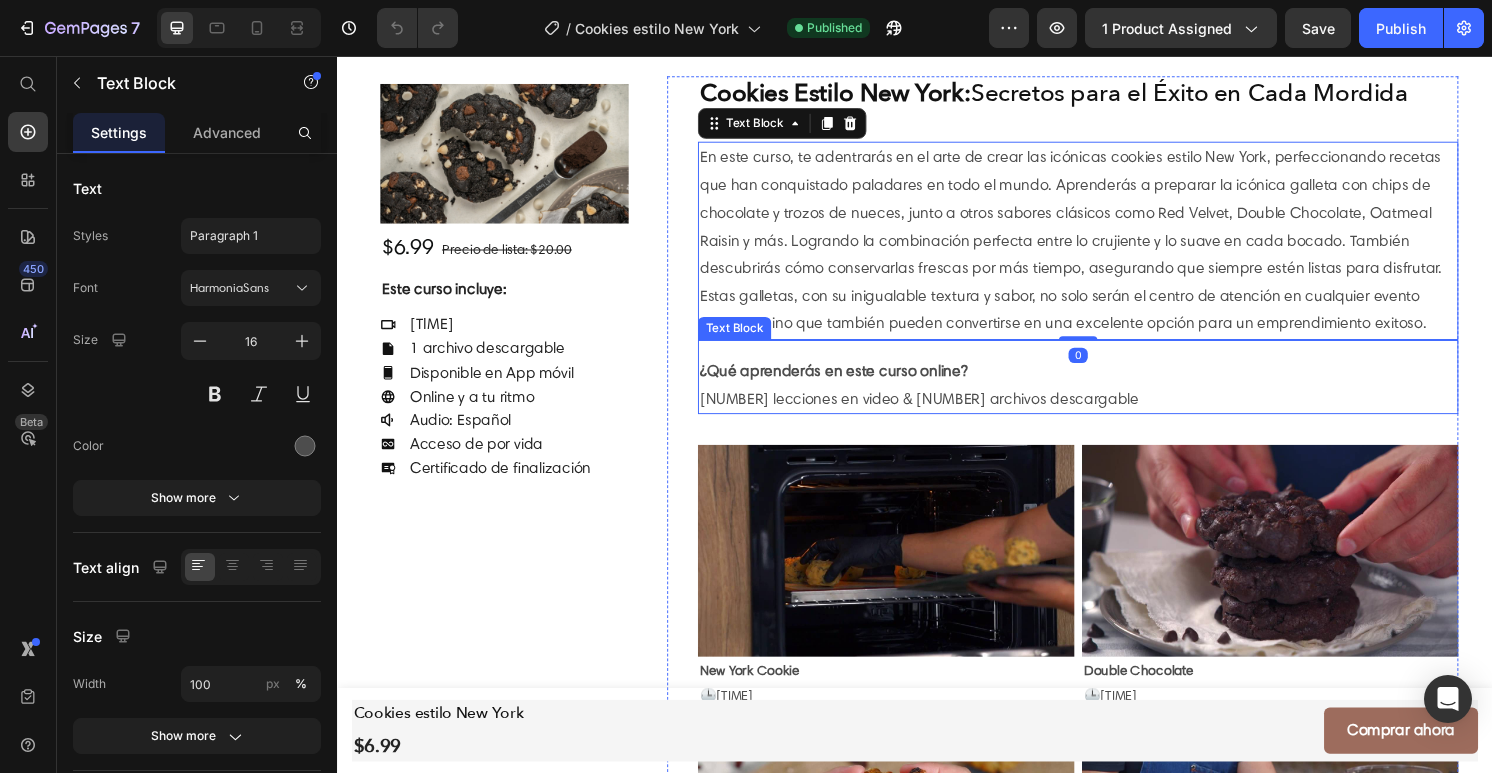 click on "[NUMBER] lecciones en video & [NUMBER] archivos descargable" at bounding box center (1106, 412) 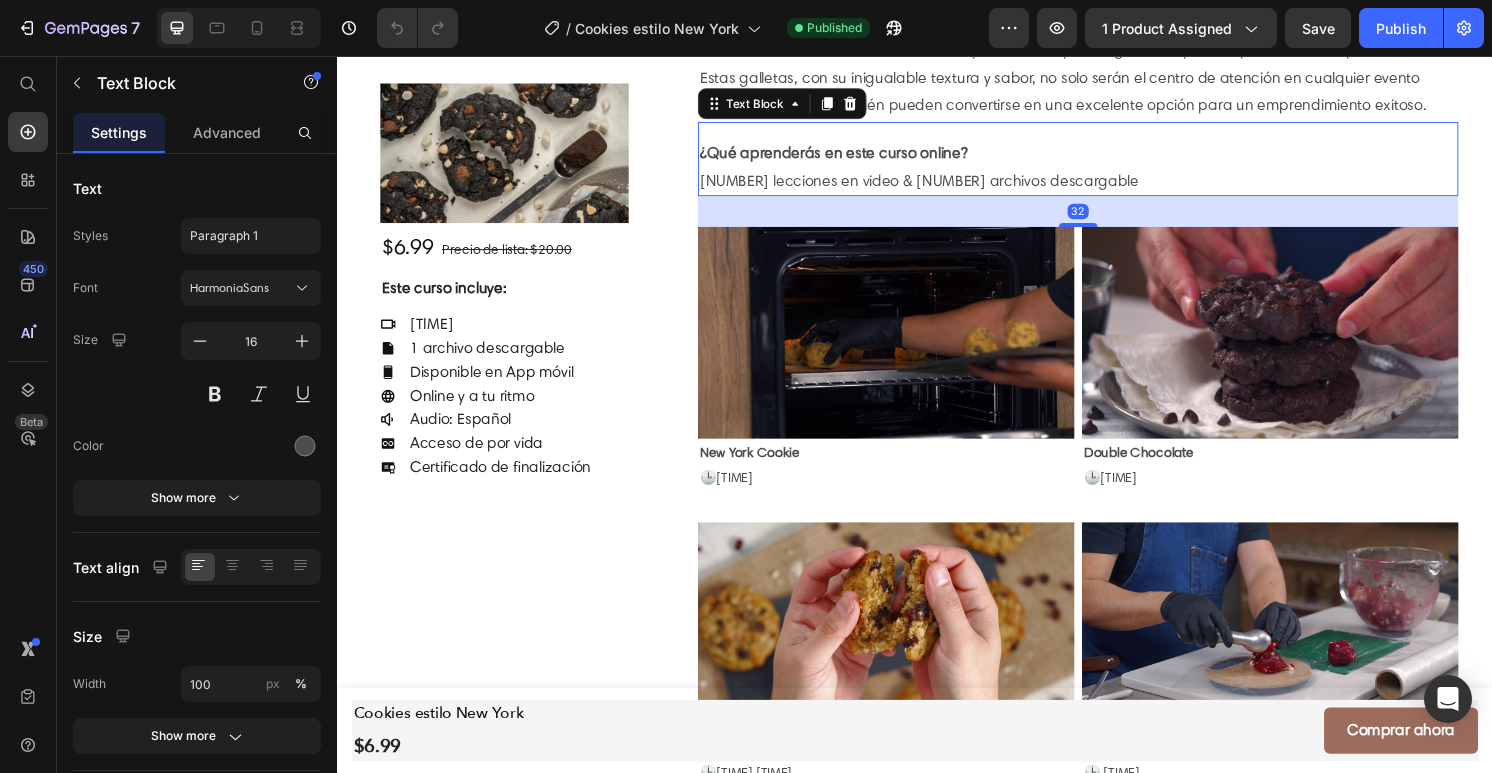 scroll, scrollTop: 1077, scrollLeft: 0, axis: vertical 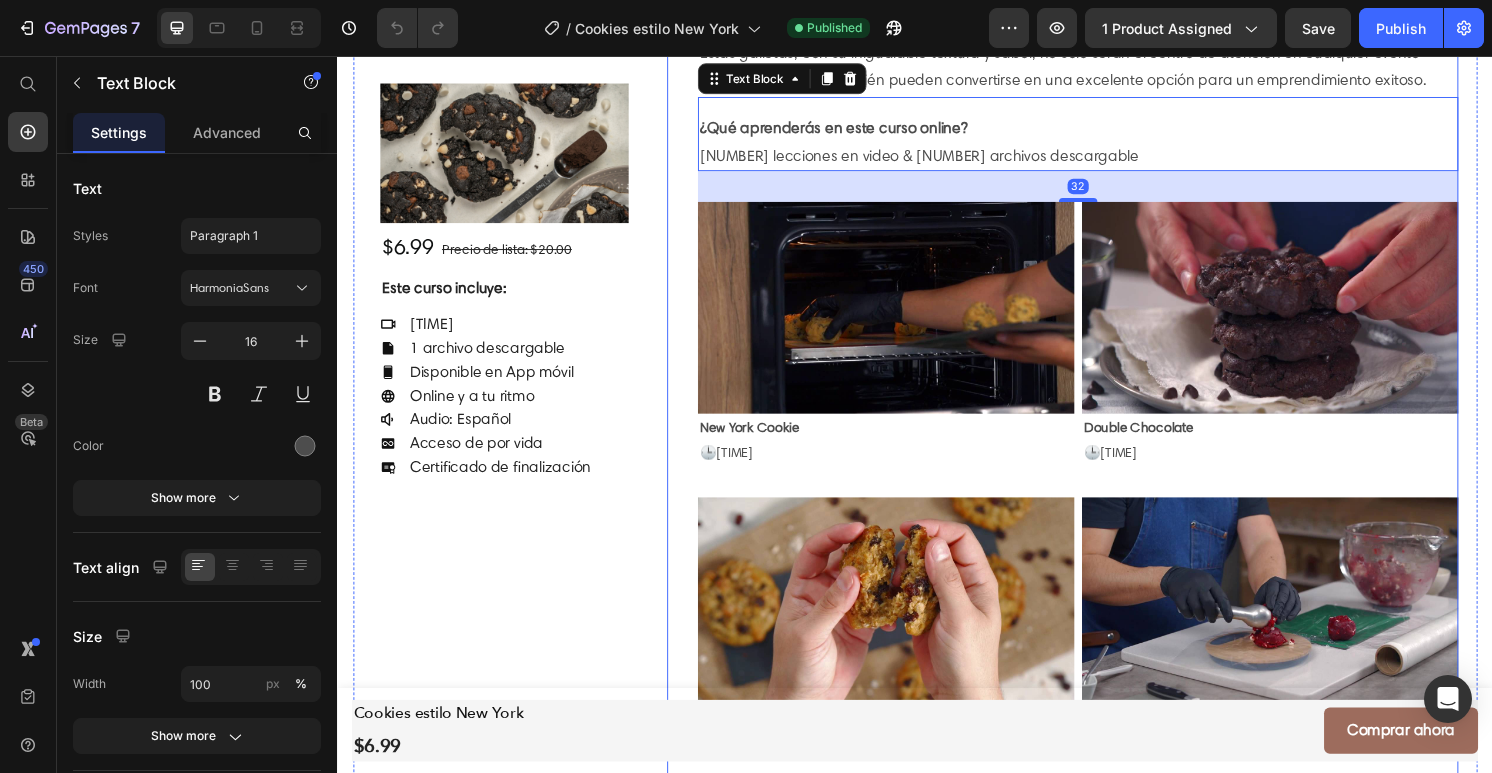 click on "Cookies Estilo New York:  Secretos para el Éxito en Cada Mordida Heading En este curso, te adentrarás en el arte de crear las icónicas cookies estilo New York, perfeccionando recetas que han conquistado paladares en todo el mundo. Aprenderás a preparar la icónica galleta con chips de chocolate y trozos de nueces, junto a otros sabores clásicos como Red Velvet, Double Chocolate, Oatmeal Raisin y más. Logrando la combinación perfecta entre lo crujiente y lo suave en cada bocado. También descubrirás cómo conservarlas frescas por más tiempo, asegurando que siempre estén listas para disfrutar. Estas galletas, con su inigualable textura y sabor, no solo serán el centro de atención en cualquier evento especial, sino que también pueden convertirse en una excelente opción para un emprendimiento exitoso. Text Block ¿Qué aprenderás en este curso online? 8 lecciones en video & 1 archivos descargable Text Block   32 Image New York Cookie 🕒  [TIME] Text Block Image Double Chocolate" at bounding box center [1106, 1928] 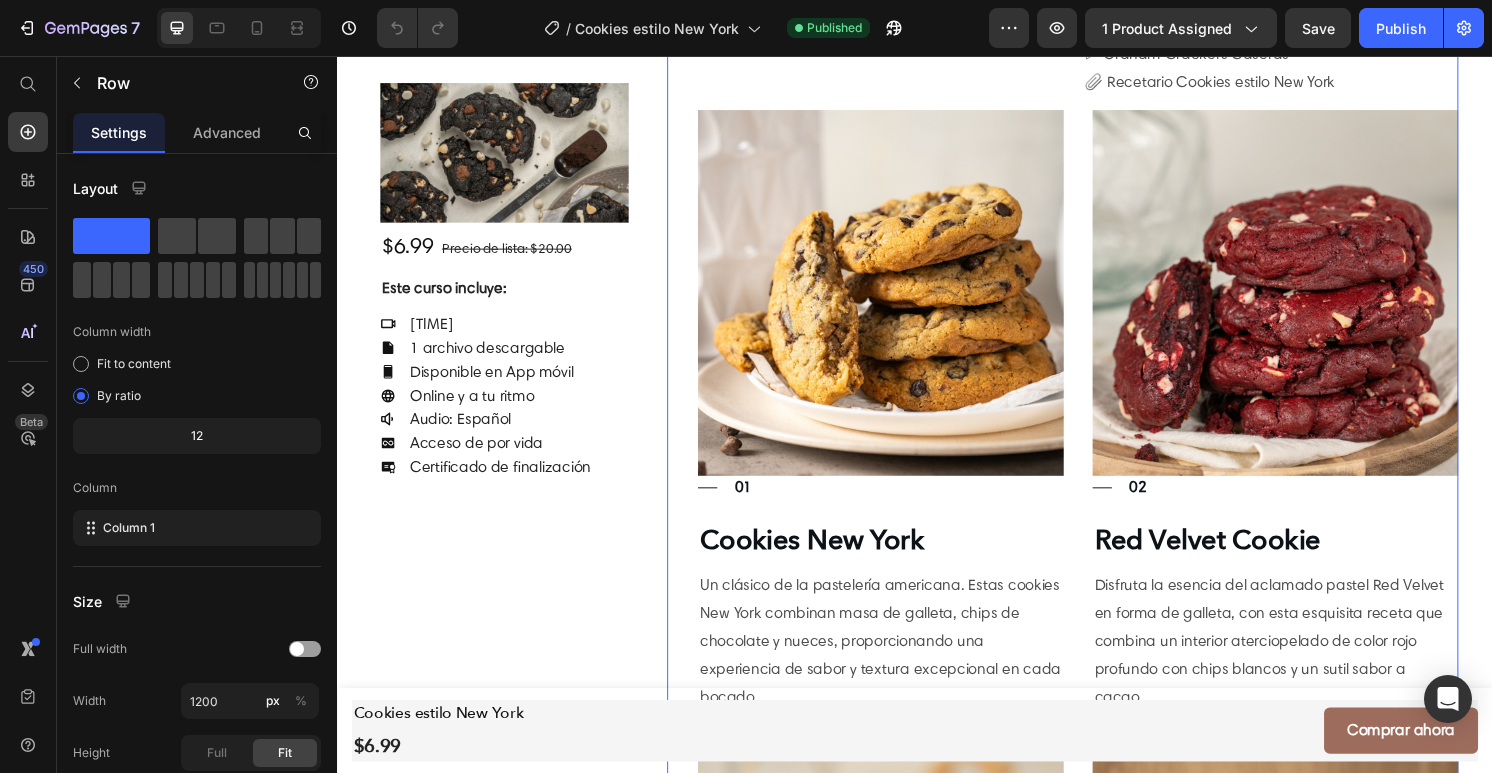 scroll, scrollTop: 2306, scrollLeft: 0, axis: vertical 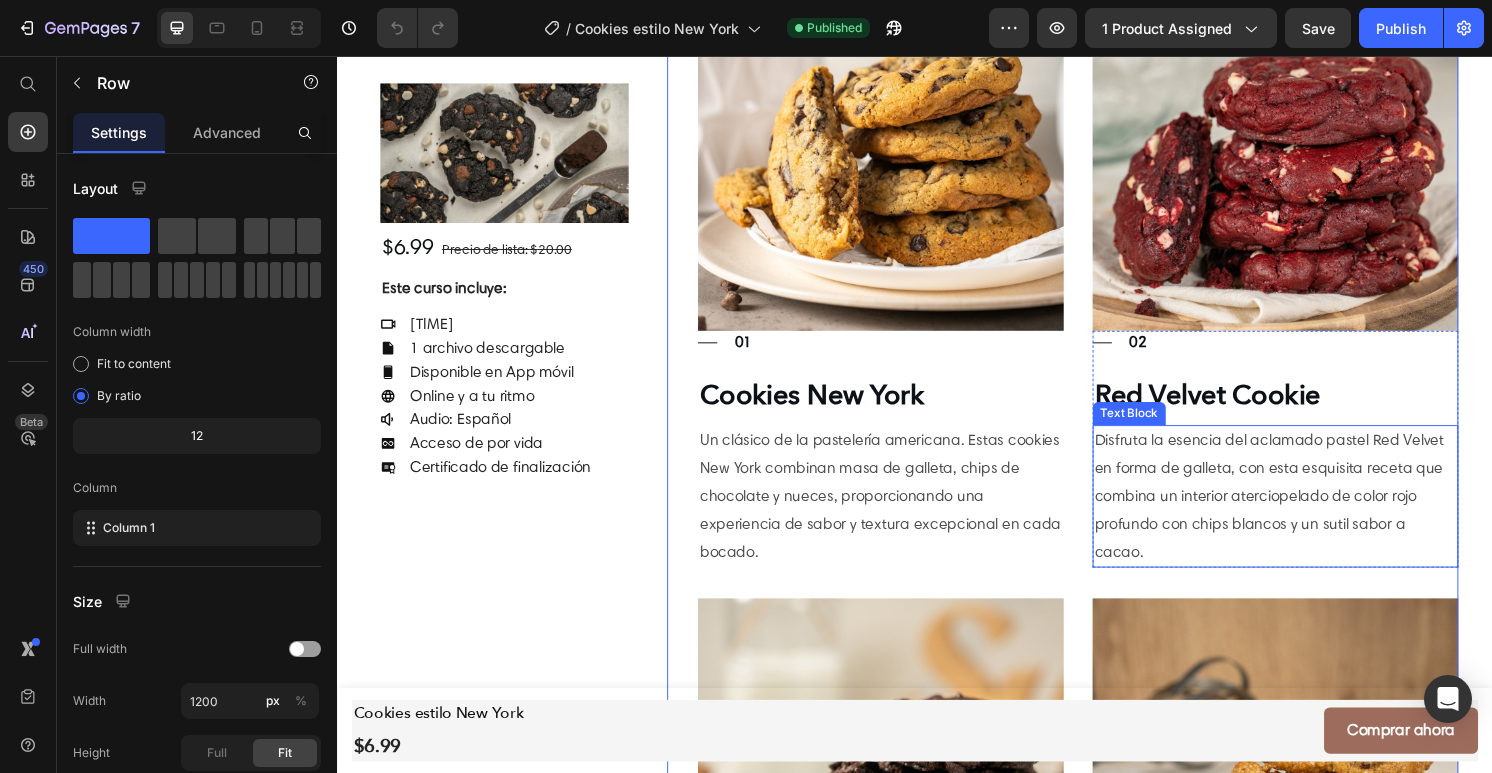 click on "Disfruta la esencia del aclamado pastel Red Velvet en forma de galleta, con esta esquisita receta que combina un interior aterciopelado de color rojo profundo con chips blancos y un sutil sabor a cacao." at bounding box center [1311, 514] 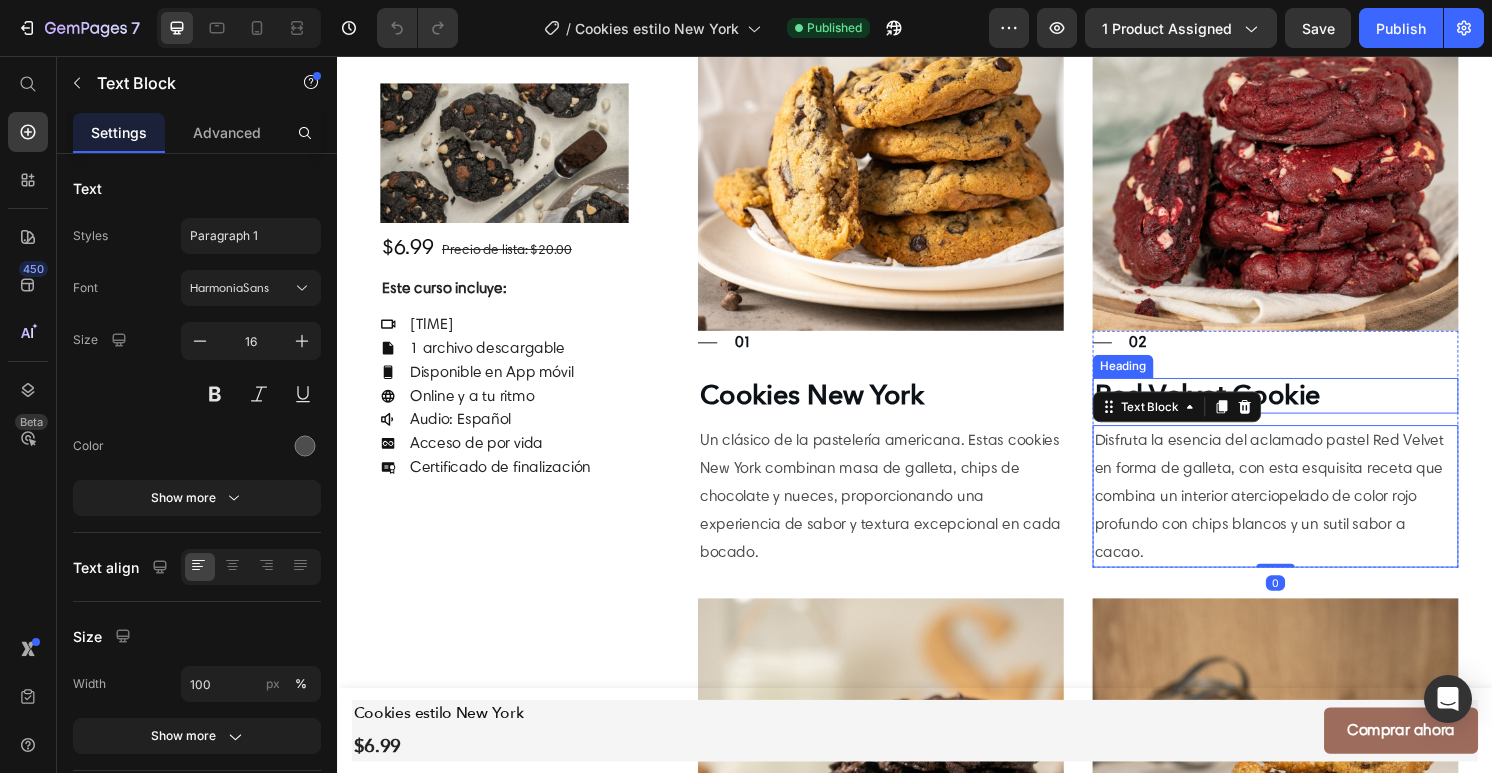 click on "Red Velvet Cookie" at bounding box center (1311, 410) 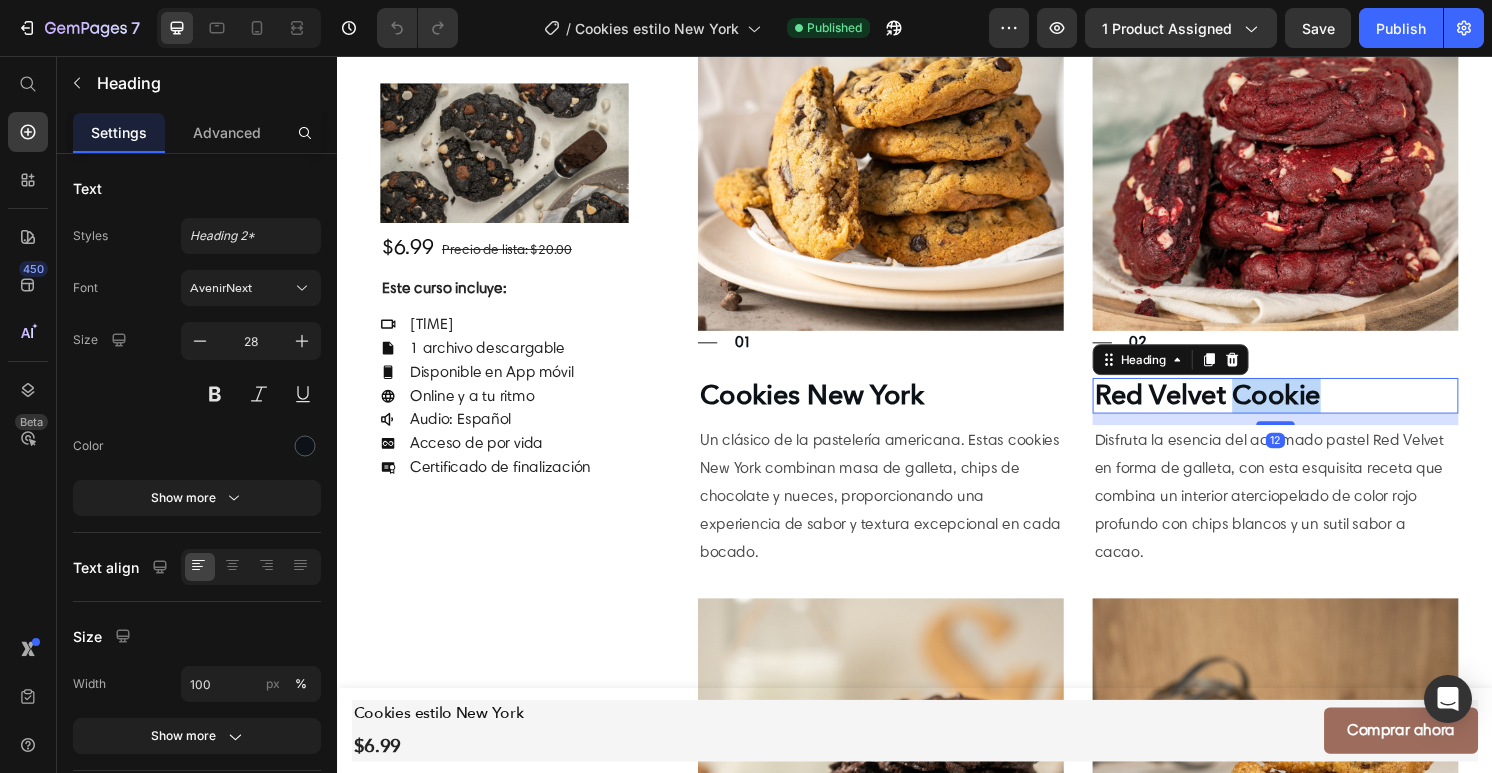 click on "Red Velvet Cookie" at bounding box center (1311, 410) 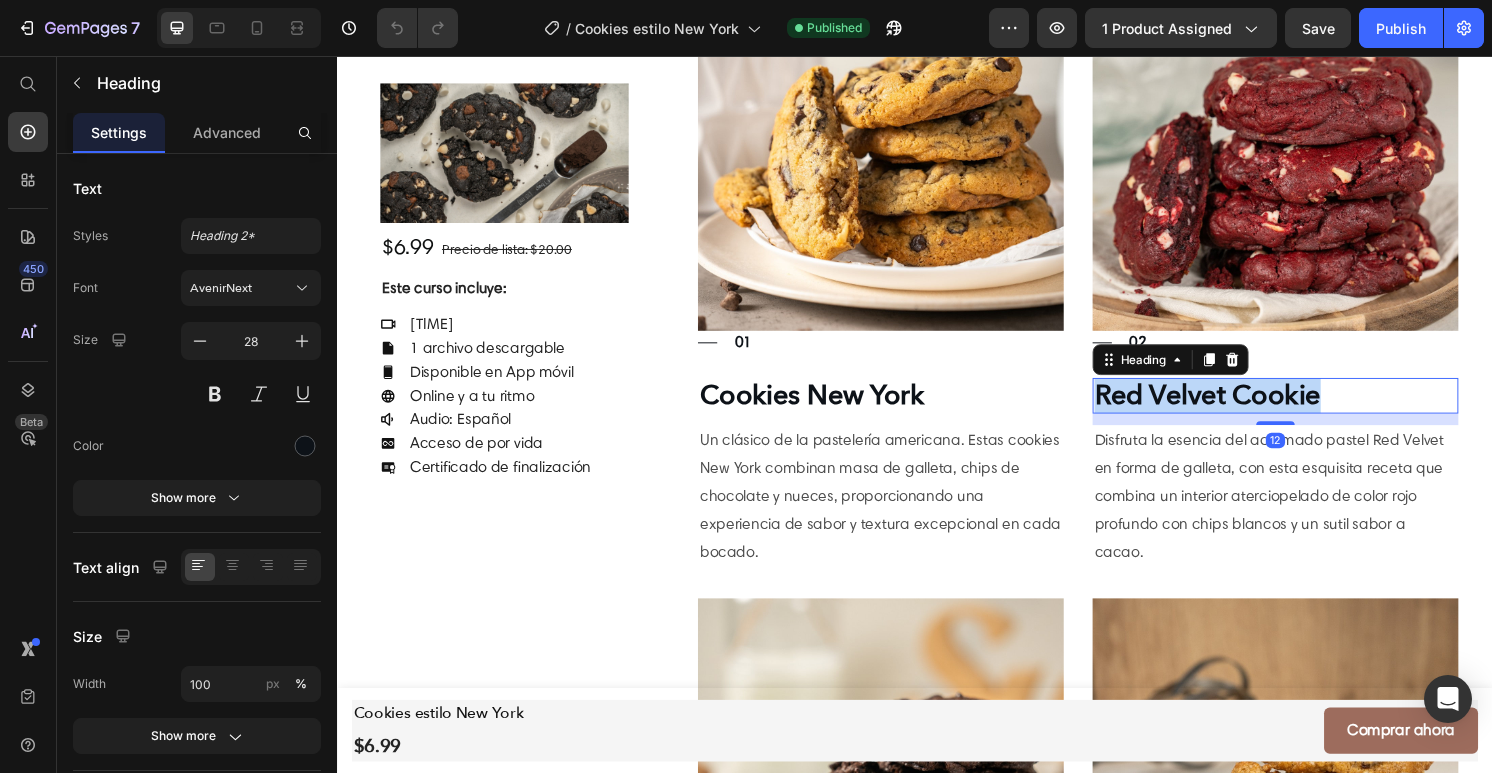 click on "Red Velvet Cookie" at bounding box center (1311, 410) 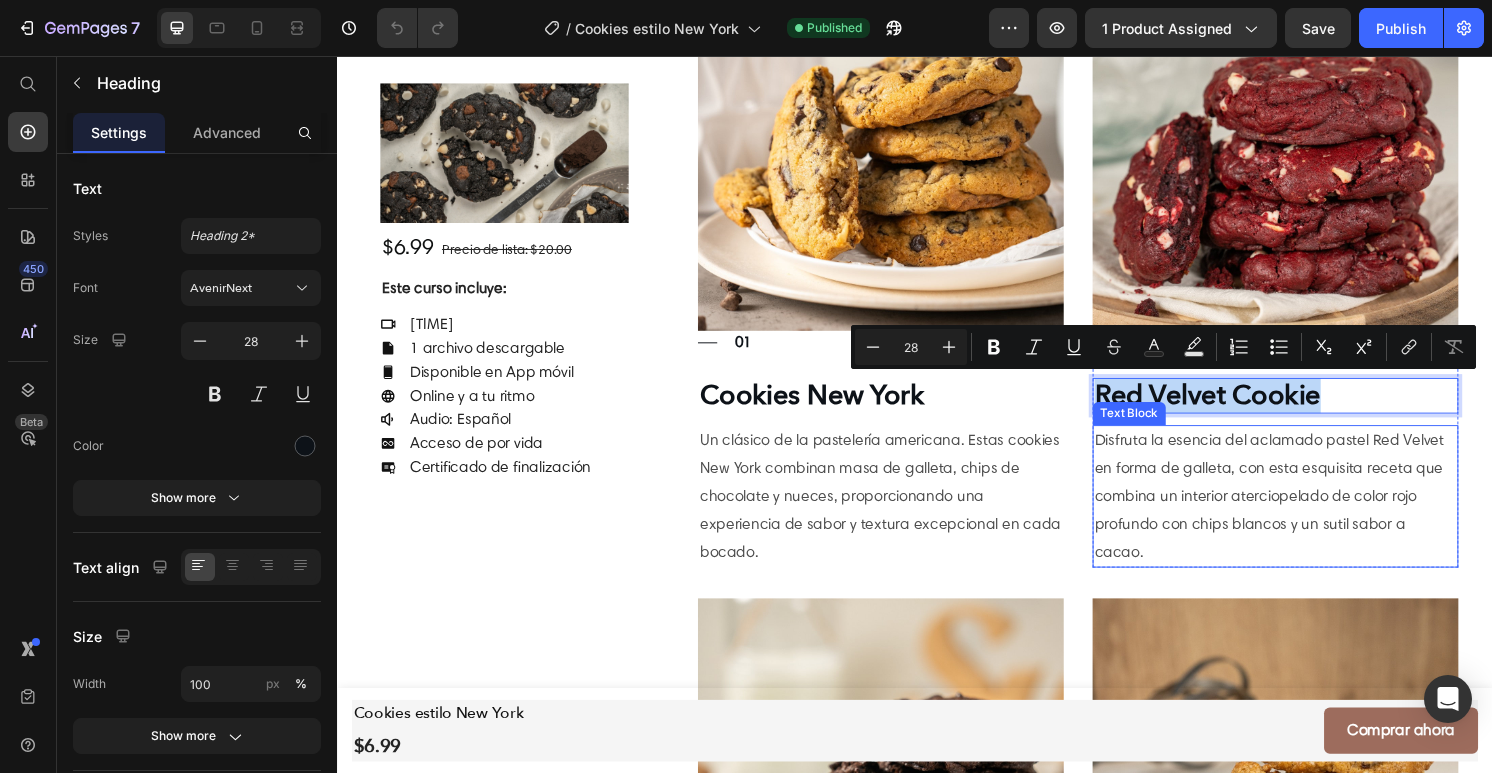 click on "Disfruta la esencia del aclamado pastel Red Velvet en forma de galleta, con esta esquisita receta que combina un interior aterciopelado de color rojo profundo con chips blancos y un sutil sabor a cacao." at bounding box center (1311, 514) 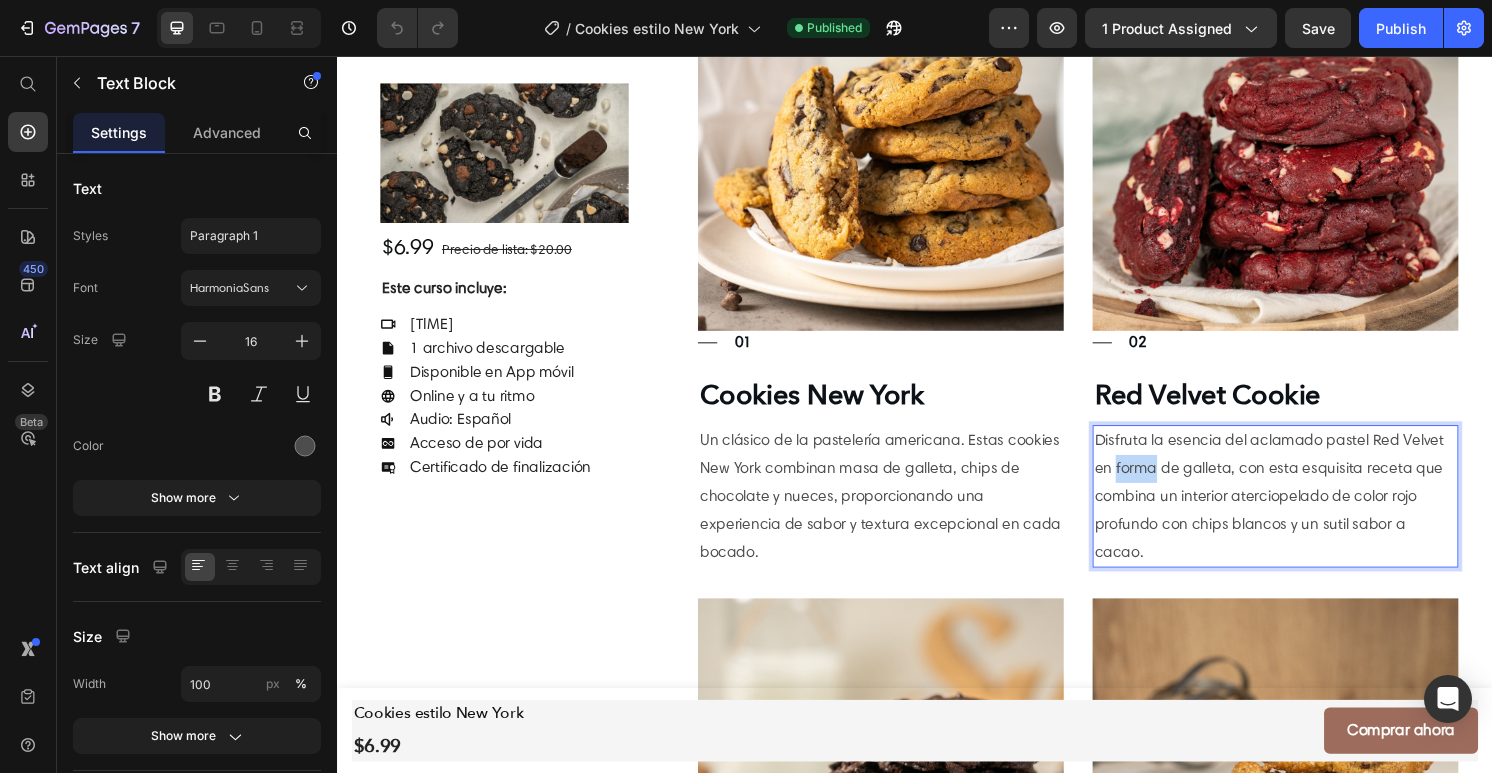click on "Disfruta la esencia del aclamado pastel Red Velvet en forma de galleta, con esta esquisita receta que combina un interior aterciopelado de color rojo profundo con chips blancos y un sutil sabor a cacao." at bounding box center [1311, 514] 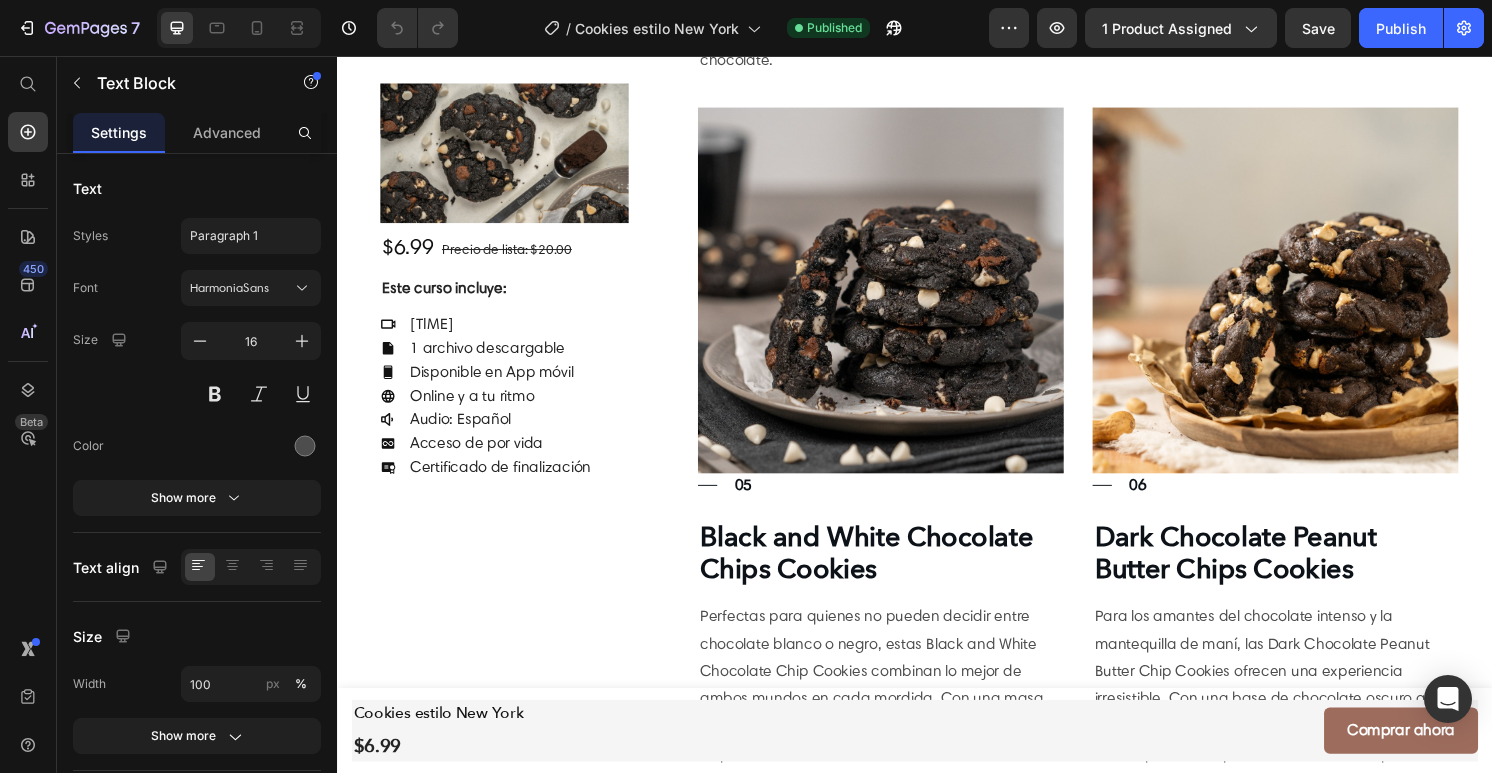 scroll, scrollTop: 3501, scrollLeft: 0, axis: vertical 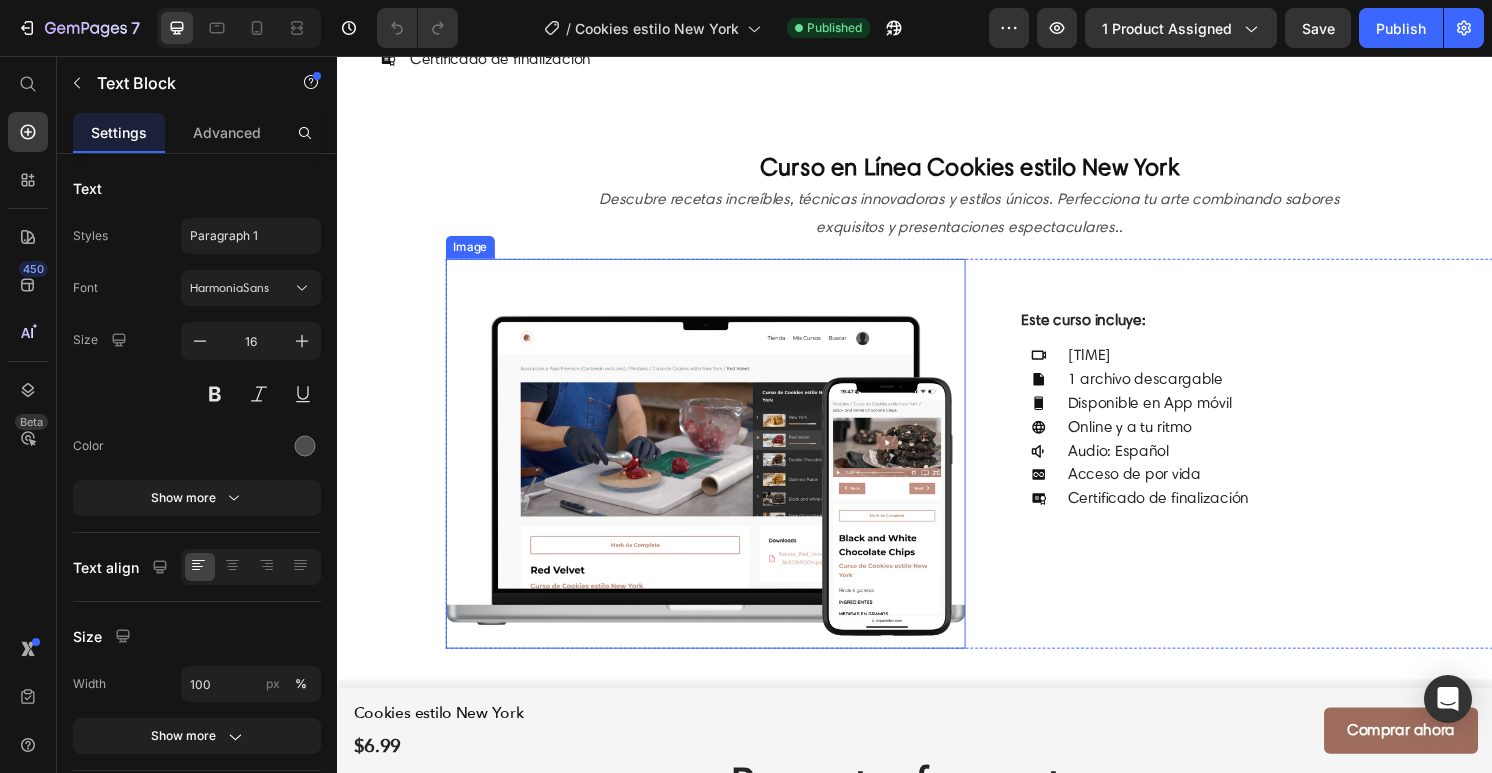 click at bounding box center [719, 469] 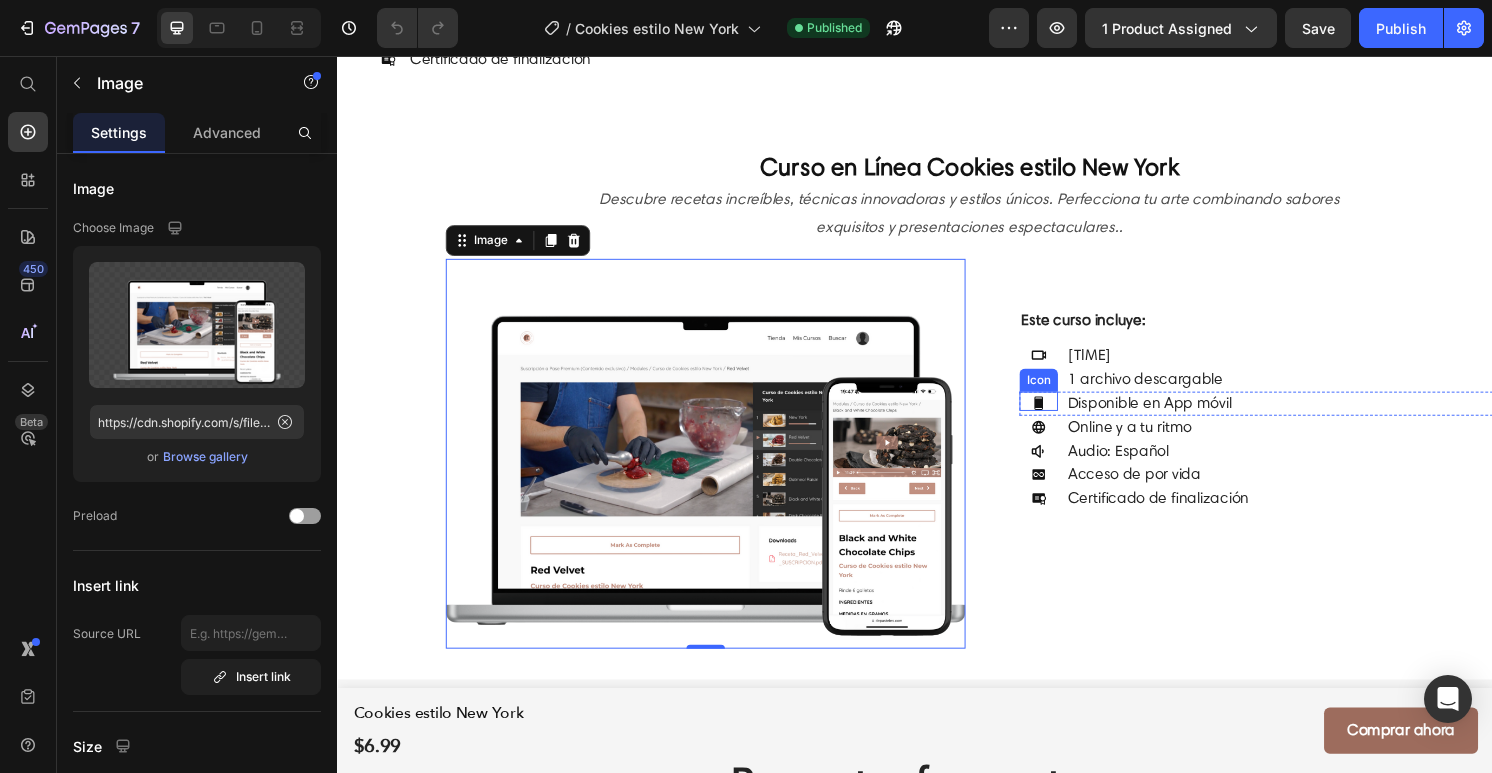 click on "Icon" at bounding box center [1065, 415] 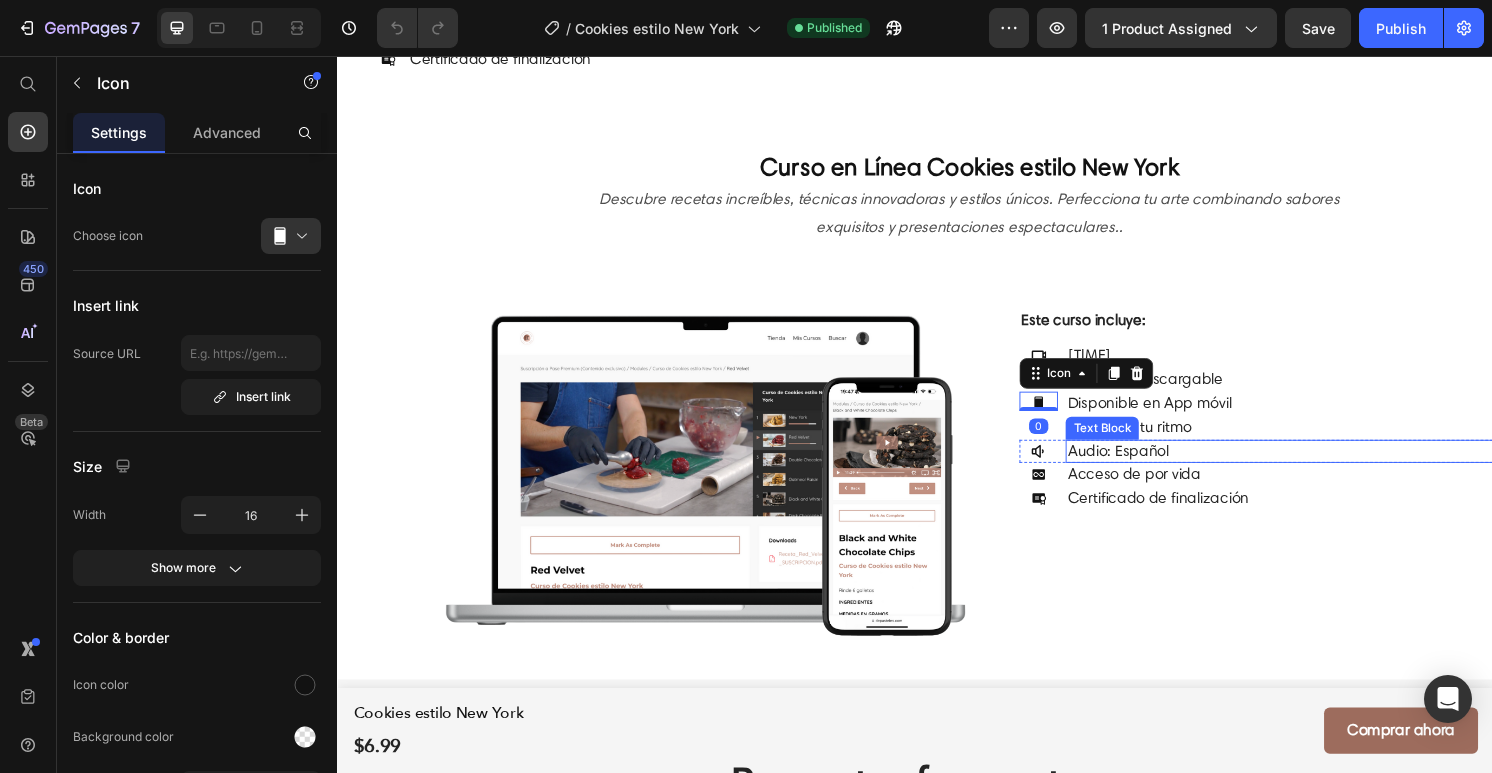 click on "Audio: Español" at bounding box center (1147, 466) 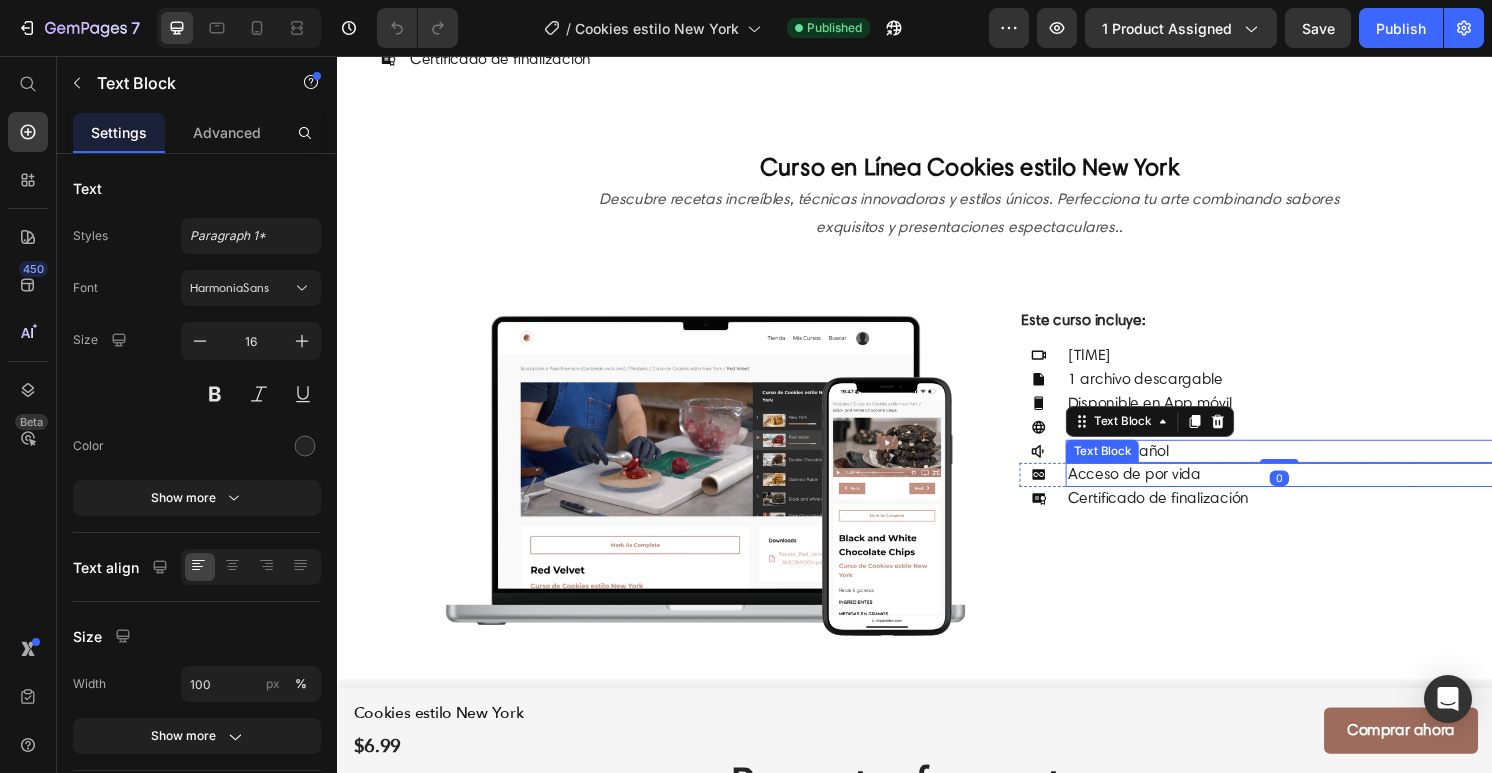 click on "Acceso de por vida" at bounding box center (1164, 490) 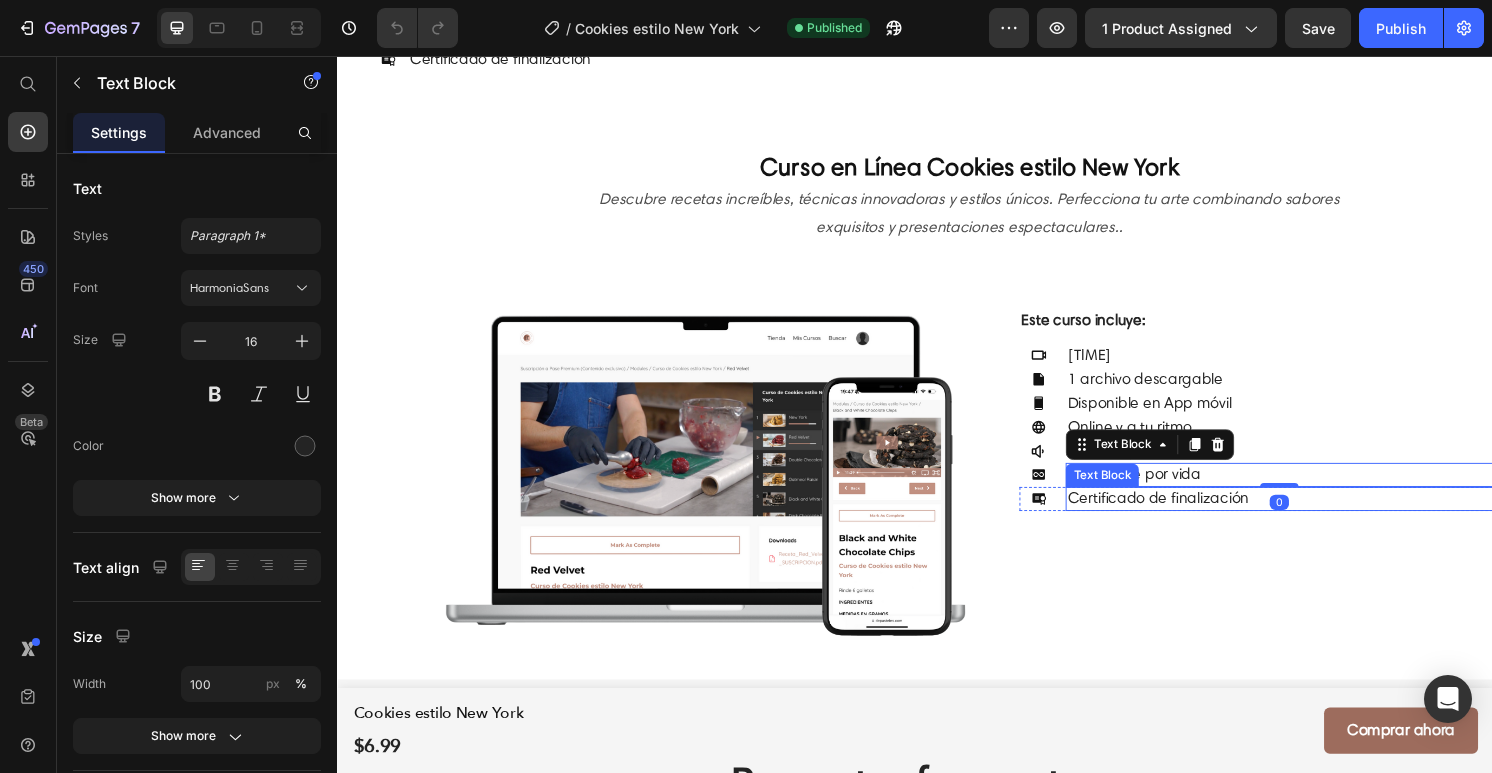 click on "Certificado de finalización" at bounding box center (1189, 515) 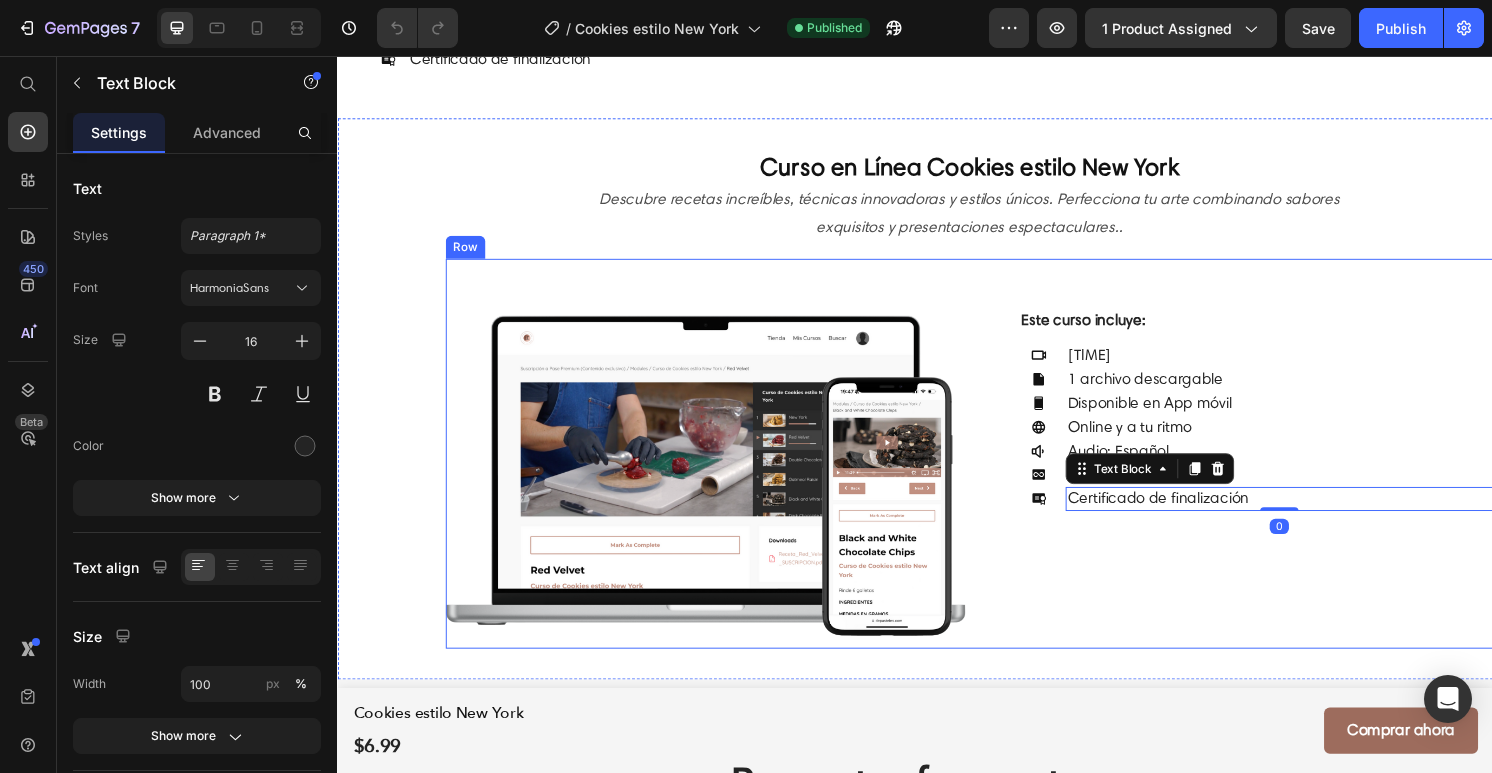 click on "Este curso incluye: Text Block
Icon 8 lecciones (1h 20m) Text Block Row
Icon 1 archivo descargable Text Block Row
Icon Disponible en App móvil Text Block Row
Icon Online y a tu ritmo Text Block Row
Icon Audio: Español Text Block Row
Icon Acceso de por vida Text Block Row
Icon Certificado de finalización Text Block   0 Row Row" at bounding box center [1267, 469] 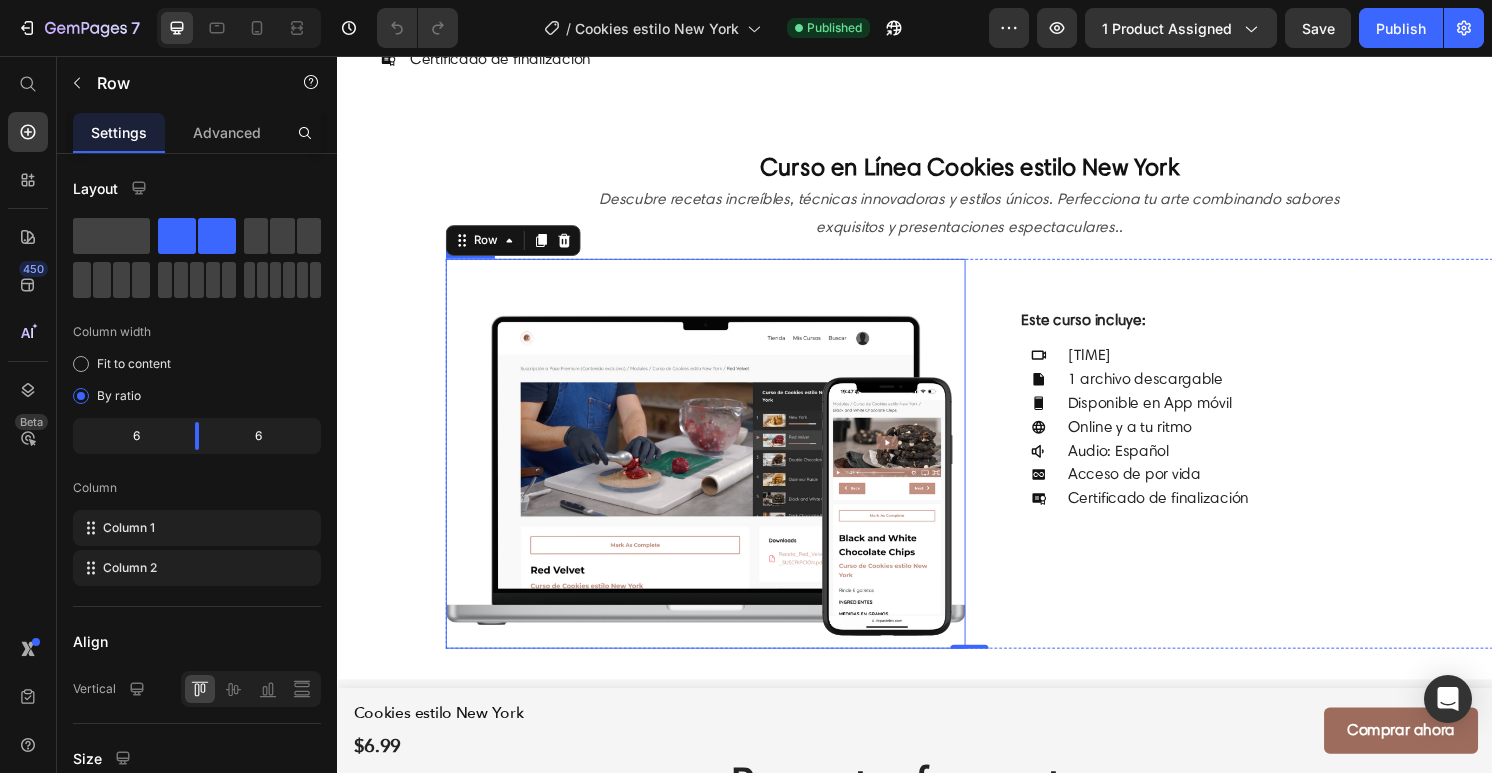 click at bounding box center [719, 469] 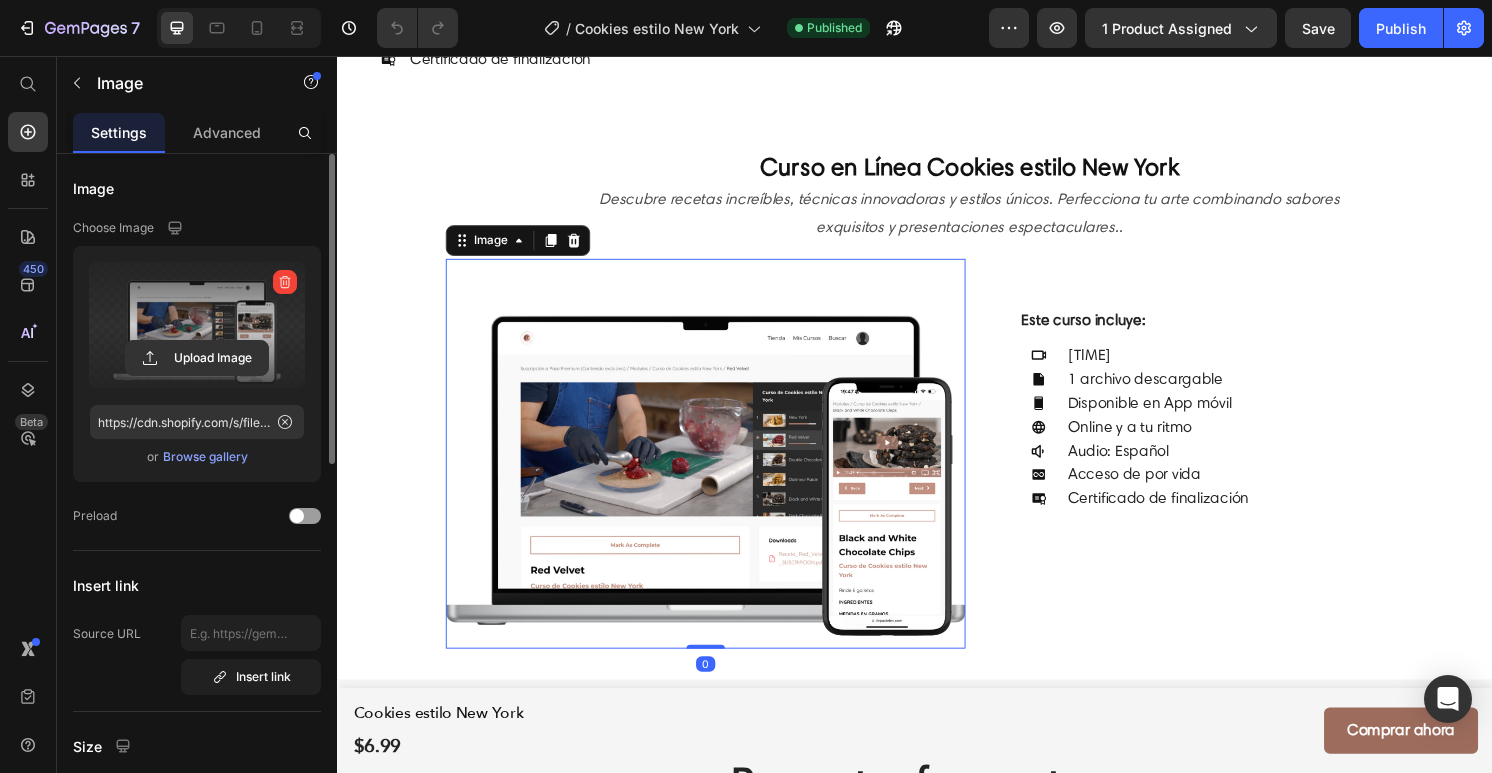 click at bounding box center [197, 325] 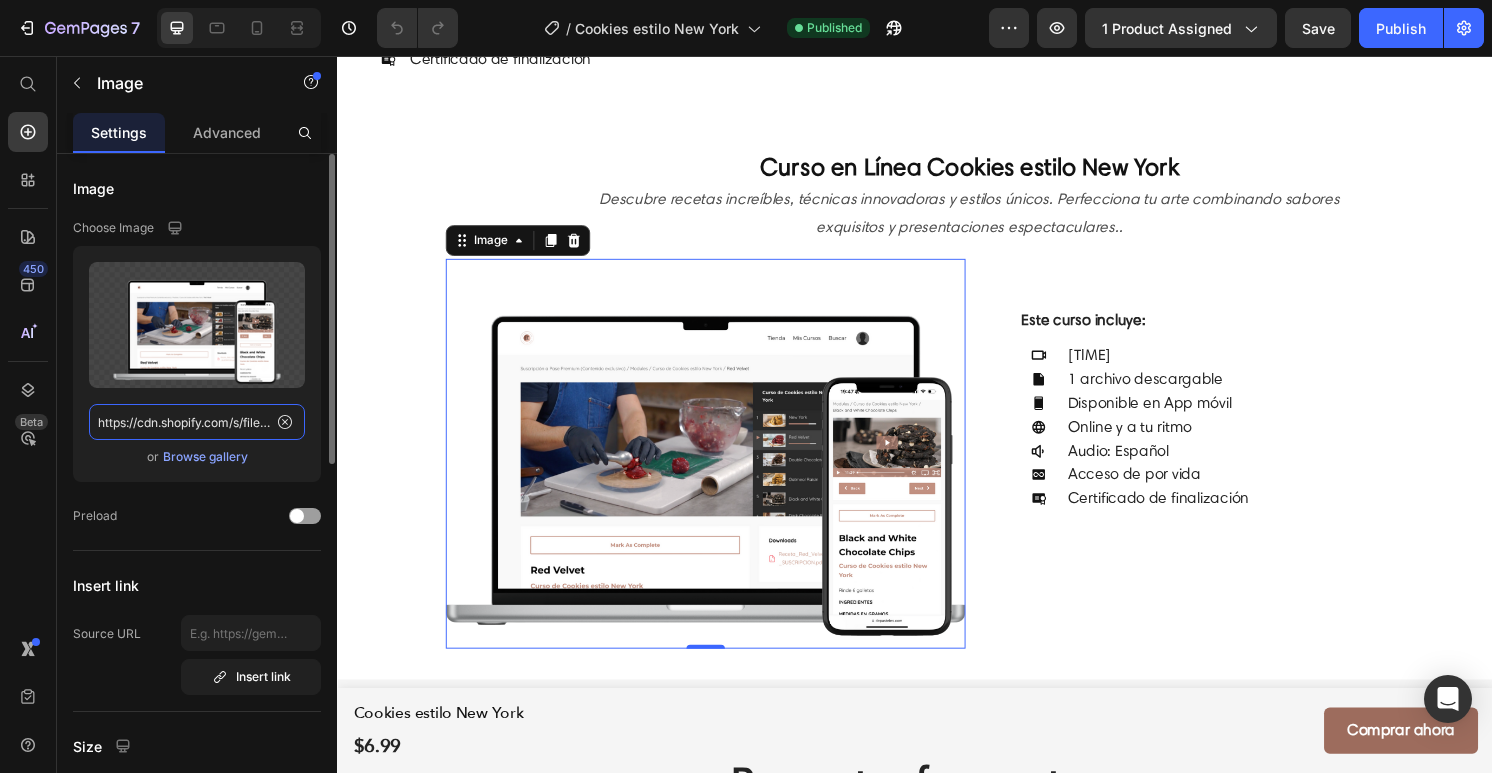 click on "https://cdn.shopify.com/s/files/1/0588/5571/9082/files/gempages_522135188143080234-284a0c98-b8d5-4d7a-9860-3b8380a5e351.png" 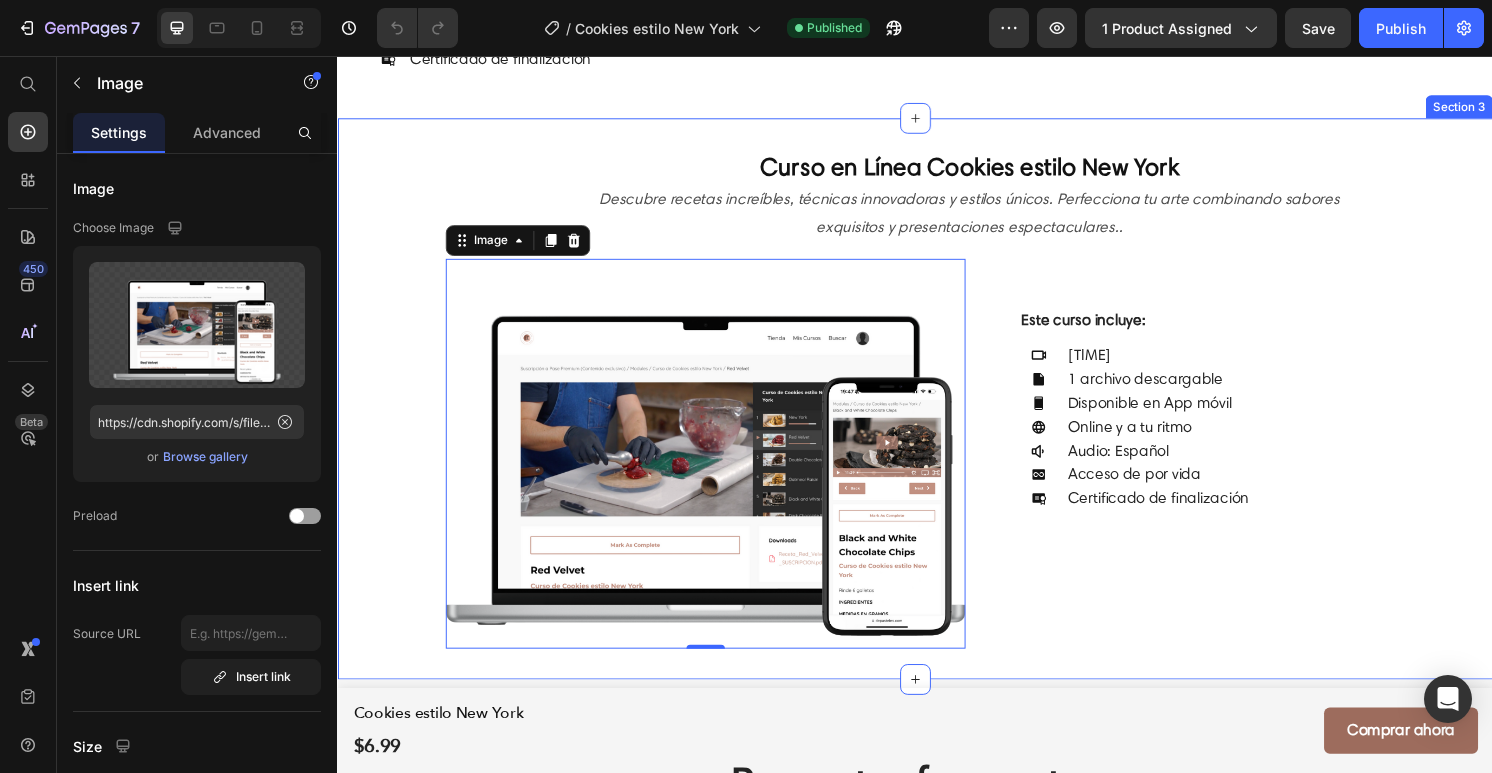 click on "Curso en Línea Cookies estilo New York Heading Descubre recetas increíbles, técnicas innovadoras y estilos únicos. Perfecciona tu arte combinando sabores exquisitos y presentaciones espectaculares.. Text Block Row Image   0 Este curso incluye: Text Block
Icon 8 lecciones (1h 20m) Text Block Row
Icon 1 archivo descargable Text Block Row
Icon Disponible en App móvil Text Block Row
Icon Online y a tu ritmo Text Block Row
Icon Audio: Español Text Block Row
Icon Acceso de por vida Text Block Row
Icon Certificado de finalización Text Block Row Row Row Section 3" at bounding box center (937, 412) 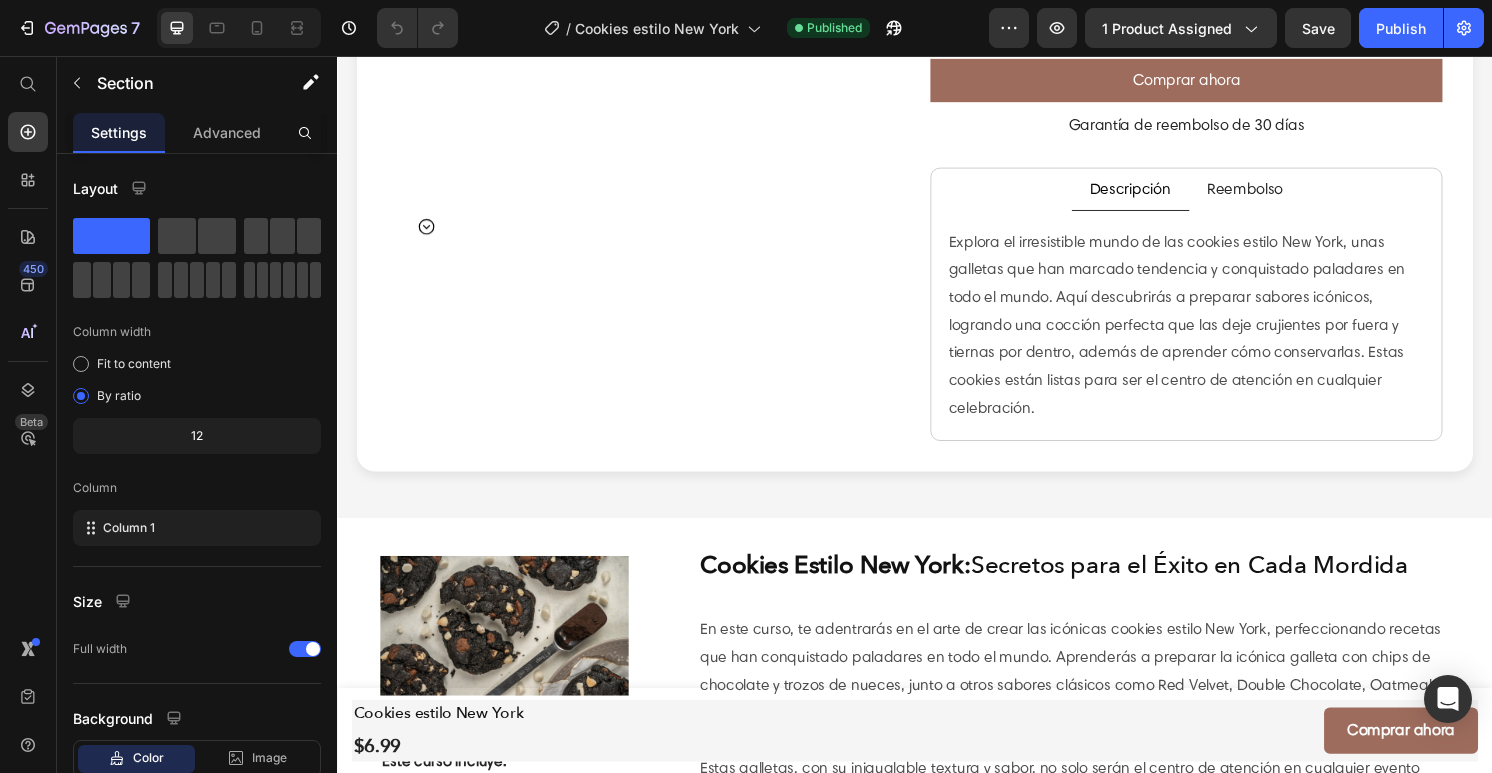 scroll, scrollTop: 606, scrollLeft: 0, axis: vertical 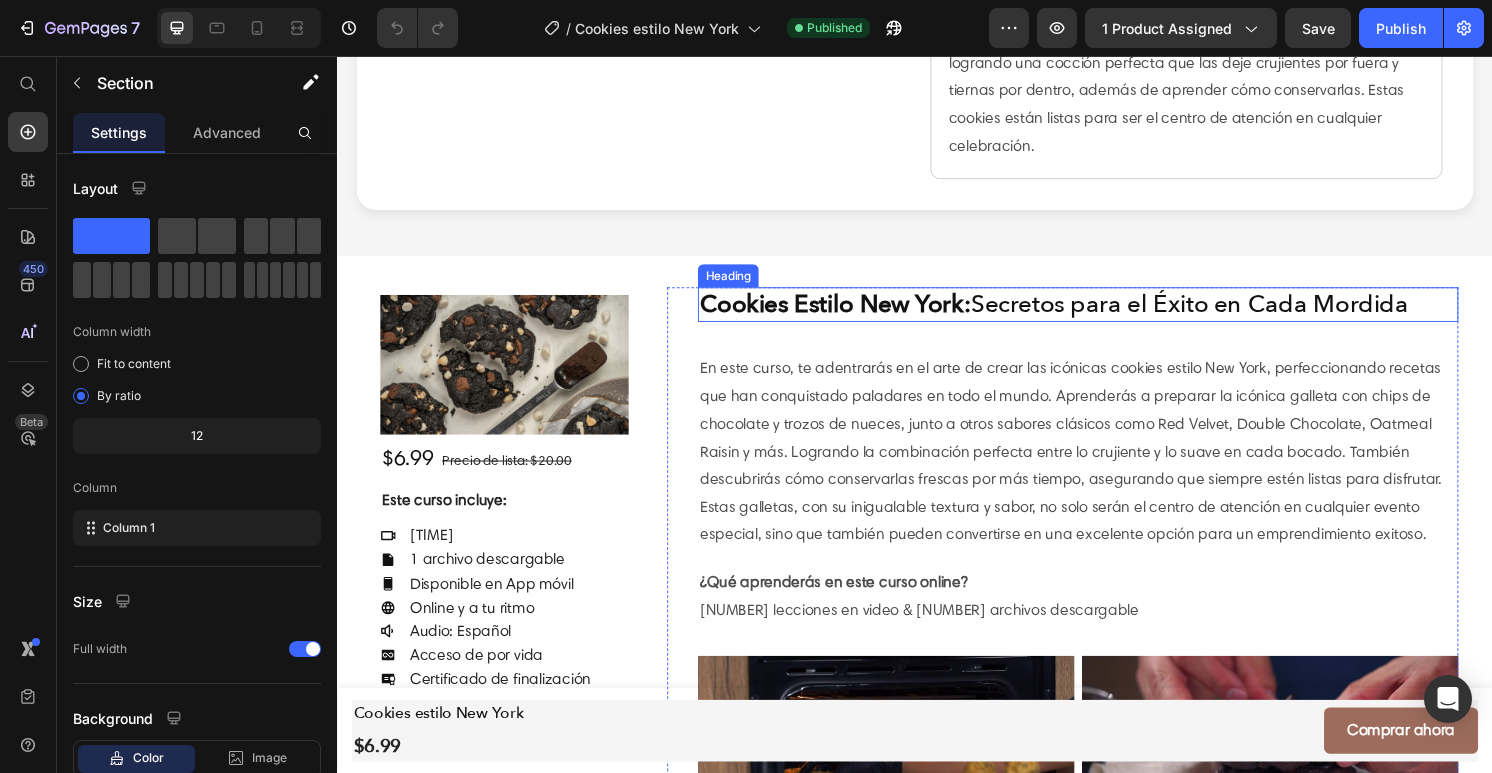 click on "Cookies Estilo New York:" at bounding box center [854, 314] 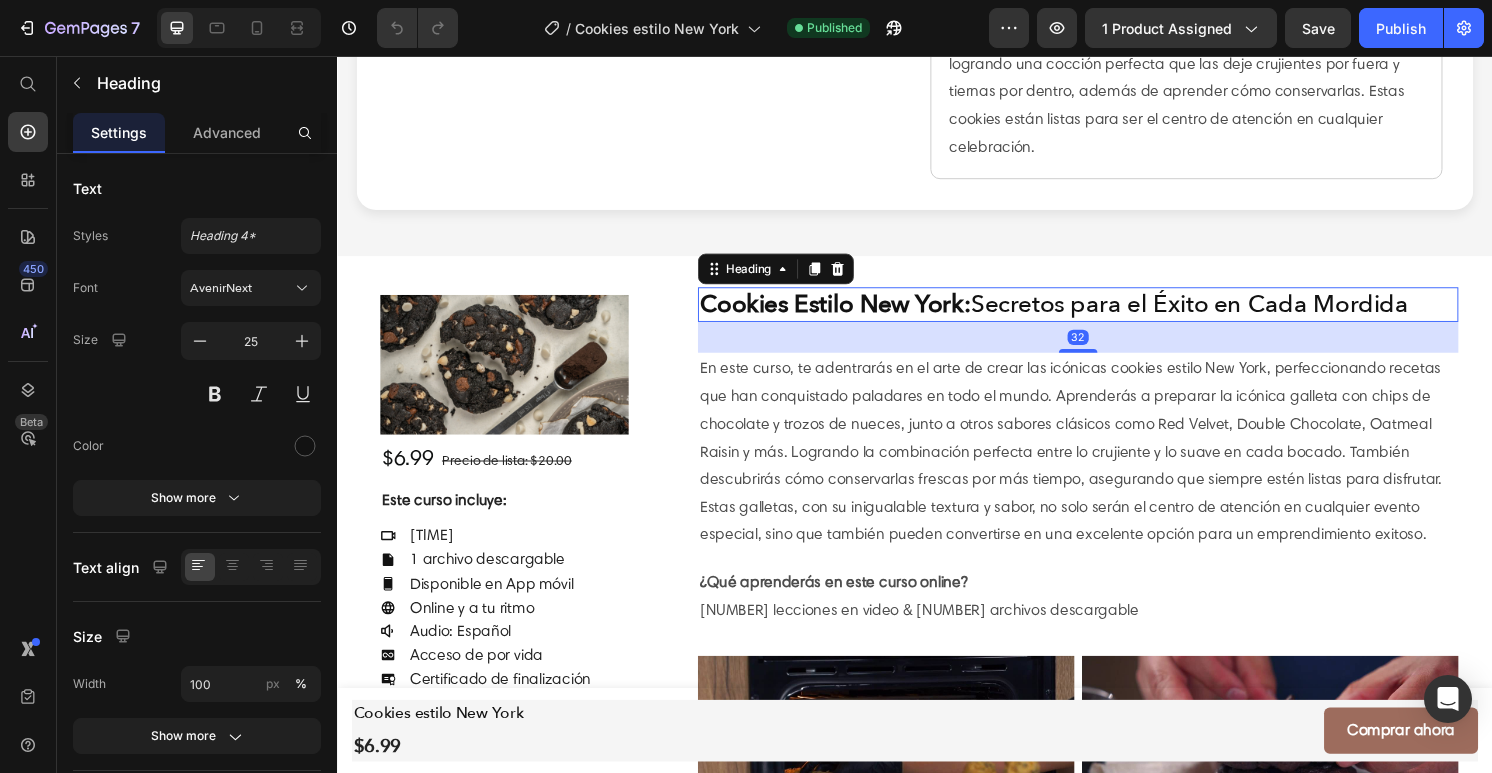 click on "Cookies Estilo New York:" at bounding box center [854, 314] 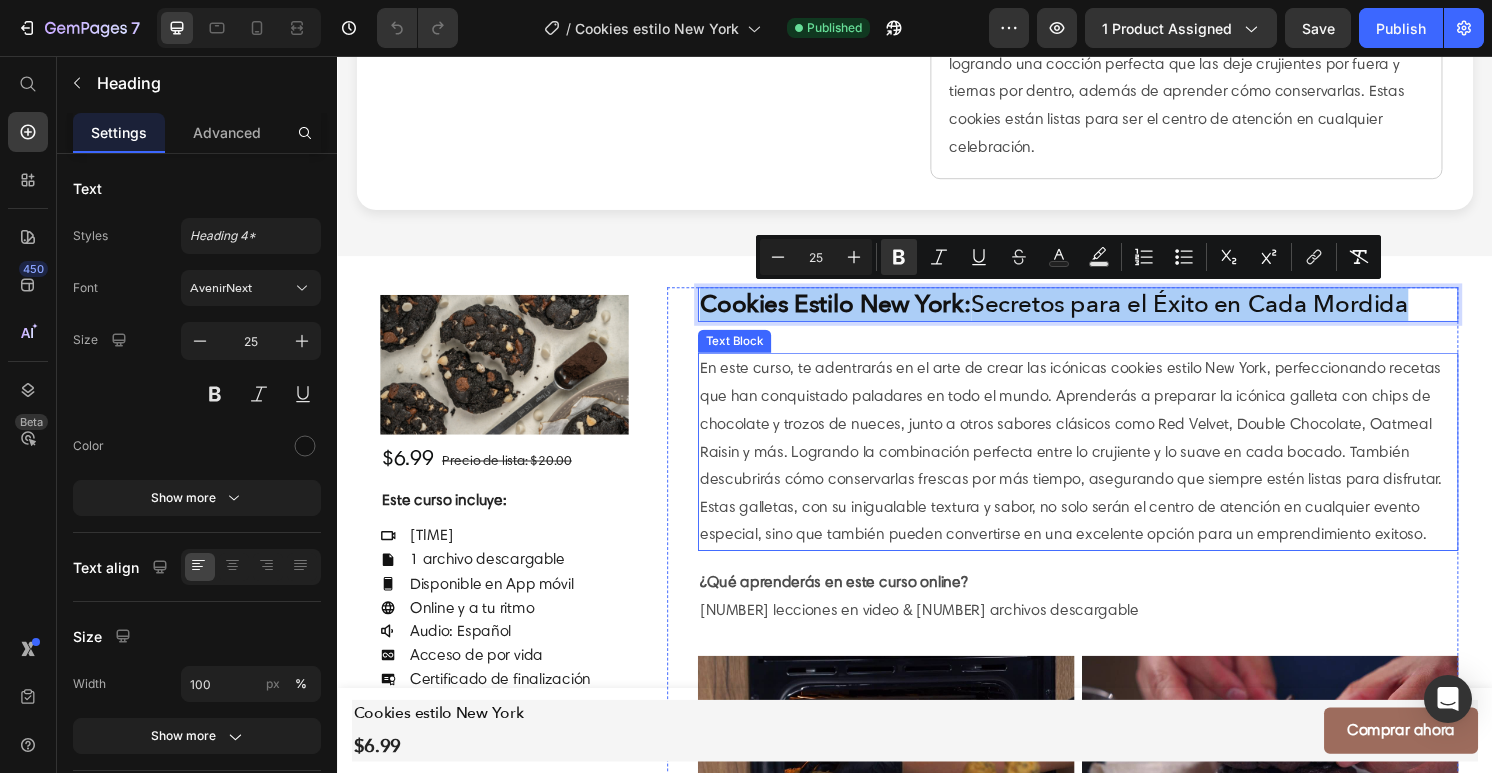click on "En este curso, te adentrarás en el arte de crear las icónicas cookies estilo New York, perfeccionando recetas que han conquistado paladares en todo el mundo. Aprenderás a preparar la icónica galleta con chips de chocolate y trozos de nueces, junto a otros sabores clásicos como Red Velvet, Double Chocolate, Oatmeal Raisin y más. Logrando la combinación perfecta entre lo crujiente y lo suave en cada bocado. También descubrirás cómo conservarlas frescas por más tiempo, asegurando que siempre estén listas para disfrutar. Estas galletas, con su inigualable textura y sabor, no solo serán el centro de atención en cualquier evento especial, sino que también pueden convertirse en una excelente opción para un emprendimiento exitoso." at bounding box center [1106, 467] 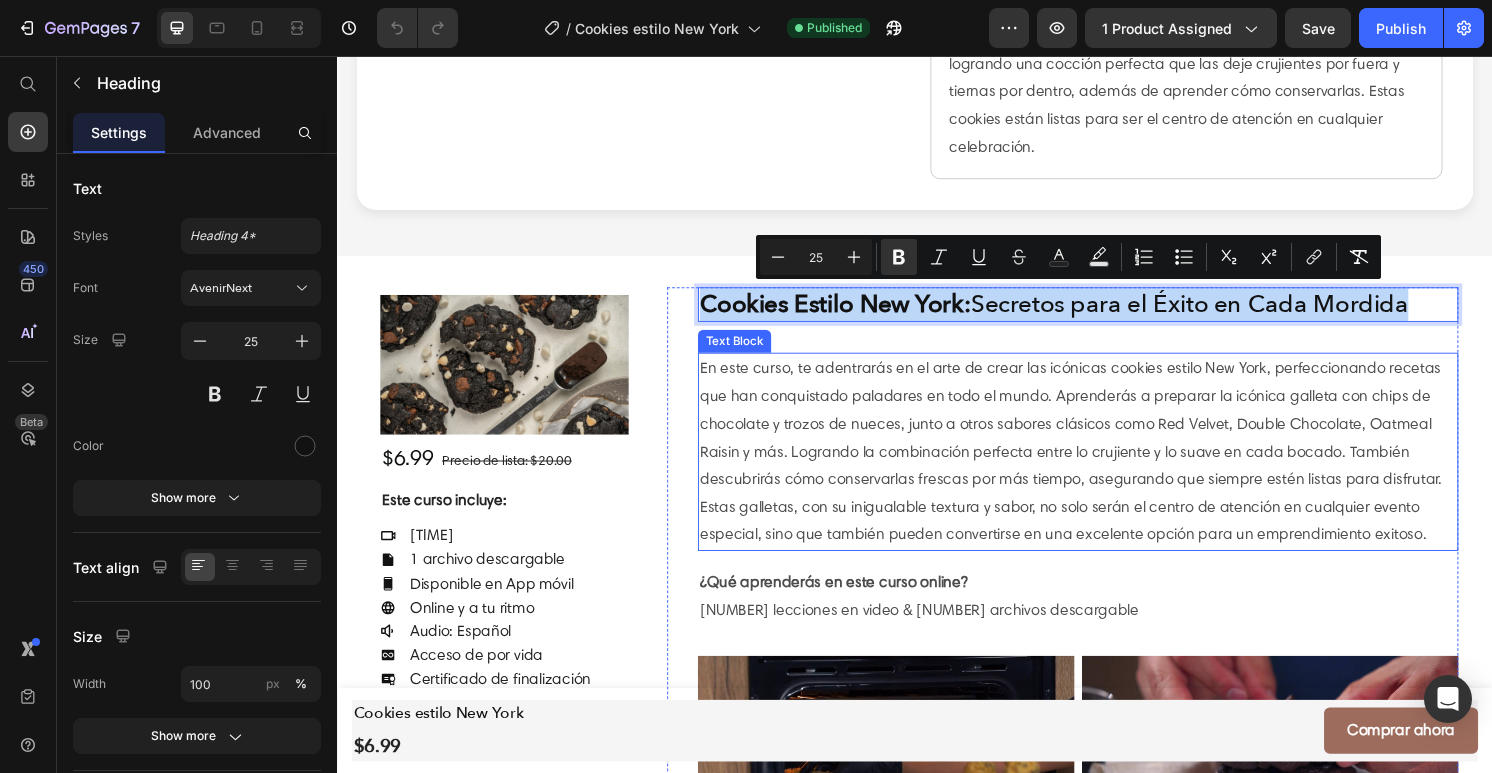 click on "En este curso, te adentrarás en el arte de crear las icónicas cookies estilo New York, perfeccionando recetas que han conquistado paladares en todo el mundo. Aprenderás a preparar la icónica galleta con chips de chocolate y trozos de nueces, junto a otros sabores clásicos como Red Velvet, Double Chocolate, Oatmeal Raisin y más. Logrando la combinación perfecta entre lo crujiente y lo suave en cada bocado. También descubrirás cómo conservarlas frescas por más tiempo, asegurando que siempre estén listas para disfrutar. Estas galletas, con su inigualable textura y sabor, no solo serán el centro de atención en cualquier evento especial, sino que también pueden convertirse en una excelente opción para un emprendimiento exitoso." at bounding box center [1106, 467] 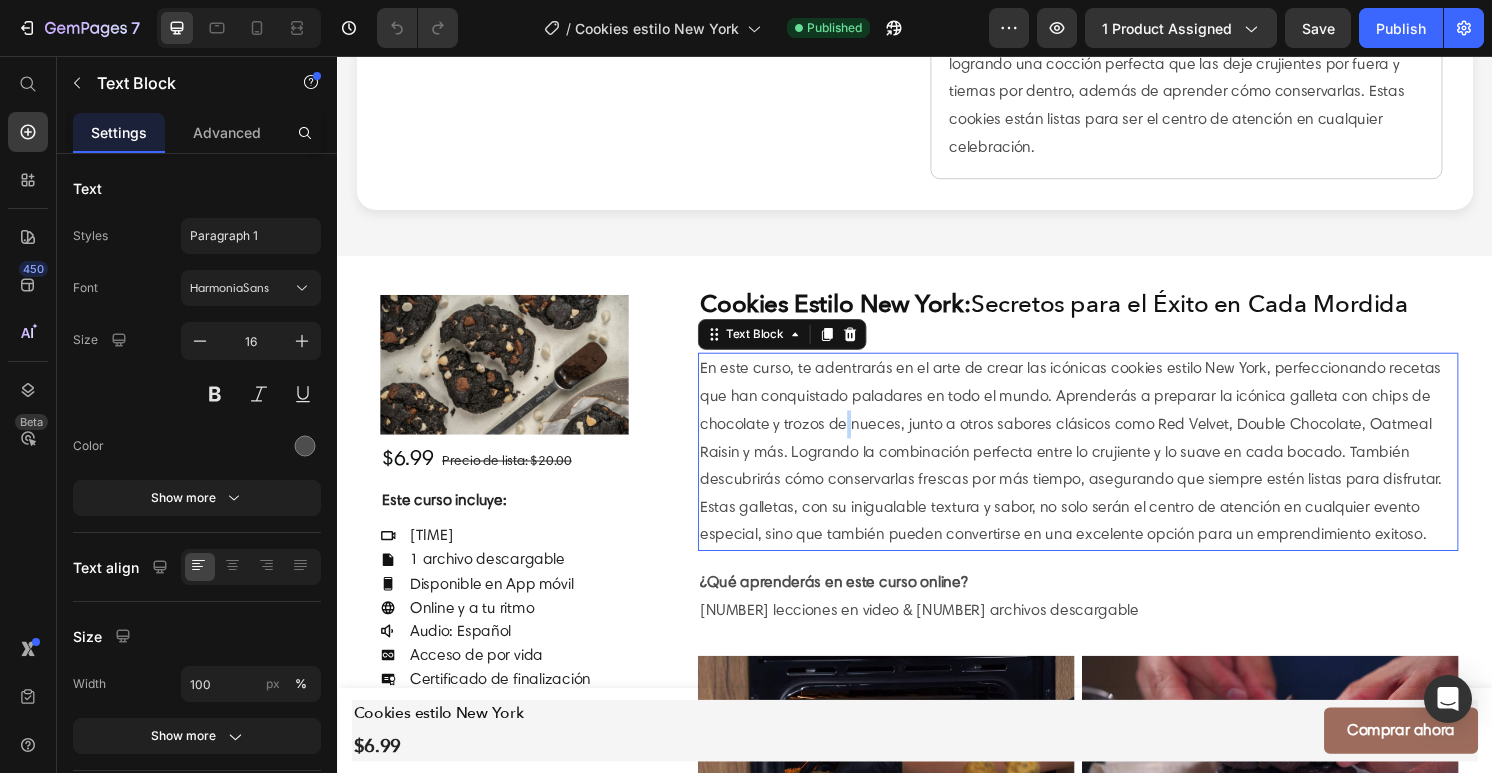 click on "En este curso, te adentrarás en el arte de crear las icónicas cookies estilo New York, perfeccionando recetas que han conquistado paladares en todo el mundo. Aprenderás a preparar la icónica galleta con chips de chocolate y trozos de nueces, junto a otros sabores clásicos como Red Velvet, Double Chocolate, Oatmeal Raisin y más. Logrando la combinación perfecta entre lo crujiente y lo suave en cada bocado. También descubrirás cómo conservarlas frescas por más tiempo, asegurando que siempre estén listas para disfrutar. Estas galletas, con su inigualable textura y sabor, no solo serán el centro de atención en cualquier evento especial, sino que también pueden convertirse en una excelente opción para un emprendimiento exitoso." at bounding box center (1106, 467) 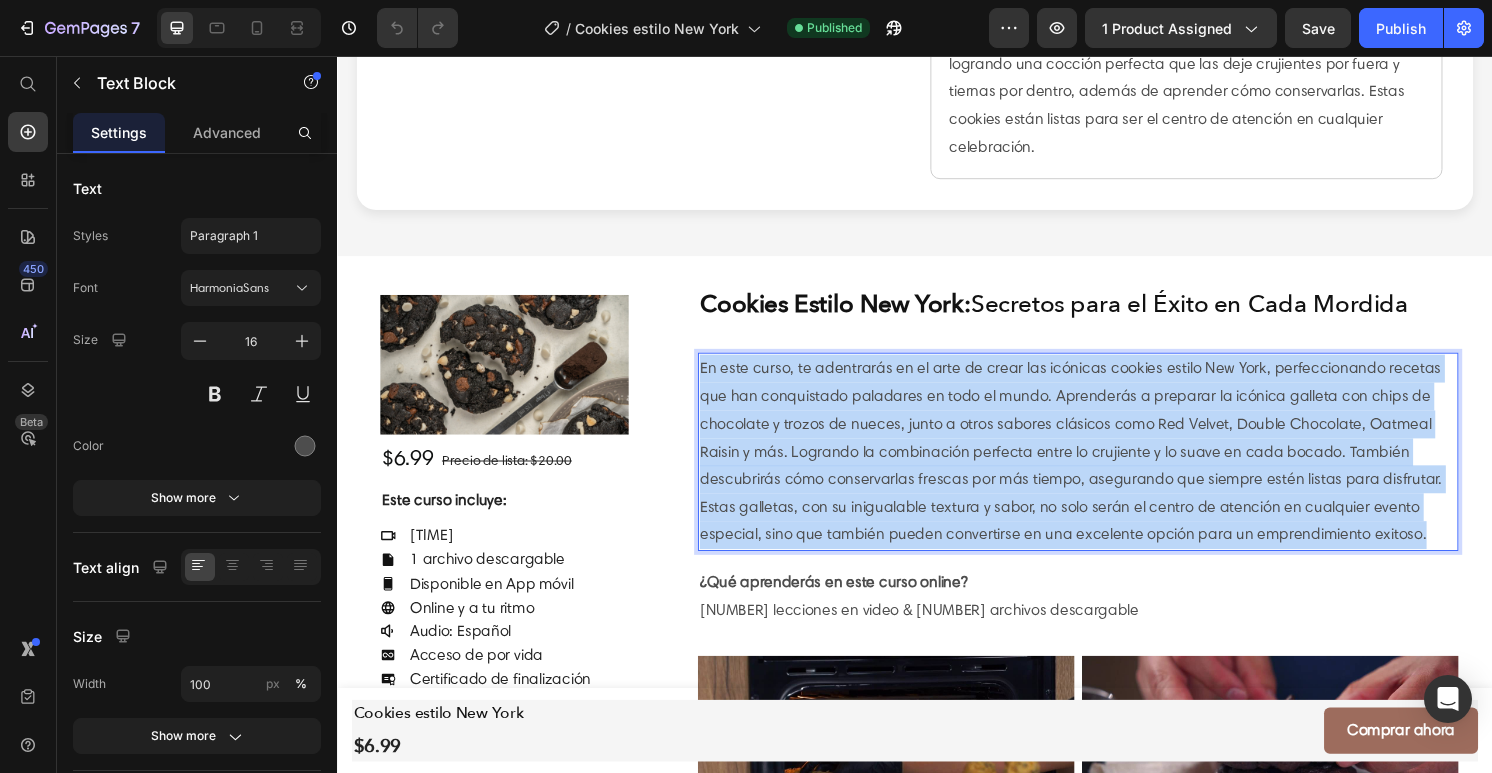 copy on "En este curso, te adentrarás en el arte de crear las icónicas cookies estilo New York, perfeccionando recetas que han conquistado paladares en todo el mundo. Aprenderás a preparar la icónica galleta con chips de chocolate y trozos de nueces, junto a otros sabores clásicos como Red Velvet, Double Chocolate, Oatmeal Raisin y más. Logrando la combinación perfecta entre lo crujiente y lo suave en cada bocado. También descubrirás cómo conservarlas frescas por más tiempo, asegurando que siempre estén listas para disfrutar. Estas galletas, con su inigualable textura y sabor, no solo serán el centro de atención en cualquier evento especial, sino que también pueden convertirse en una excelente opción para un emprendimiento exitoso." 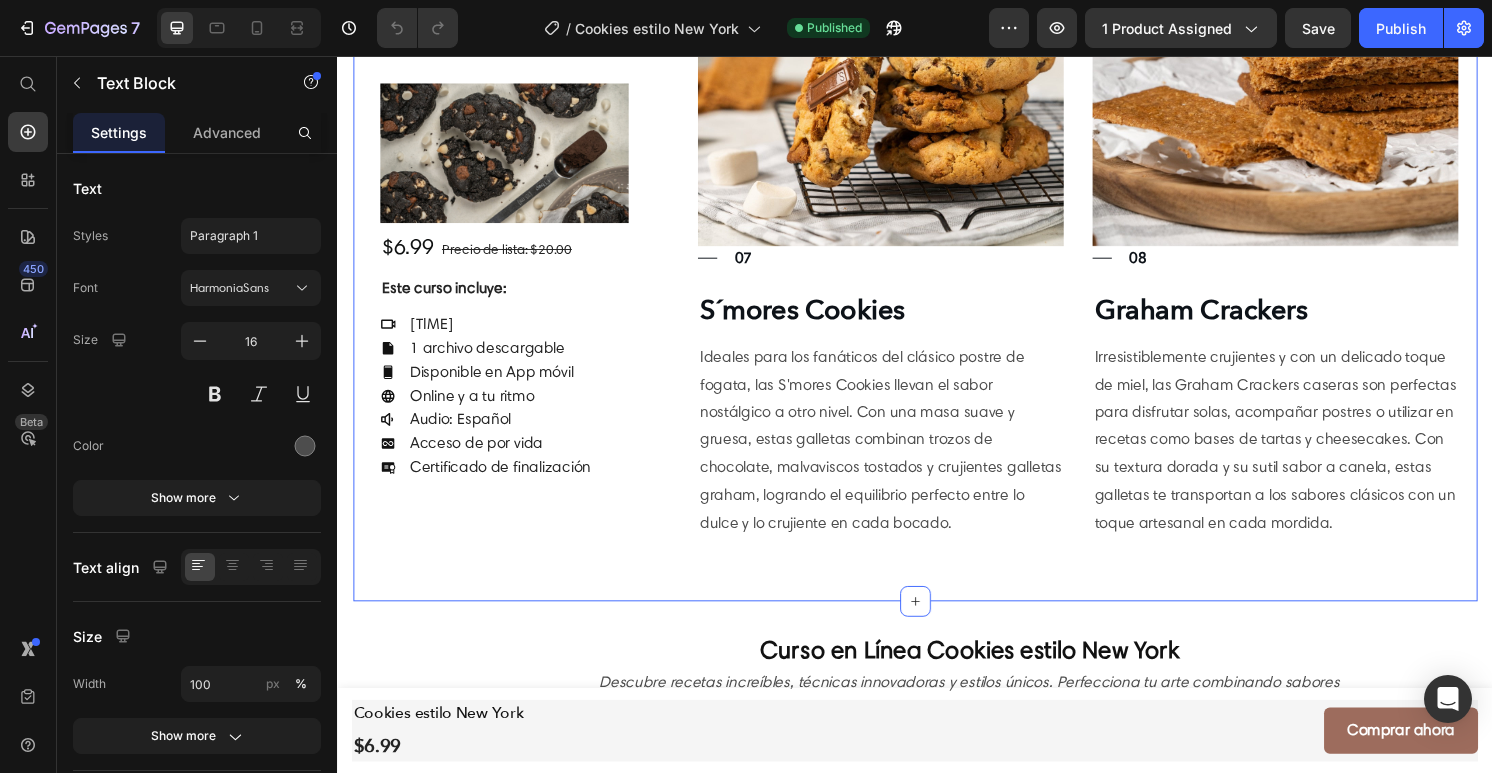click on "Image $6.99     Precio de lista: $20.00 Heading Este curso incluye: Text Block
Icon 8 lecciones ([TIME]) Text Block Row
Icon 1 archivo descargable Text Block Row
Icon Disponible en App móvil Text Block Row
Icon Online y a tu ritmo Text Block Row
Icon Audio: Español Text Block Row
Icon Acceso de por vida Text Block Row
Icon Certificado de finalización Text Block Row Row ⁠⁠⁠⁠⁠⁠⁠ Cookies Estilo New York:  Secretos para el Éxito en Cada Mordida Heading Text Block   0 ¿Qué aprenderás en este curso online? 8 lecciones en video & 1 archivos descargable Text Block Image New York Cookie 🕒  [TIME] Text Block Image Double Chocolate 🕒  [TIME] Text Block Row Image Oatmeal Raisin 🕒  [TIME] Text Block Image Red Velvet Cookie 🕒 [TIME] Text Block Row Ver todas las lecciones ↓ Text Block Contenidos Text Block" at bounding box center (937, -1513) 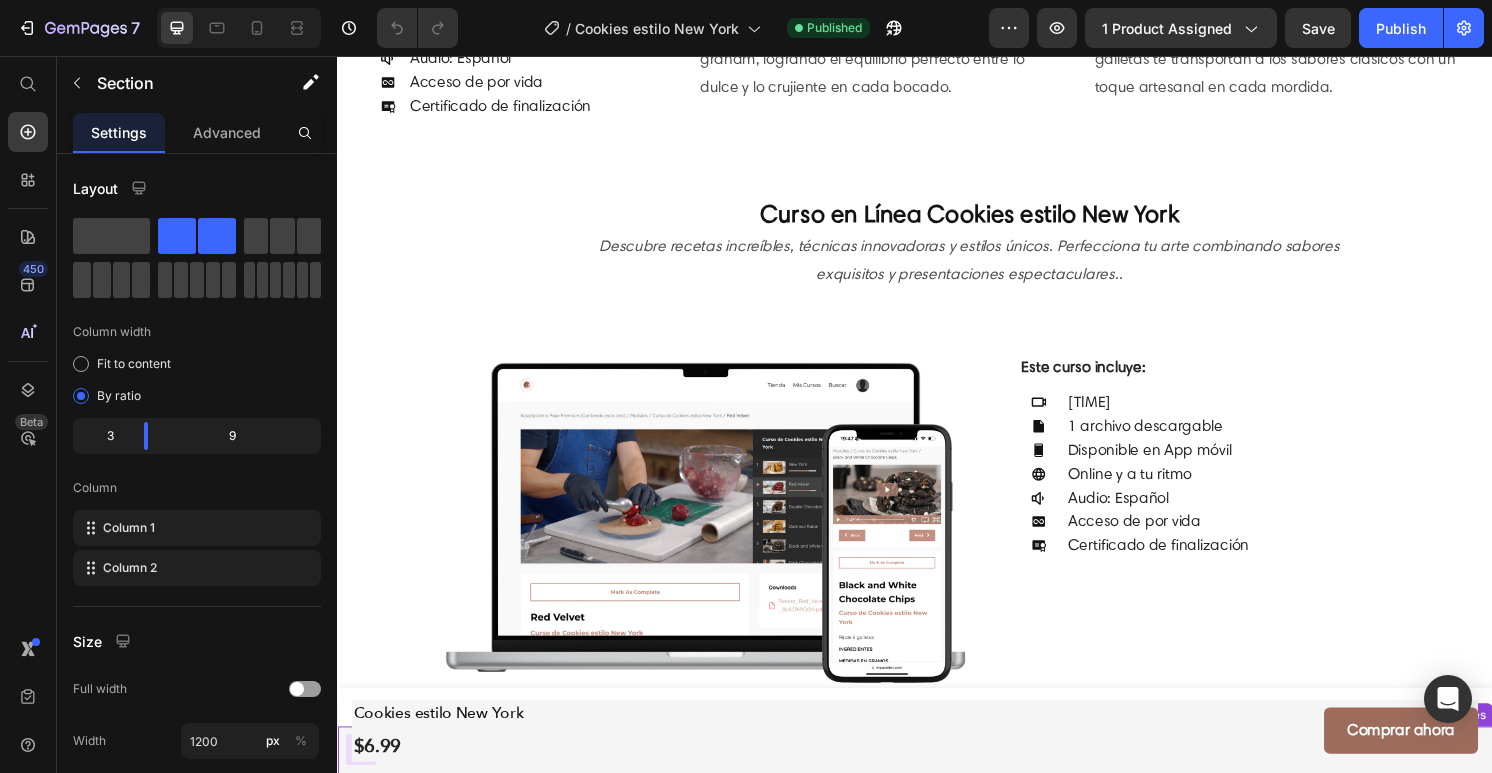 scroll, scrollTop: 4977, scrollLeft: 0, axis: vertical 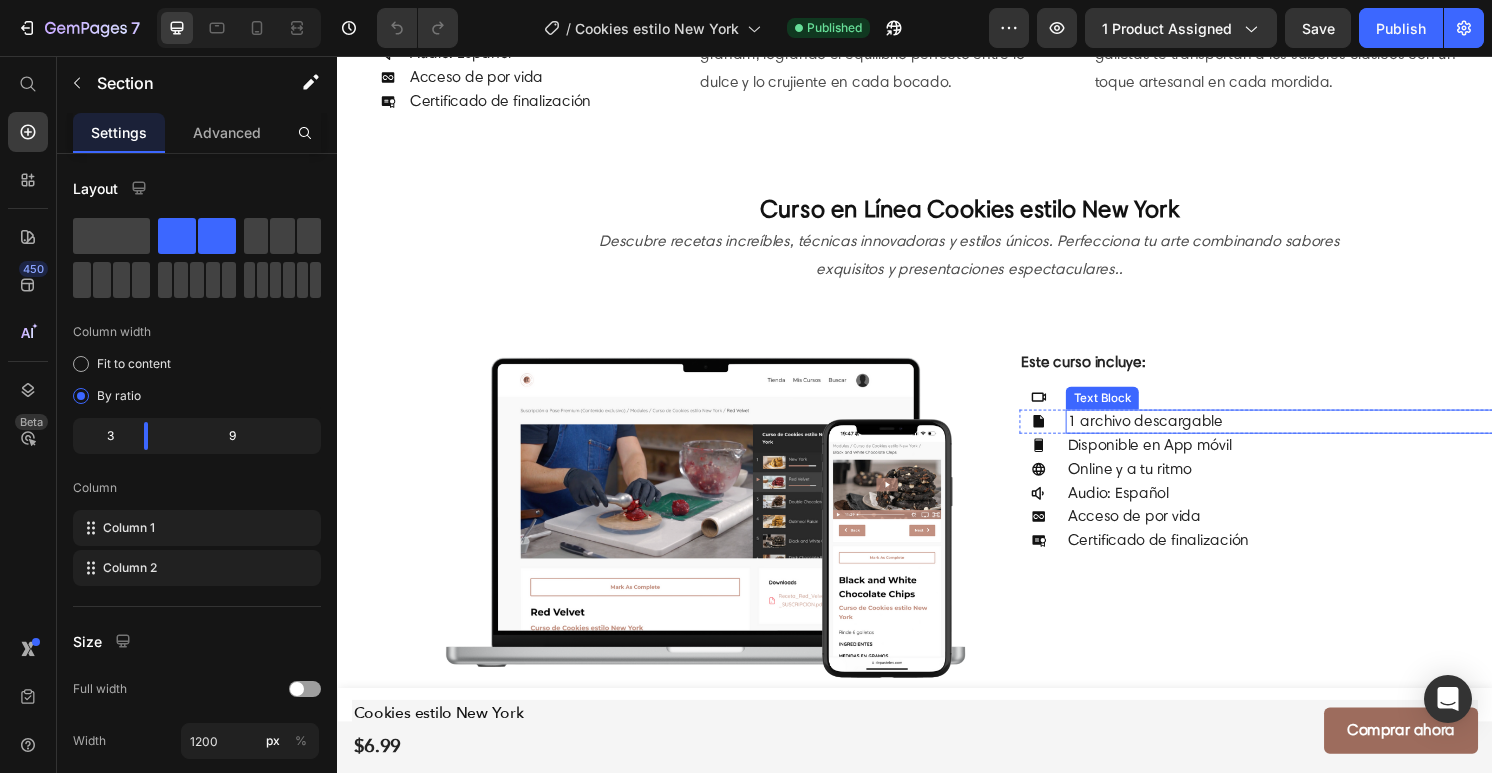 click on "1 archivo descargable" at bounding box center (1175, 434) 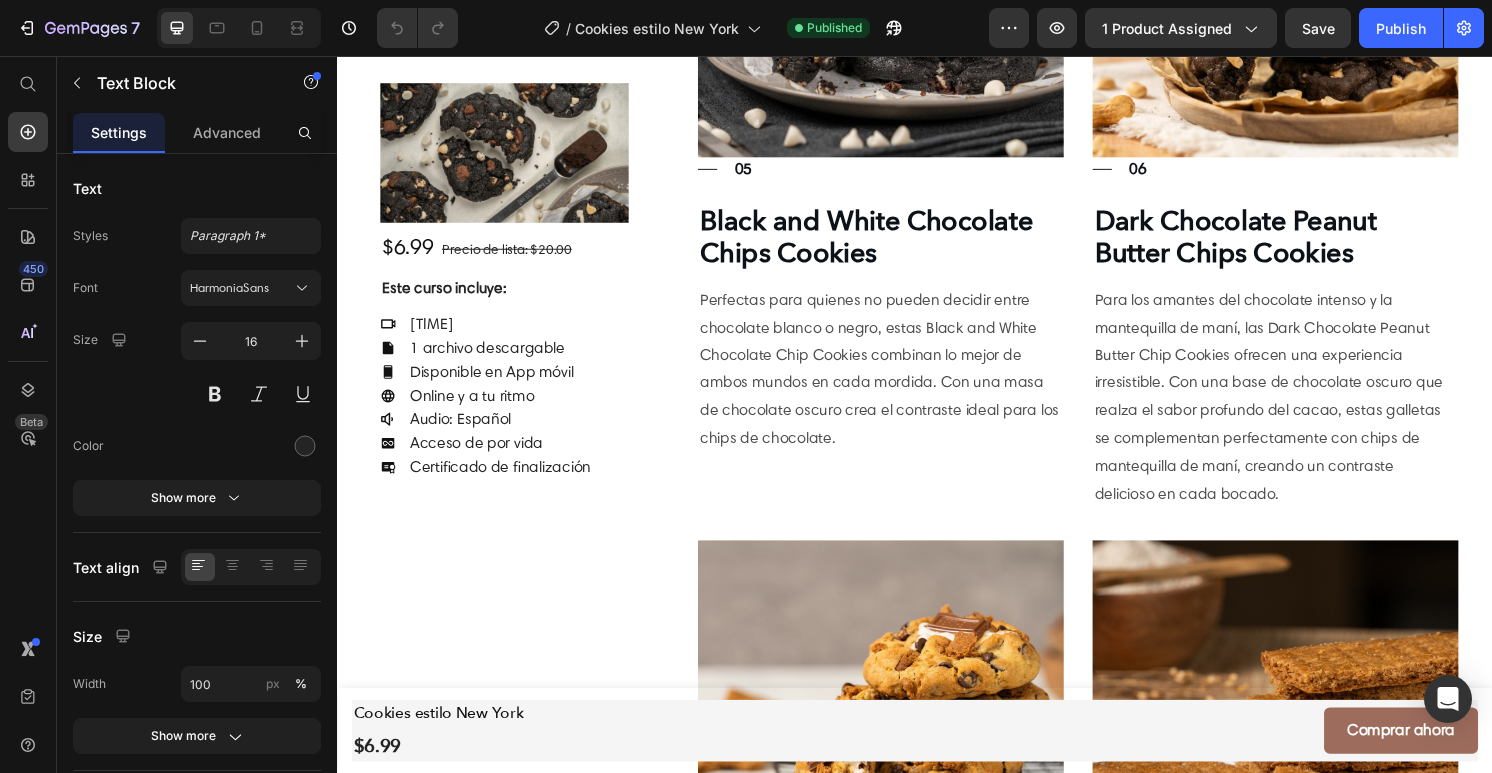 scroll, scrollTop: 3824, scrollLeft: 0, axis: vertical 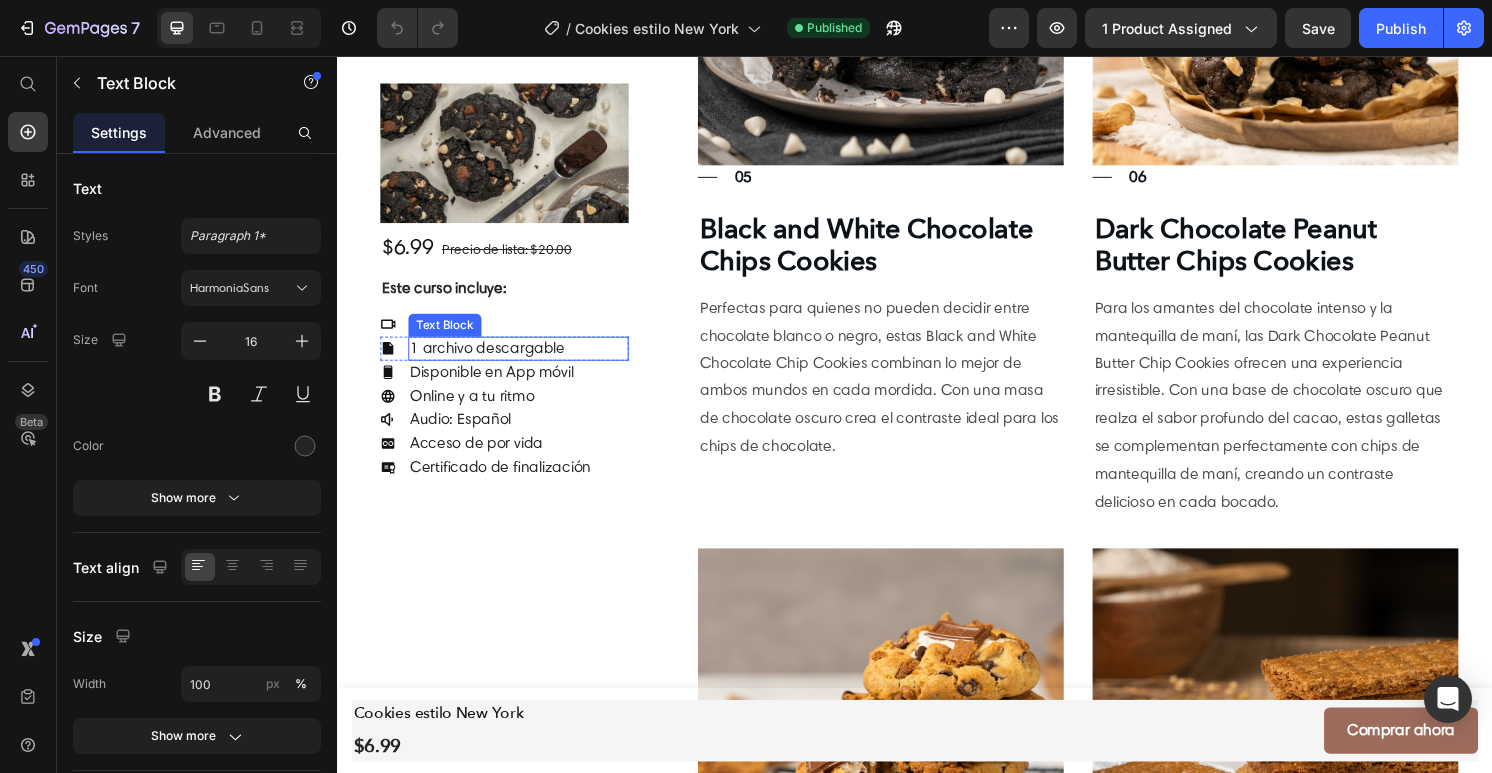 click on "1 archivo descargable" at bounding box center [492, 358] 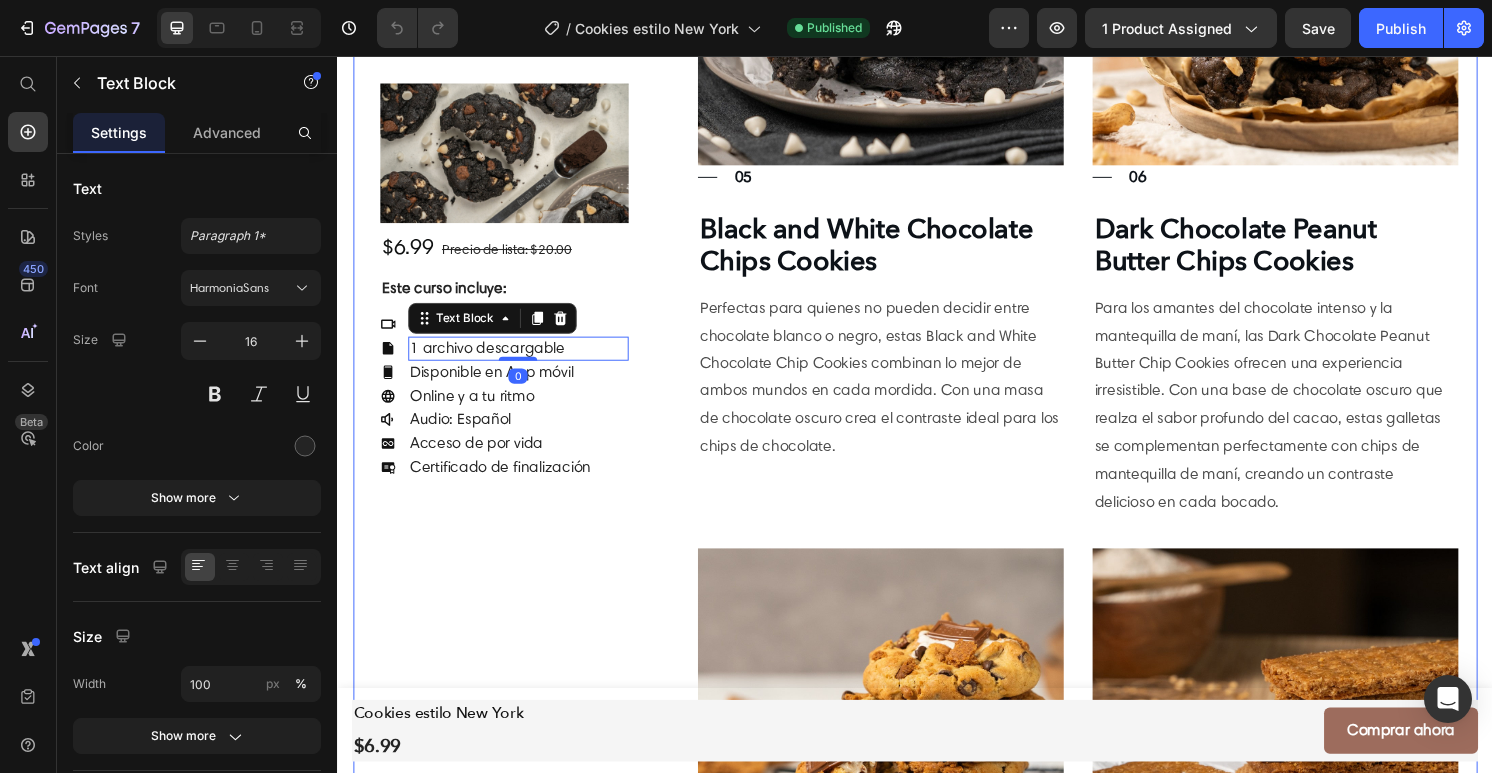 click on "Image $6.99     Precio de lista: $20.00 Heading Este curso incluye: Text Block
Icon 8 lecciones ([TIME]) Text Block Row
Icon 1 archivo descargable Text Block   0 Row
Icon Disponible en App móvil Text Block Row
Icon Online y a tu ritmo Text Block Row
Icon Audio: Español Text Block Row
Icon Acceso de por vida Text Block Row
Icon Certificado de finalización Text Block Row Row" at bounding box center [510, -819] 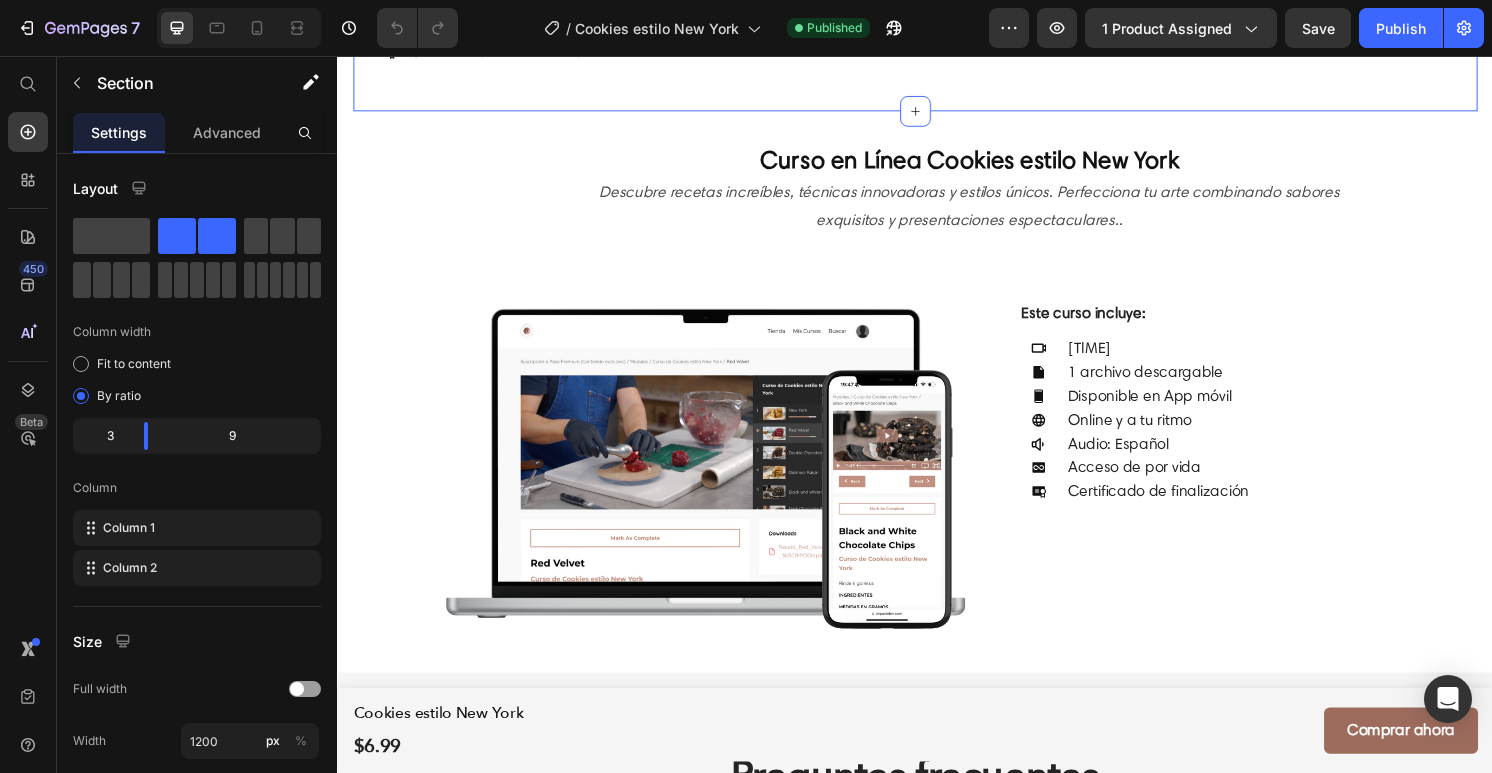 scroll, scrollTop: 5085, scrollLeft: 0, axis: vertical 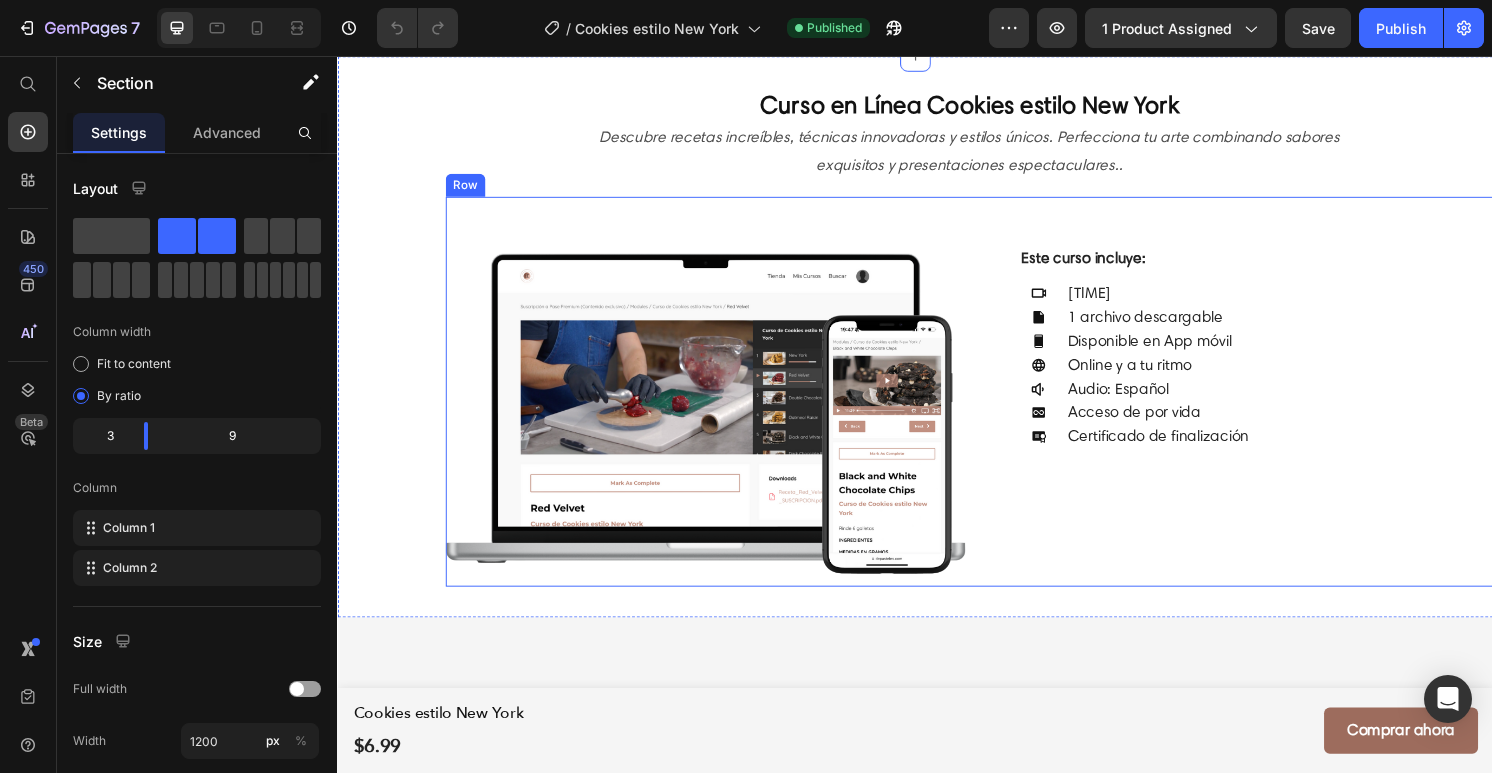 click on "Este curso incluye: Text Block
Icon 8 lecciones ([TIME]) Text Block Row
Icon 1 archivo descargable Text Block Row
Icon Disponible en App móvil Text Block Row
Icon Online y a tu ritmo Text Block Row
Icon Audio: Español Text Block Row
Icon Acceso de por vida Text Block Row
Icon Certificado de finalización Text Block Row Row" at bounding box center [1267, 404] 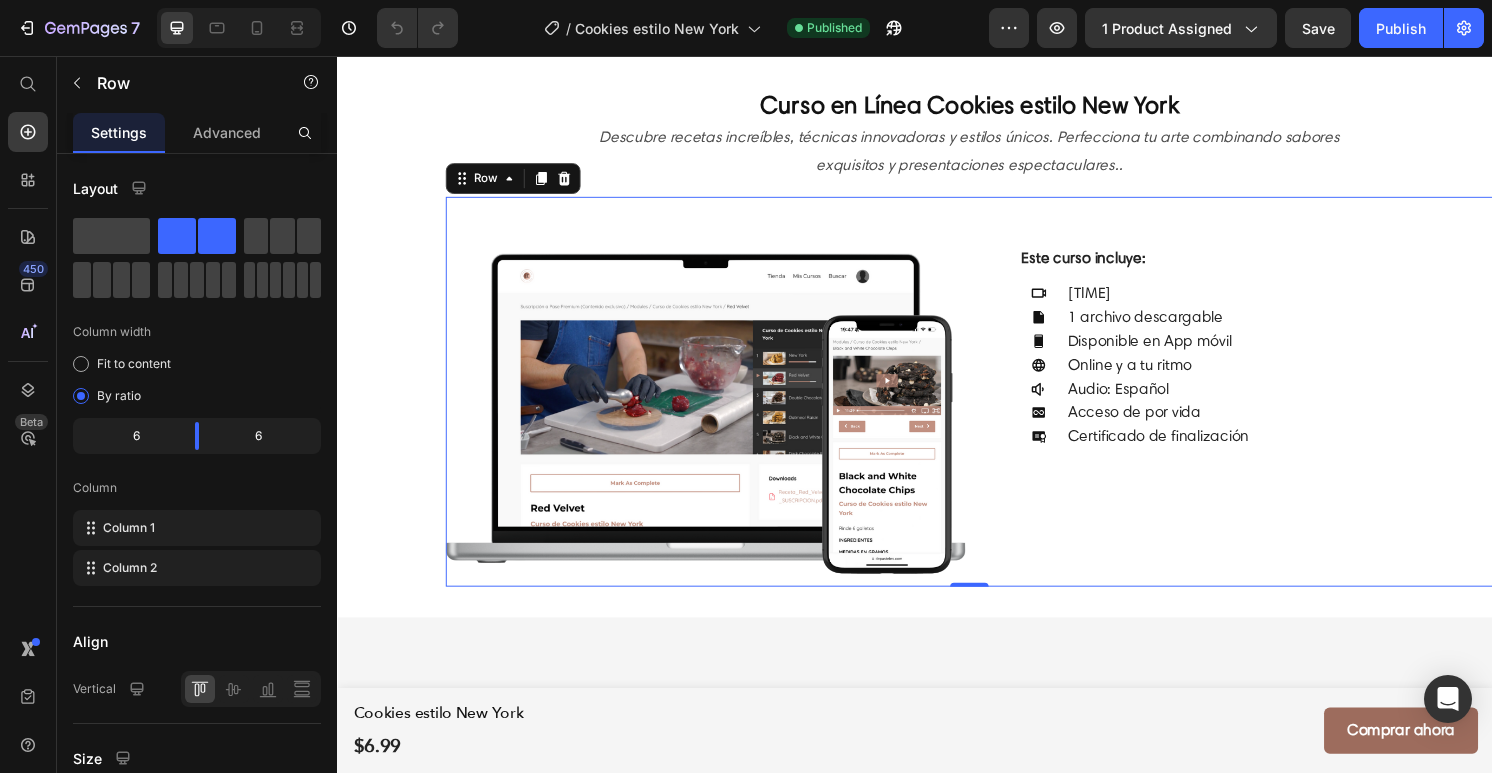 click on "Este curso incluye: Text Block
Icon 8 lecciones ([TIME]) Text Block Row
Icon 1 archivo descargable Text Block Row
Icon Disponible en App móvil Text Block Row
Icon Online y a tu ritmo Text Block Row
Icon Audio: Español Text Block Row
Icon Acceso de por vida Text Block Row
Icon Certificado de finalización Text Block Row Row" at bounding box center (1267, 404) 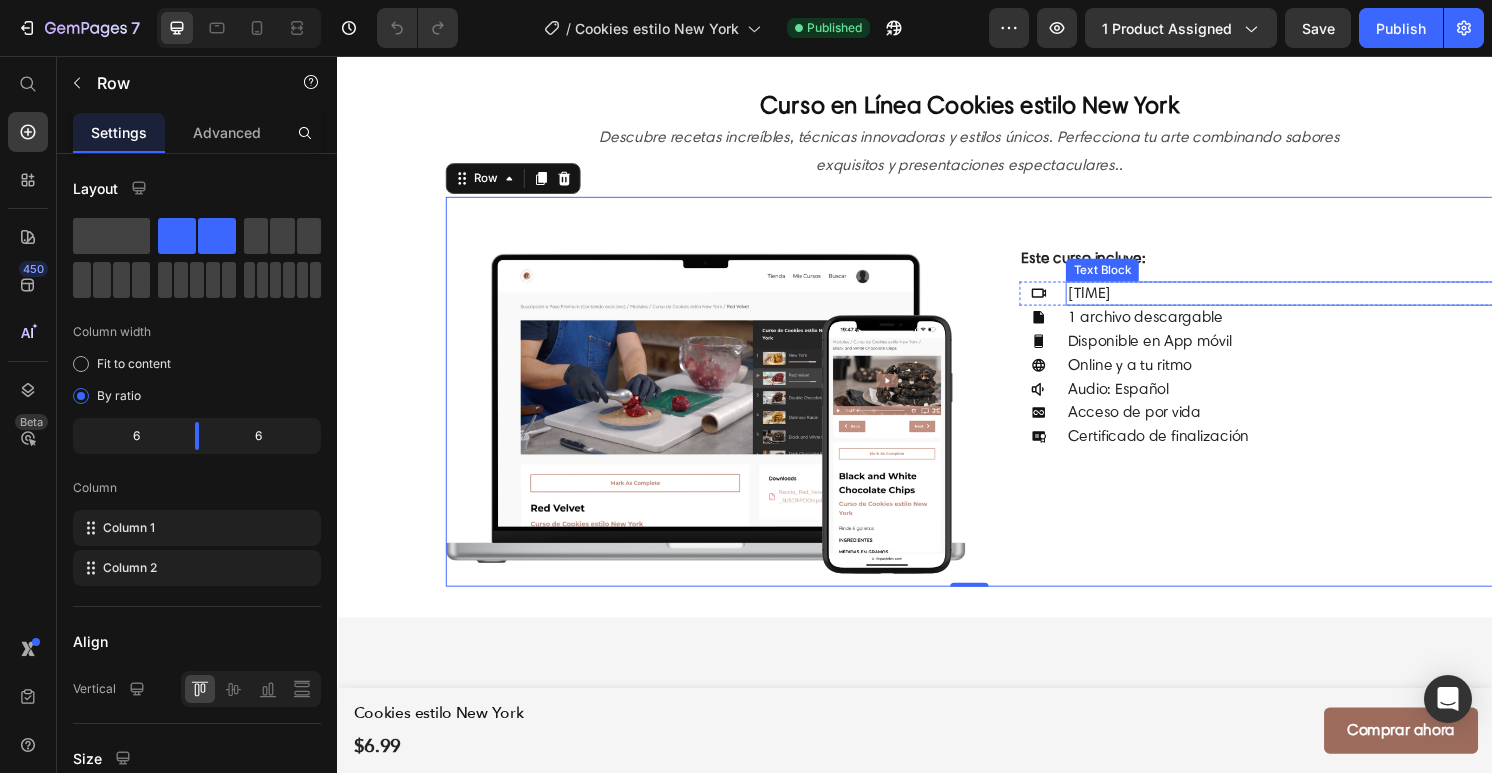 click on "[TIME]" at bounding box center (1315, 302) 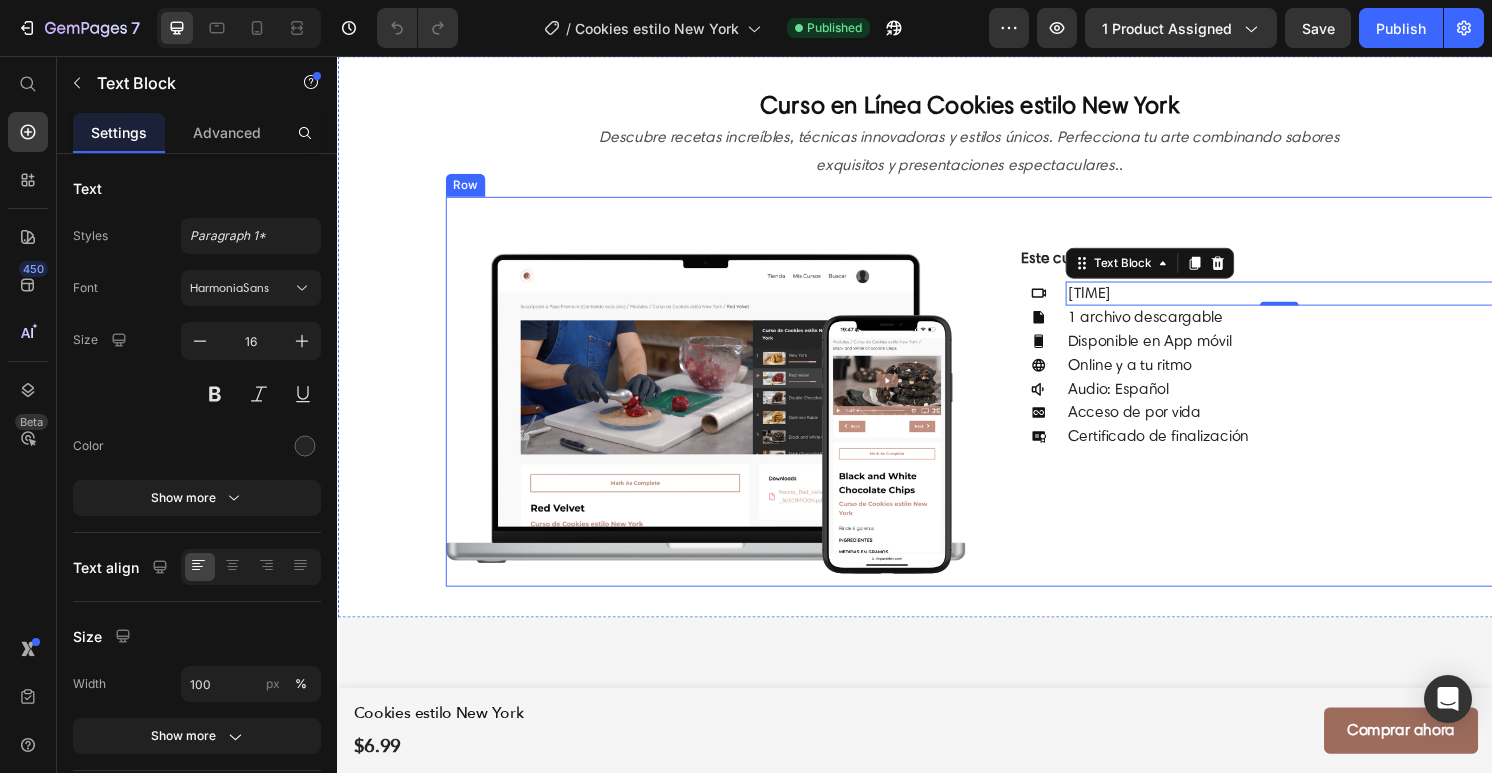 click on "Este curso incluye: Text Block
Icon 8 lecciones ([TIME]) Text Block   0 Row
Icon 1 archivo descargable Text Block Row
Icon Disponible en App móvil Text Block Row
Icon Online y a tu ritmo Text Block Row
Icon Audio: Español Text Block Row
Icon Acceso de por vida Text Block Row
Icon Certificado de finalización Text Block Row Row" at bounding box center (1267, 404) 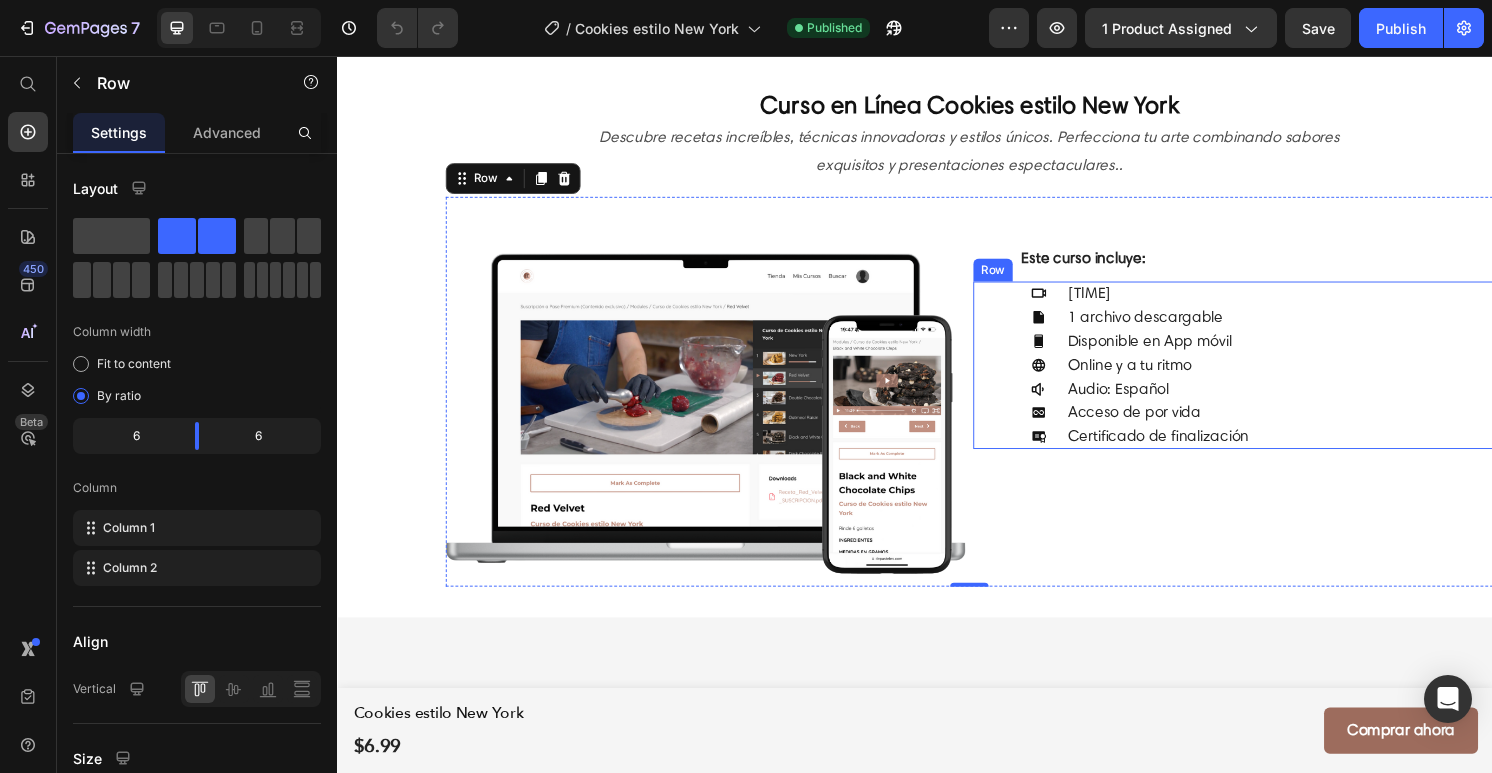 click on "Icon 8 lecciones ([TIME]) Text Block Row
Icon 1 archivo descargable Text Block Row
Icon Disponible en App móvil Text Block Row
Icon Online y a tu ritmo Text Block Row
Icon Audio: Español Text Block Row
Icon Acceso de por vida Text Block Row
Icon Certificado de finalización Text Block Row Row" at bounding box center (1267, 377) 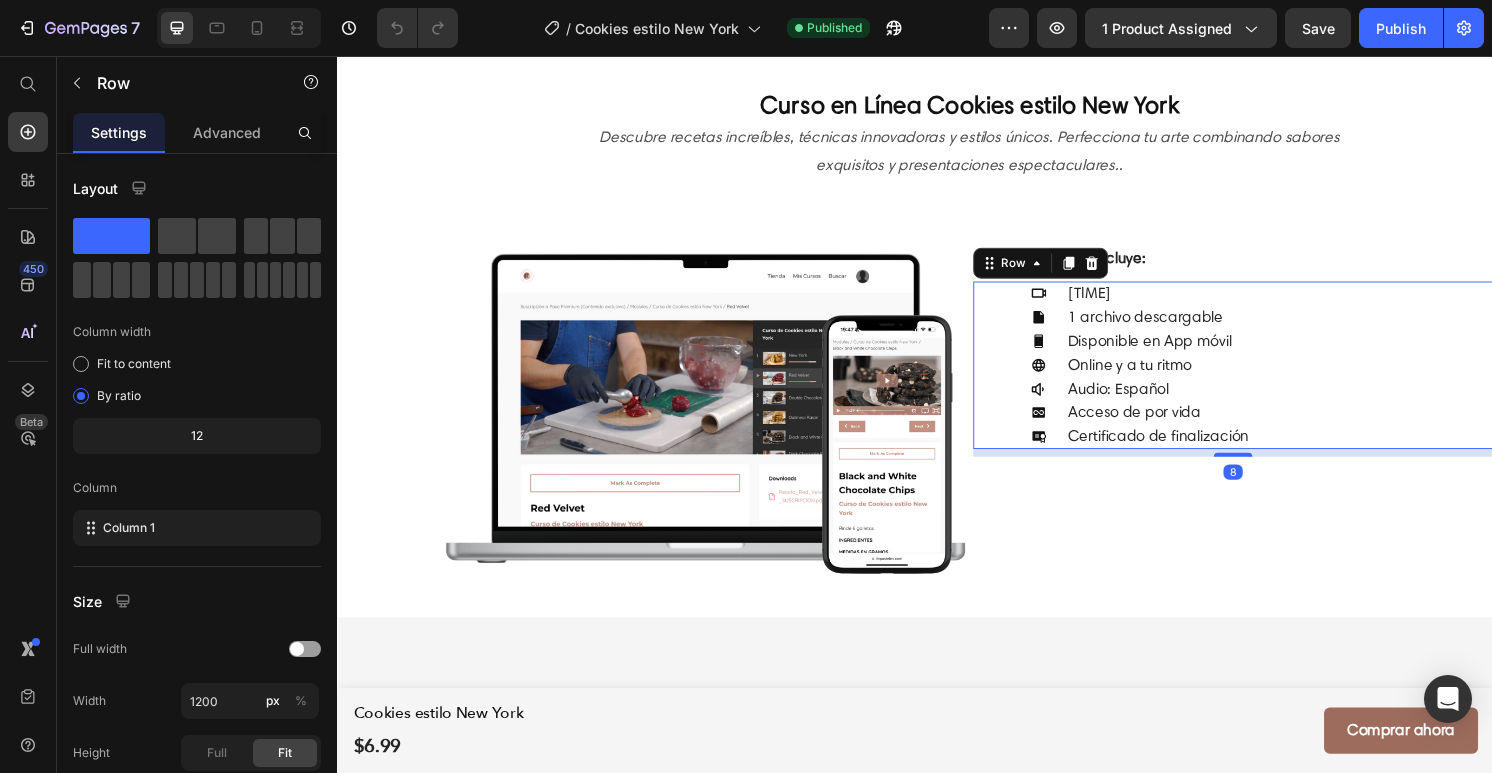 click on "Este curso incluye: Text Block
Icon 8 lecciones ([TIME]) Text Block Row
Icon 1 archivo descargable Text Block Row
Icon Disponible en App móvil Text Block Row
Icon Online y a tu ritmo Text Block Row
Icon Audio: Español Text Block Row
Icon Acceso de por vida Text Block Row
Icon Certificado de finalización Text Block Row Row   8" at bounding box center (1267, 404) 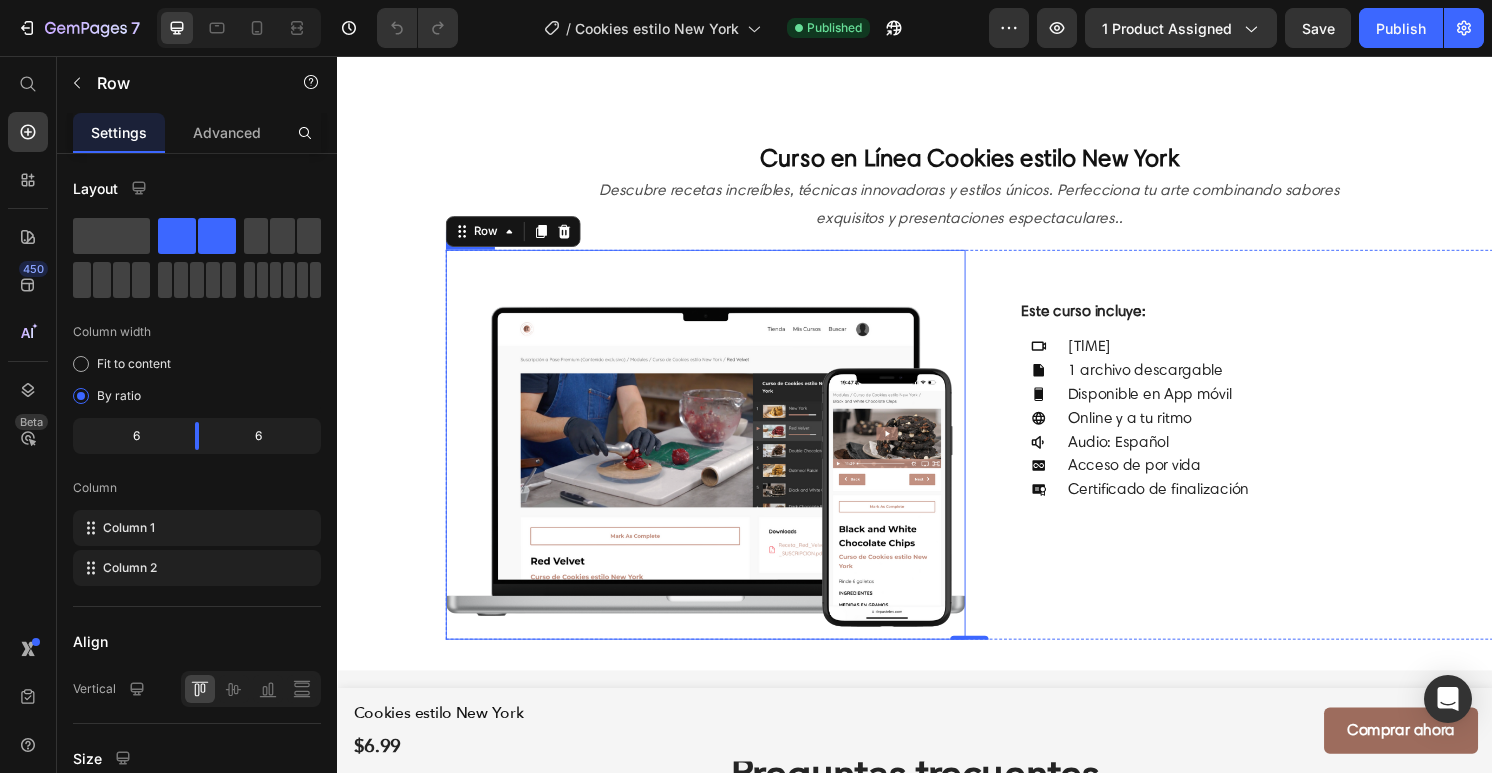 scroll, scrollTop: 4923, scrollLeft: 0, axis: vertical 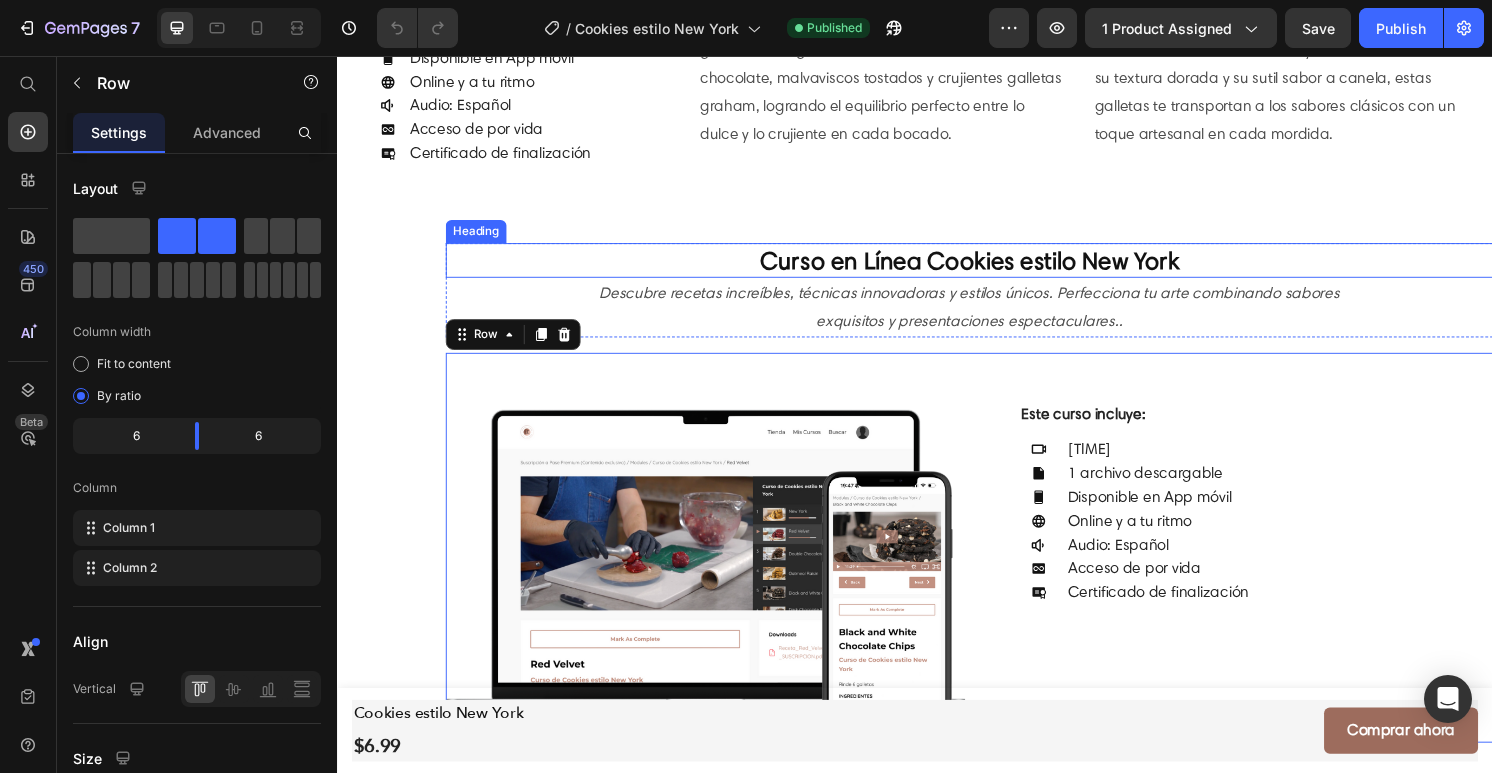 click on "Curso en Línea Cookies estilo New York" at bounding box center (993, 268) 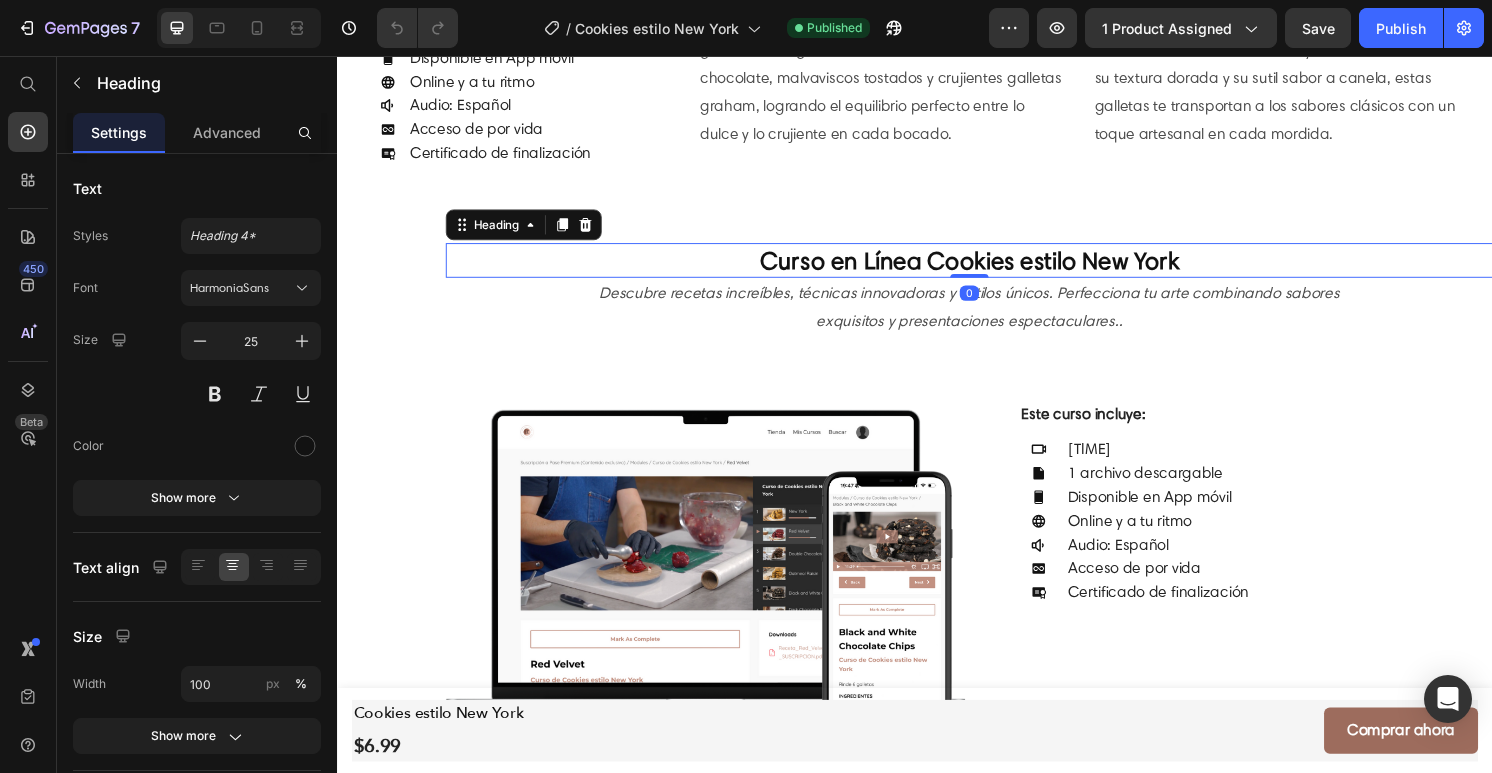 click on "Curso en Línea Cookies estilo New York" at bounding box center (993, 268) 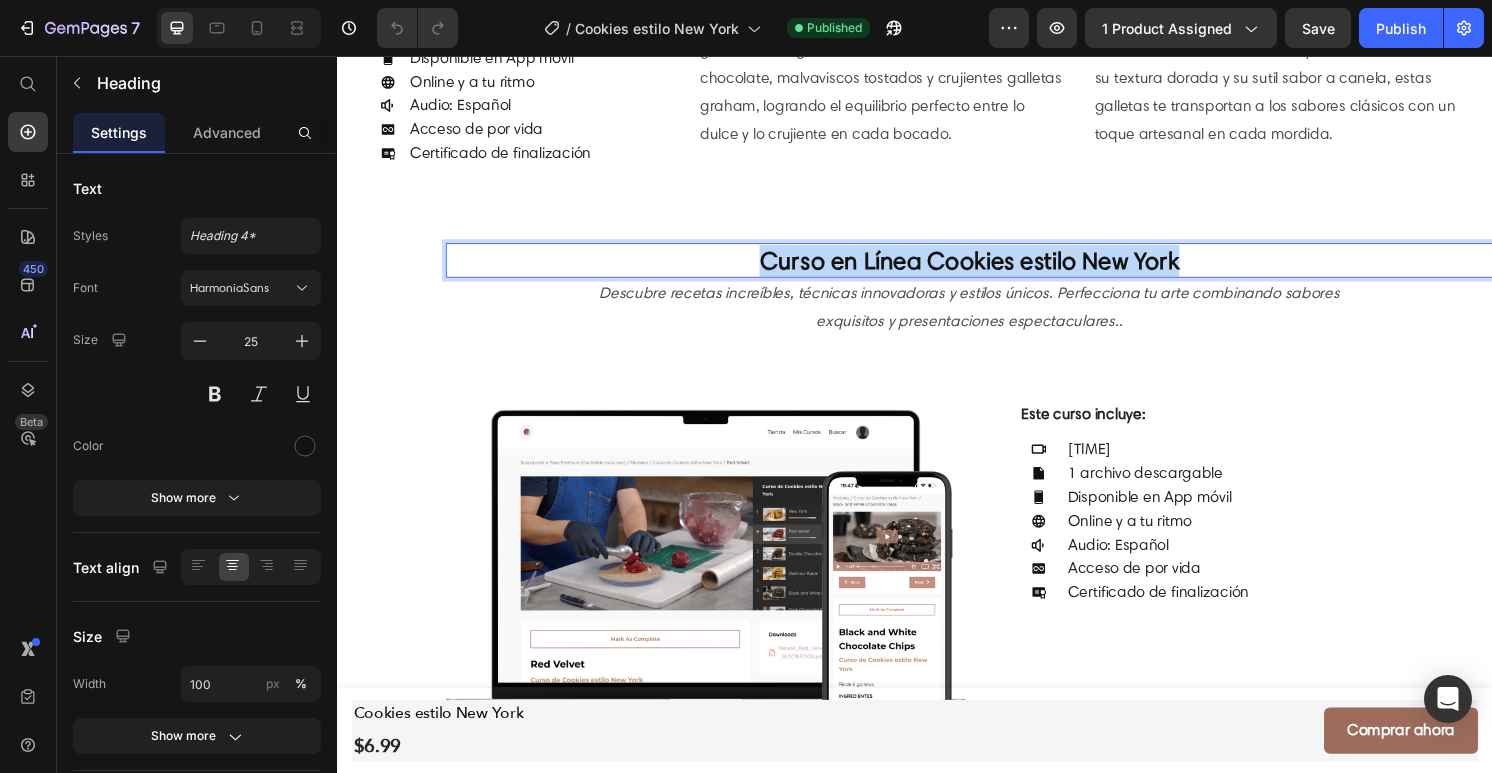 copy on "Curso en Línea Cookies estilo New York" 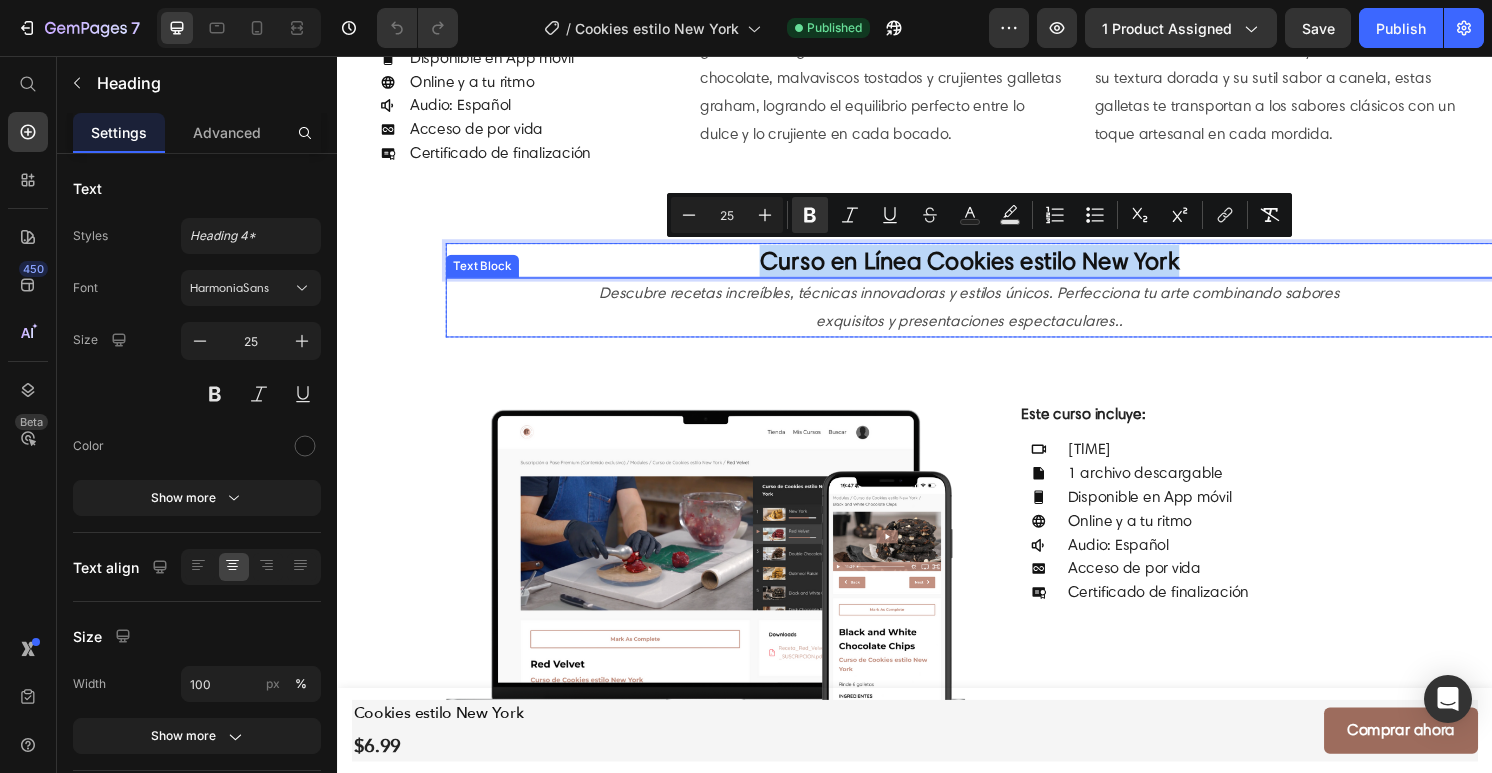 click on "exquisitos y presentaciones espectaculares.." at bounding box center [993, 331] 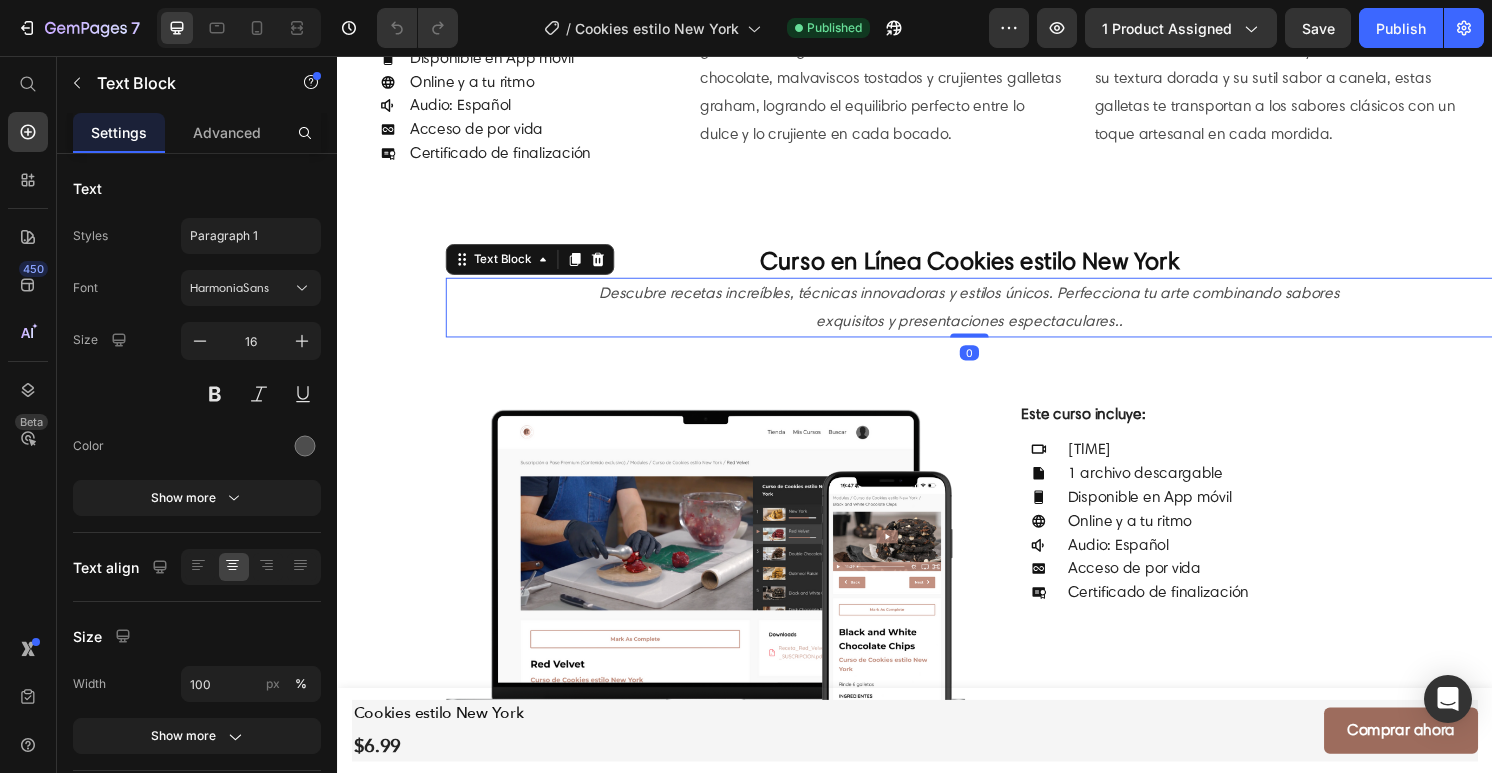 click on "exquisitos y presentaciones espectaculares.." at bounding box center (993, 331) 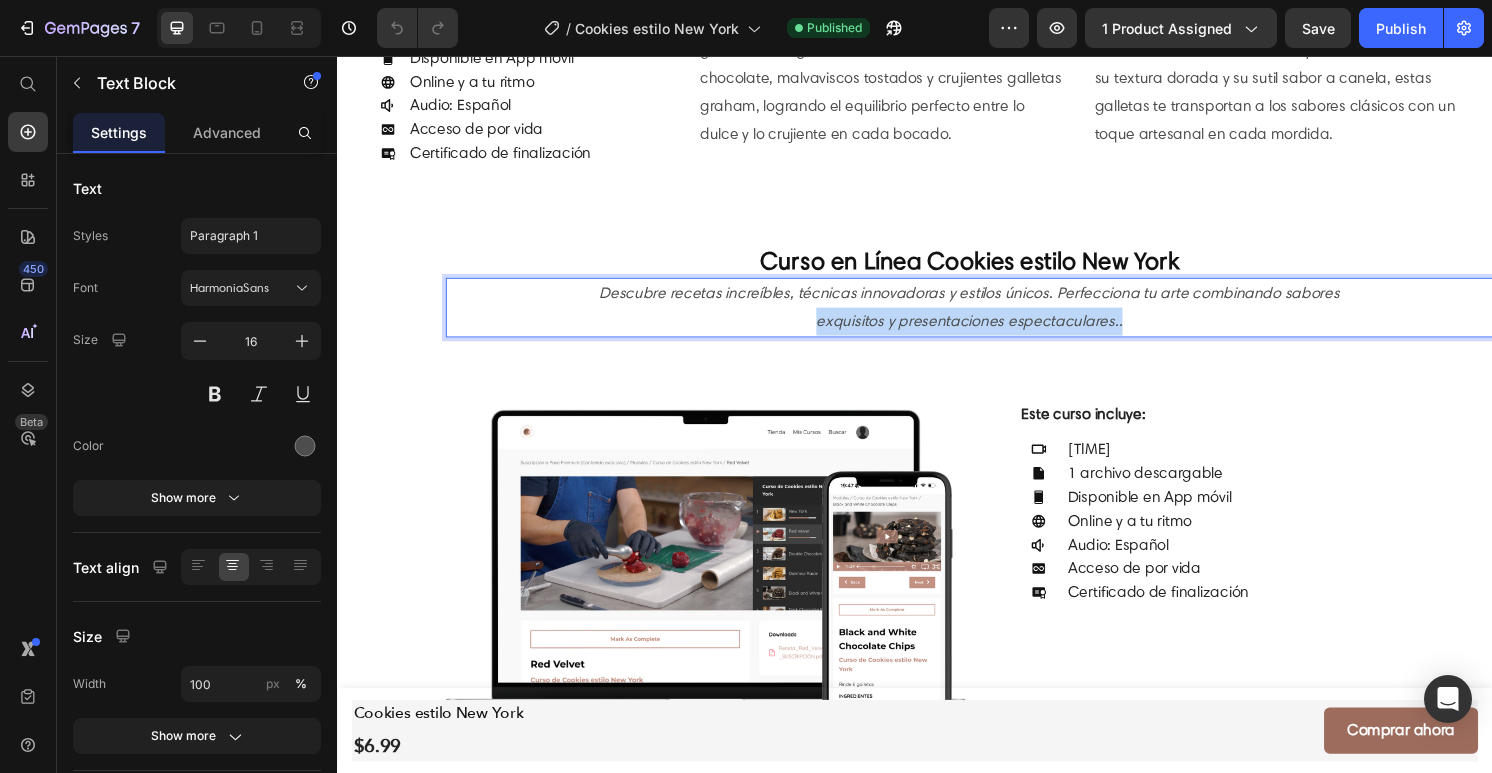 copy on "exquisitos y presentaciones espectaculares.." 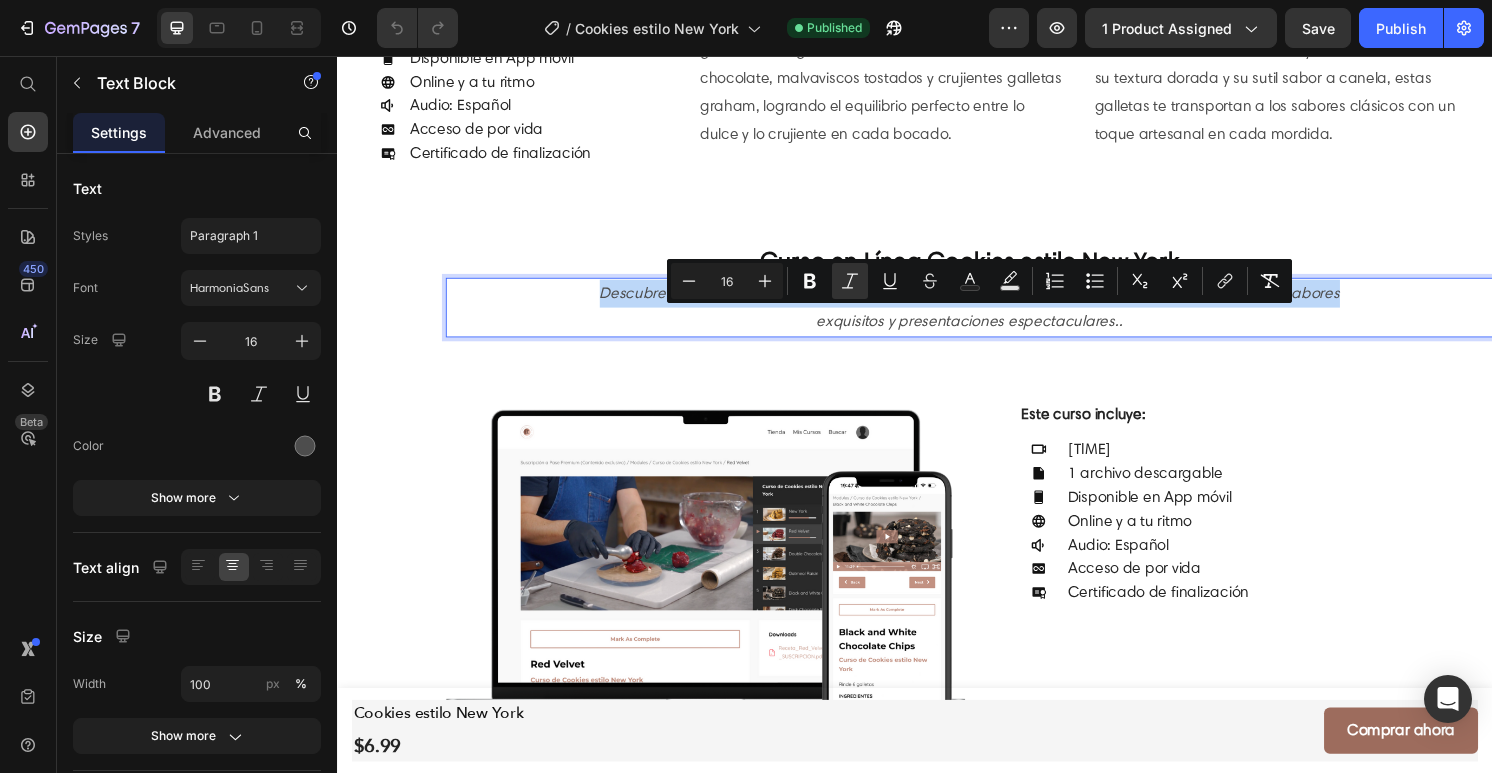 copy on "Descubre recetas increíbles, técnicas innovadoras y estilos únicos. Perfecciona tu arte combinando sabores" 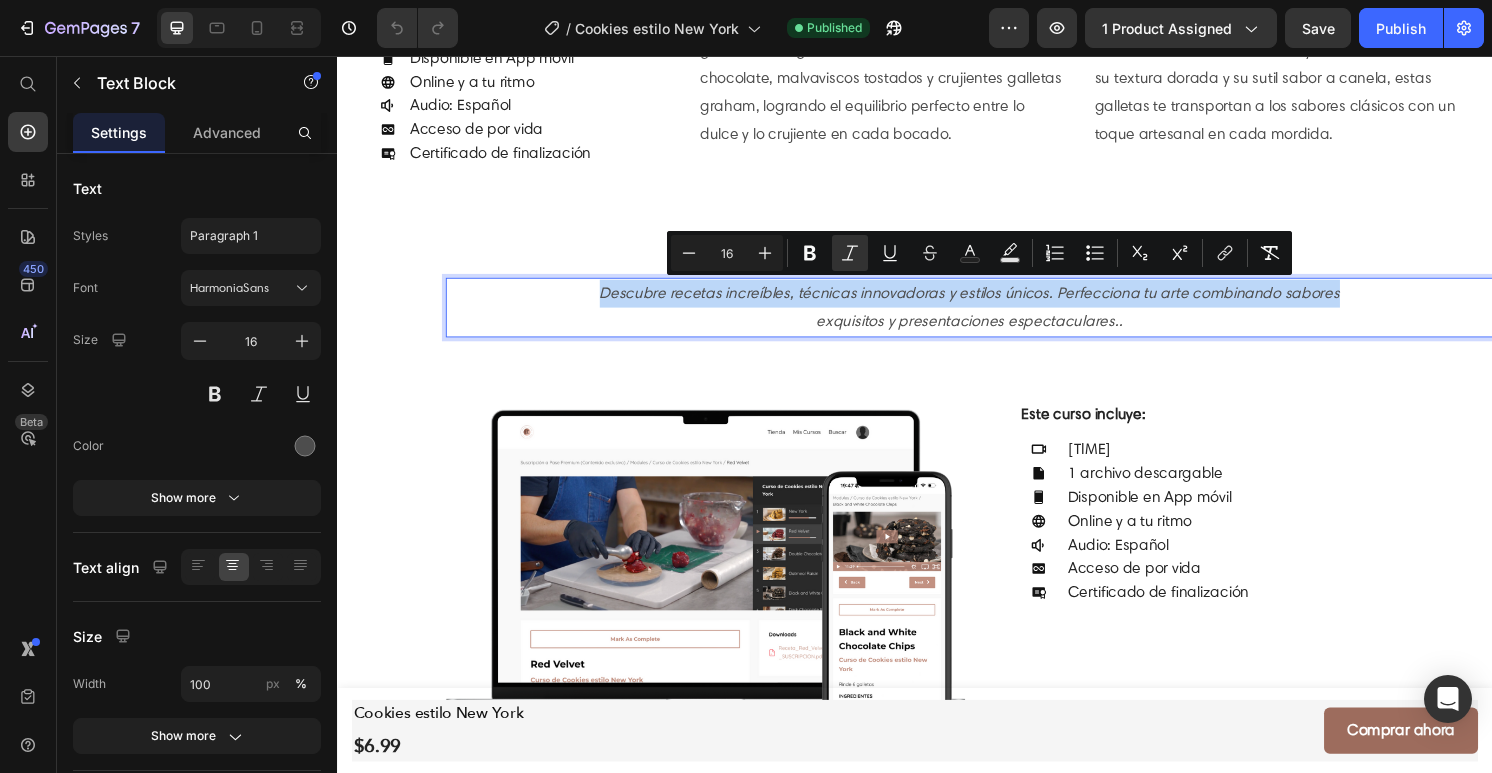 click on "exquisitos y presentaciones espectaculares.." at bounding box center [993, 331] 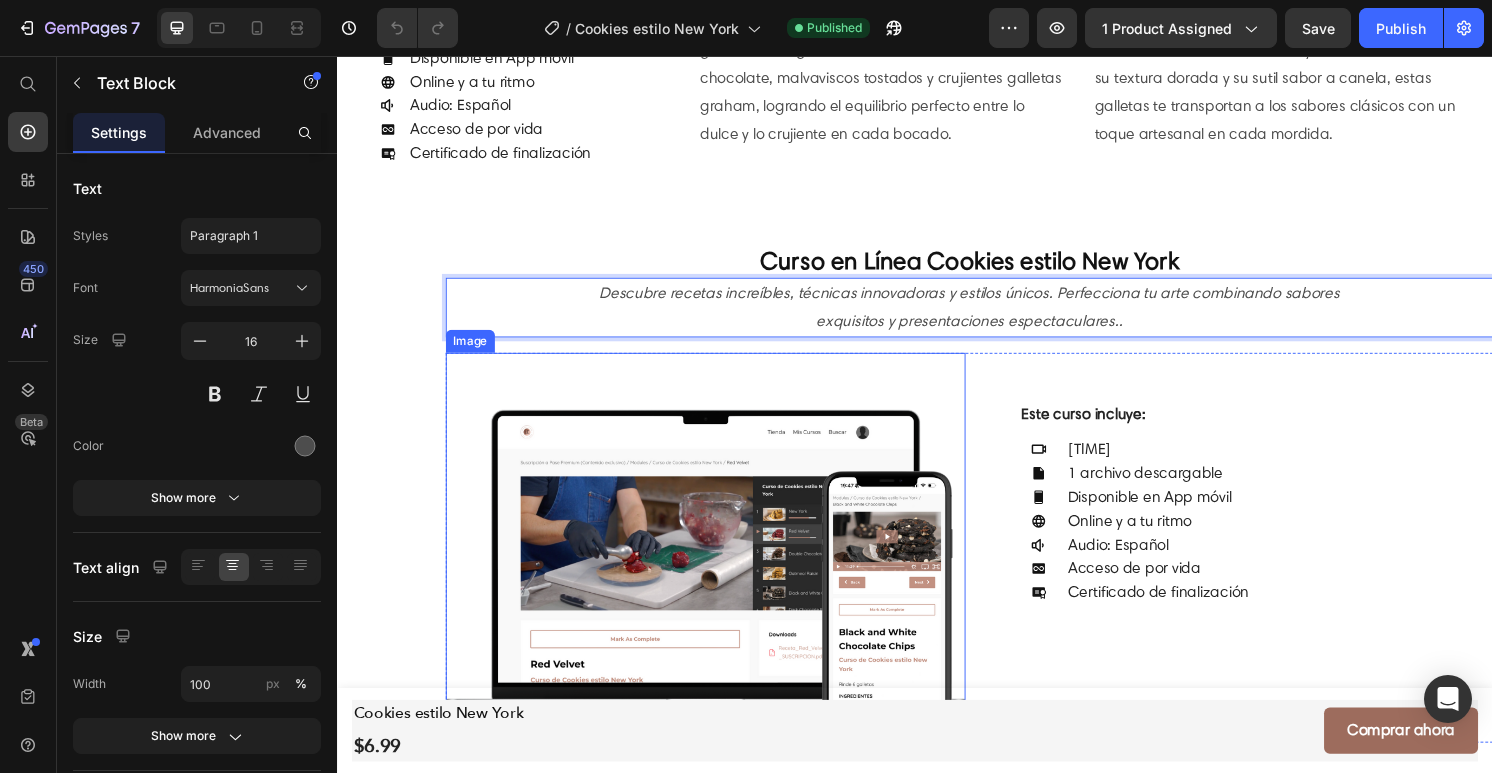 scroll, scrollTop: 5204, scrollLeft: 0, axis: vertical 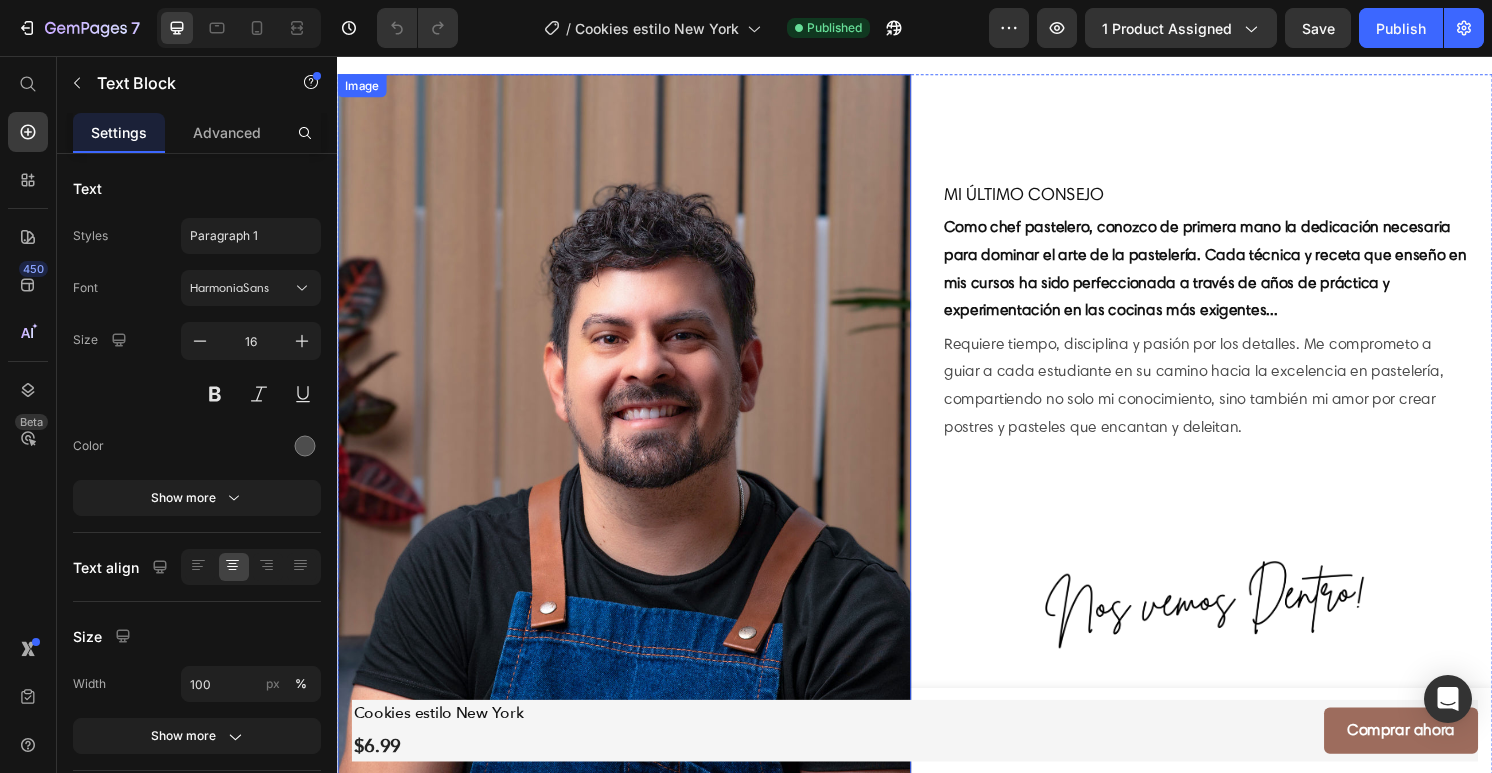 click at bounding box center [635, 456] 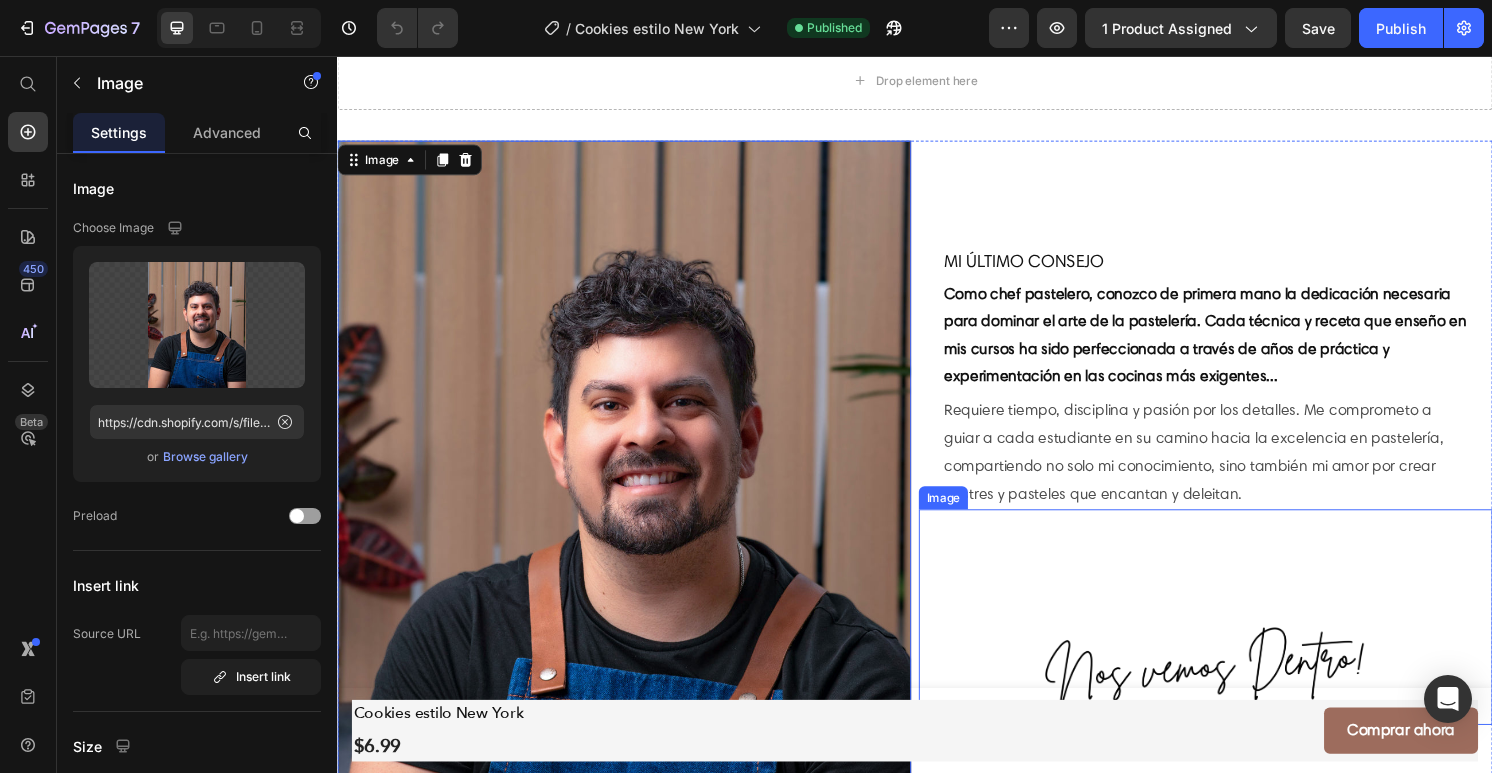 scroll, scrollTop: 6143, scrollLeft: 0, axis: vertical 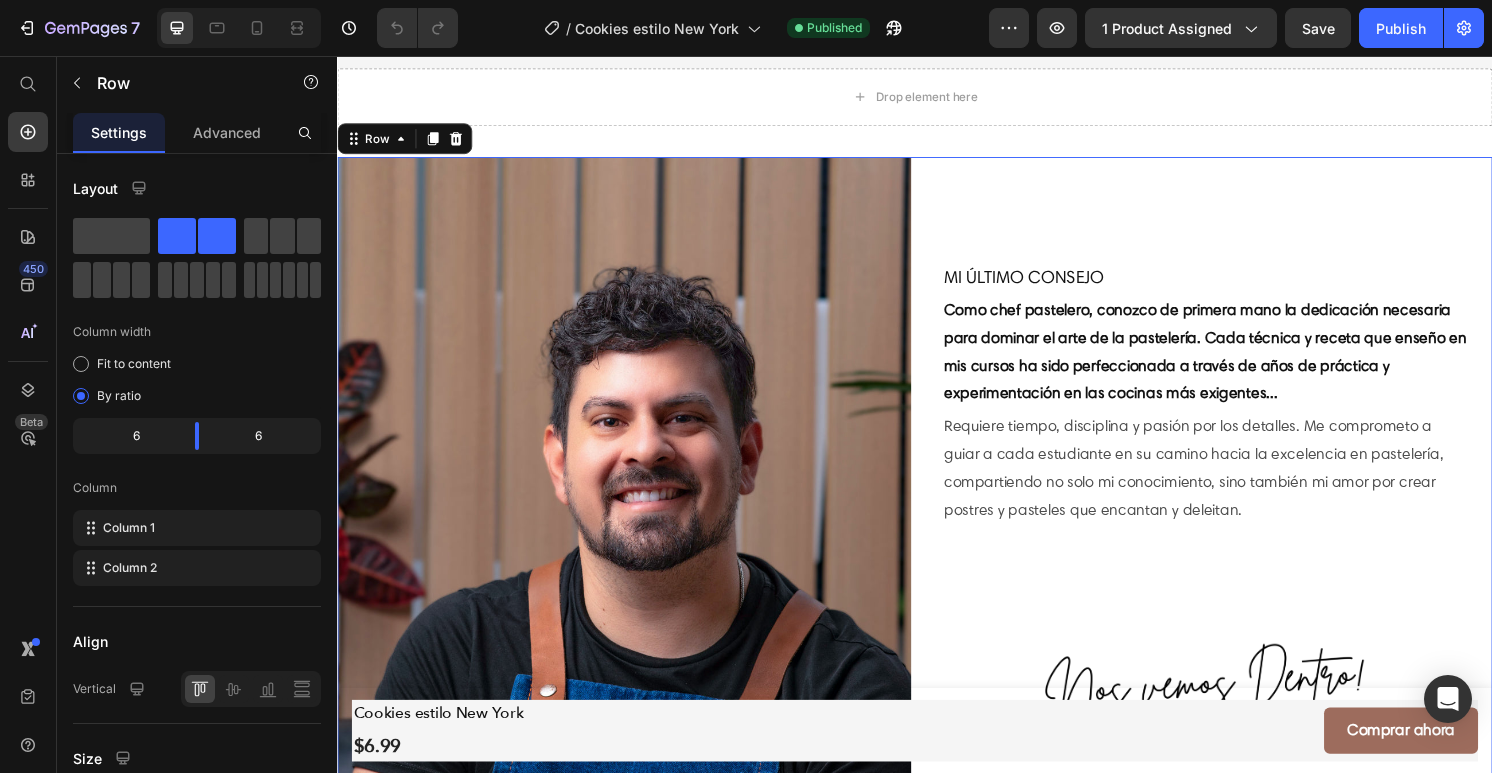 click on "Image MI ÚLTIMO CONSEJO Heading Como chef pastelero, conozco de primera mano la dedicación necesaria para dominar el arte de la pastelería. Cada técnica y receta que enseño en mis cursos ha sido perfeccionada a través de años de práctica y experimentación en las cocinas más exigentes... Heading Requiere tiempo, disciplina y pasión por los detalles. Me comprometo a guiar a cada estudiante en su camino hacia la excelencia en pastelería, compartiendo no solo mi conocimiento, sino también mi amor por crear postres y pasteles que encantan y deleitan. Text Block Image Row   0" at bounding box center [937, 542] 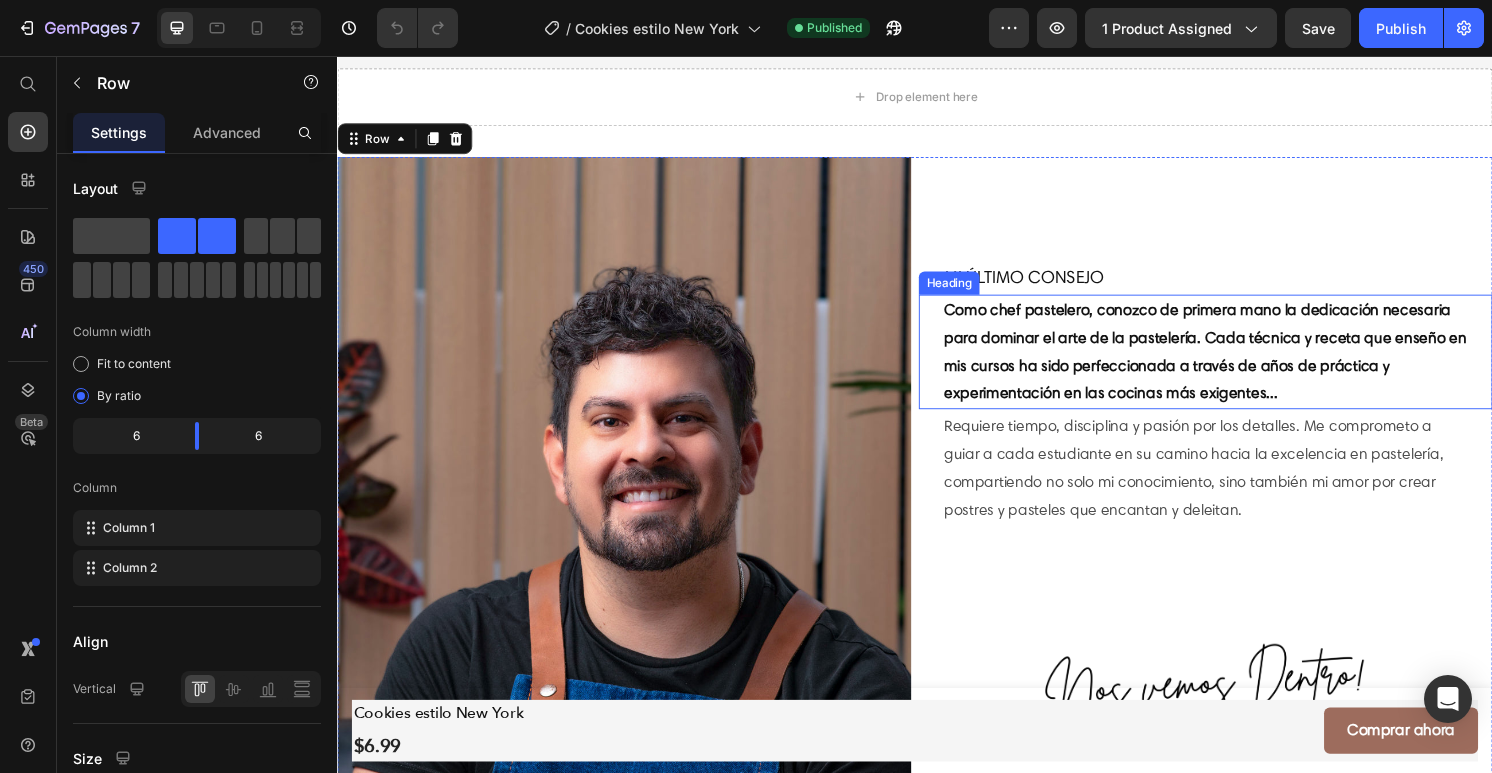 click on "Como chef pastelero, conozco de primera mano la dedicación necesaria para dominar el arte de la pastelería. Cada técnica y receta que enseño en mis cursos ha sido perfeccionada a través de años de práctica y experimentación en las cocinas más exigentes..." at bounding box center [1239, 363] 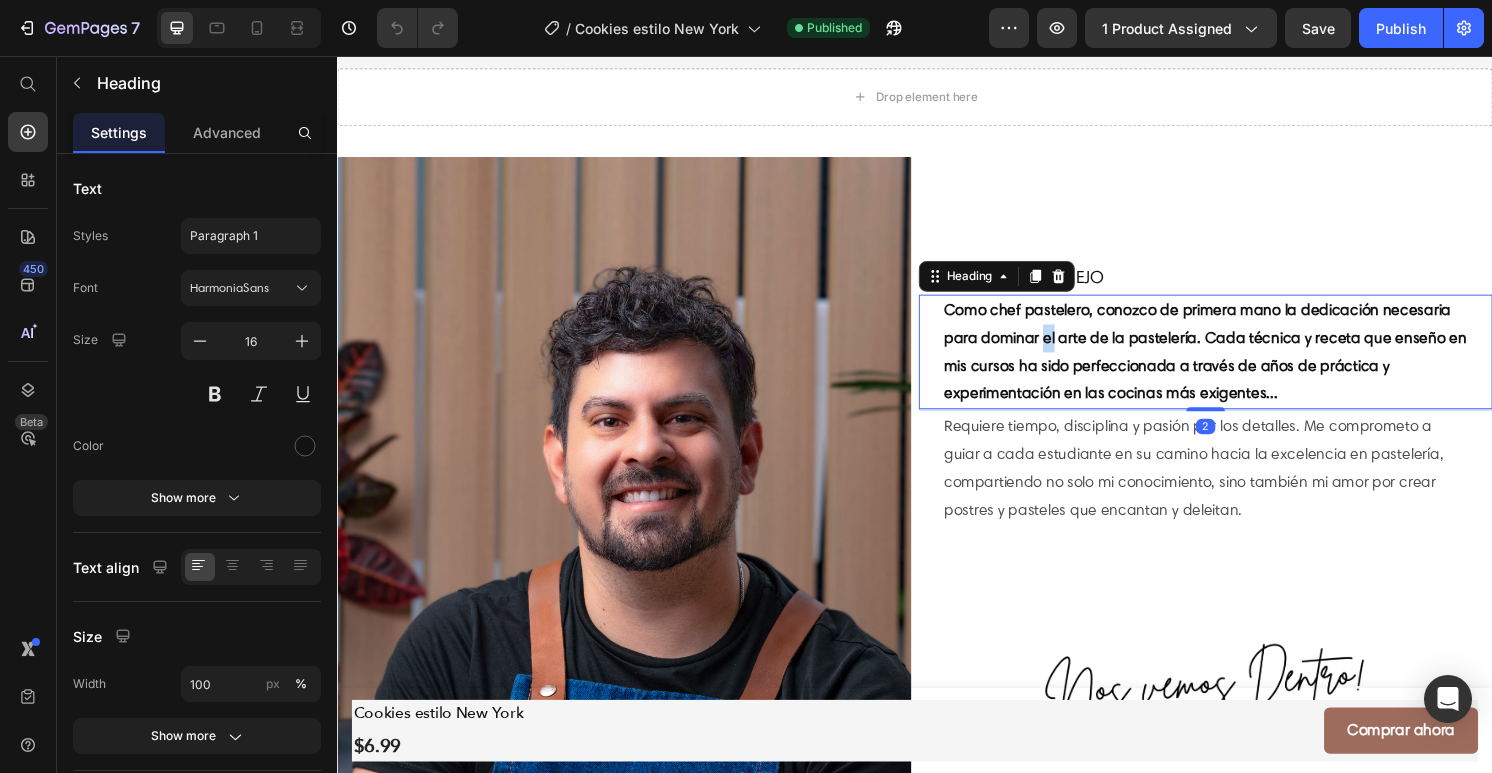 click on "Como chef pastelero, conozco de primera mano la dedicación necesaria para dominar el arte de la pastelería. Cada técnica y receta que enseño en mis cursos ha sido perfeccionada a través de años de práctica y experimentación en las cocinas más exigentes..." at bounding box center (1239, 363) 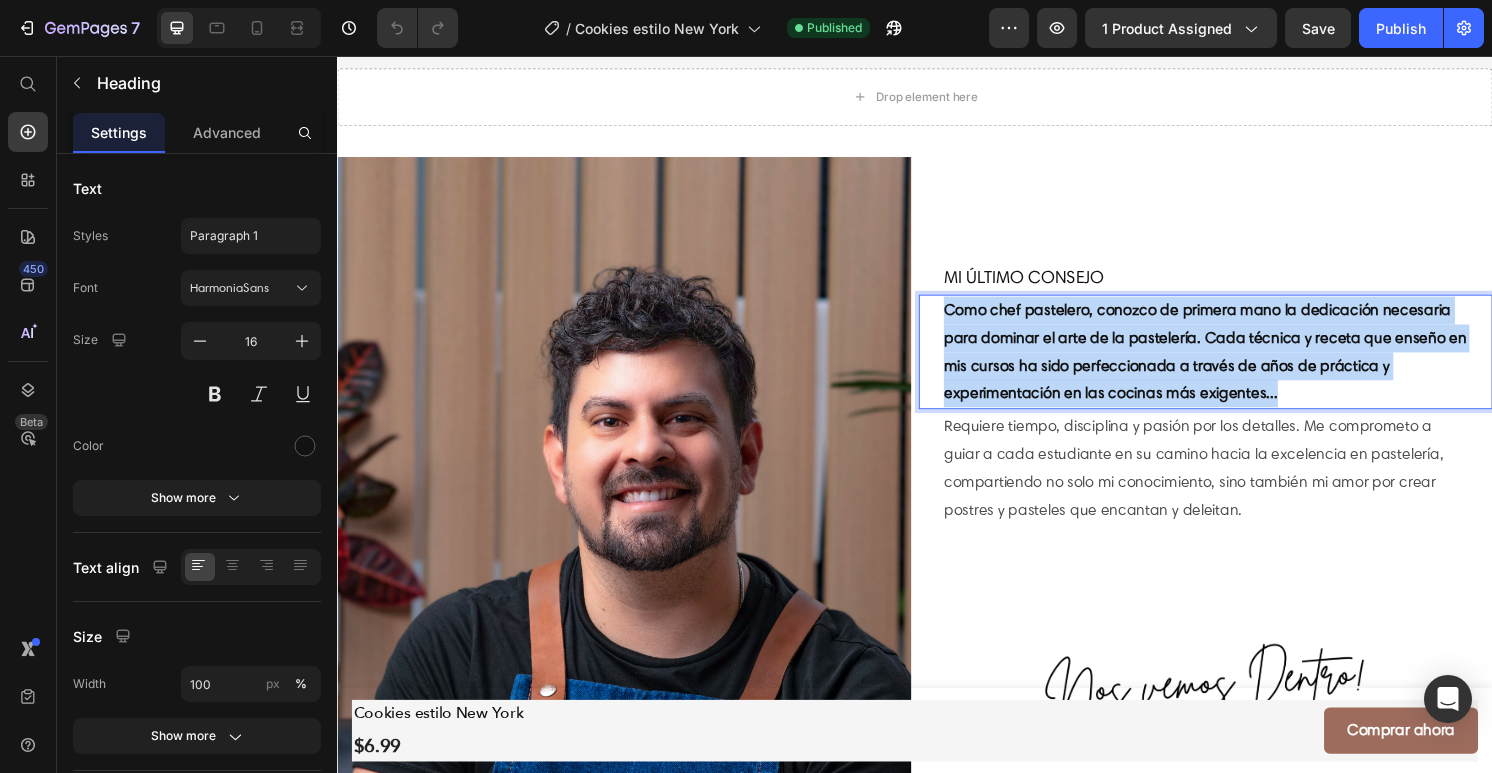 copy on "Como chef pastelero, conozco de primera mano la dedicación necesaria para dominar el arte de la pastelería. Cada técnica y receta que enseño en mis cursos ha sido perfeccionada a través de años de práctica y experimentación en las cocinas más exigentes..." 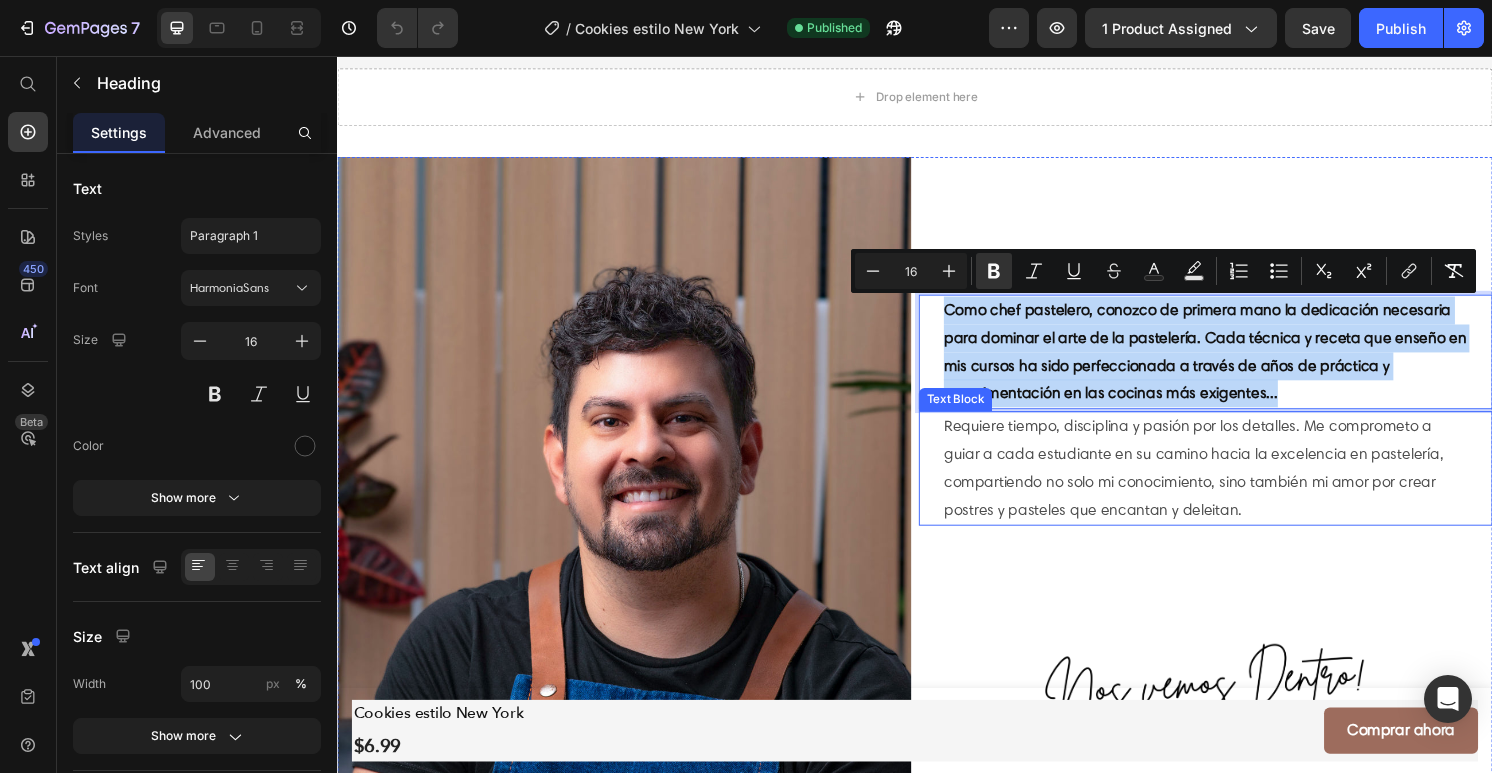 click on "Requiere tiempo, disciplina y pasión por los detalles. Me comprometo a guiar a cada estudiante en su camino hacia la excelencia en pastelería, compartiendo no solo mi conocimiento, sino también mi amor por crear postres y pasteles que encantan y deleitan." at bounding box center (1239, 484) 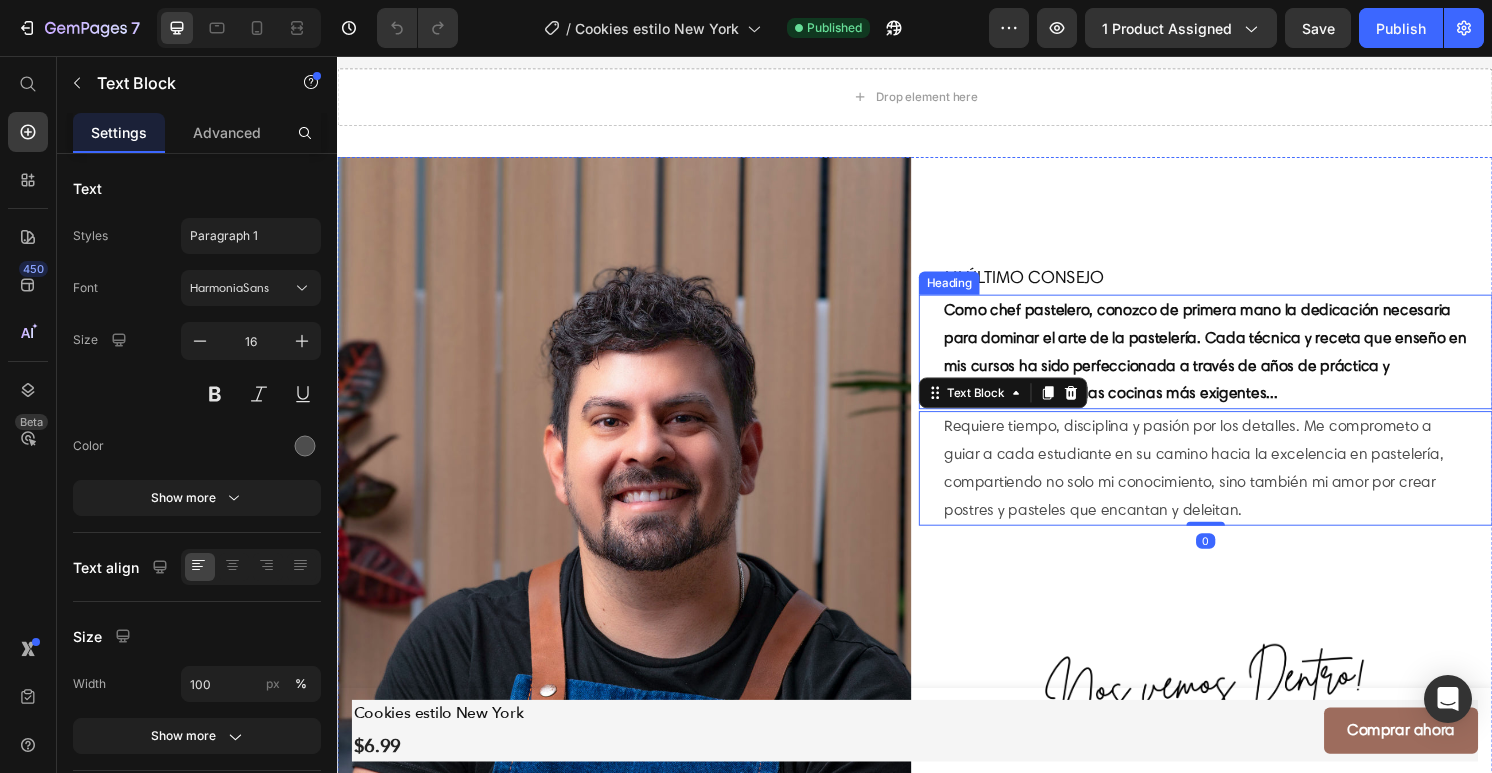 click on "Como chef pastelero, conozco de primera mano la dedicación necesaria para dominar el arte de la pastelería. Cada técnica y receta que enseño en mis cursos ha sido perfeccionada a través de años de práctica y experimentación en las cocinas más exigentes..." at bounding box center [1238, 362] 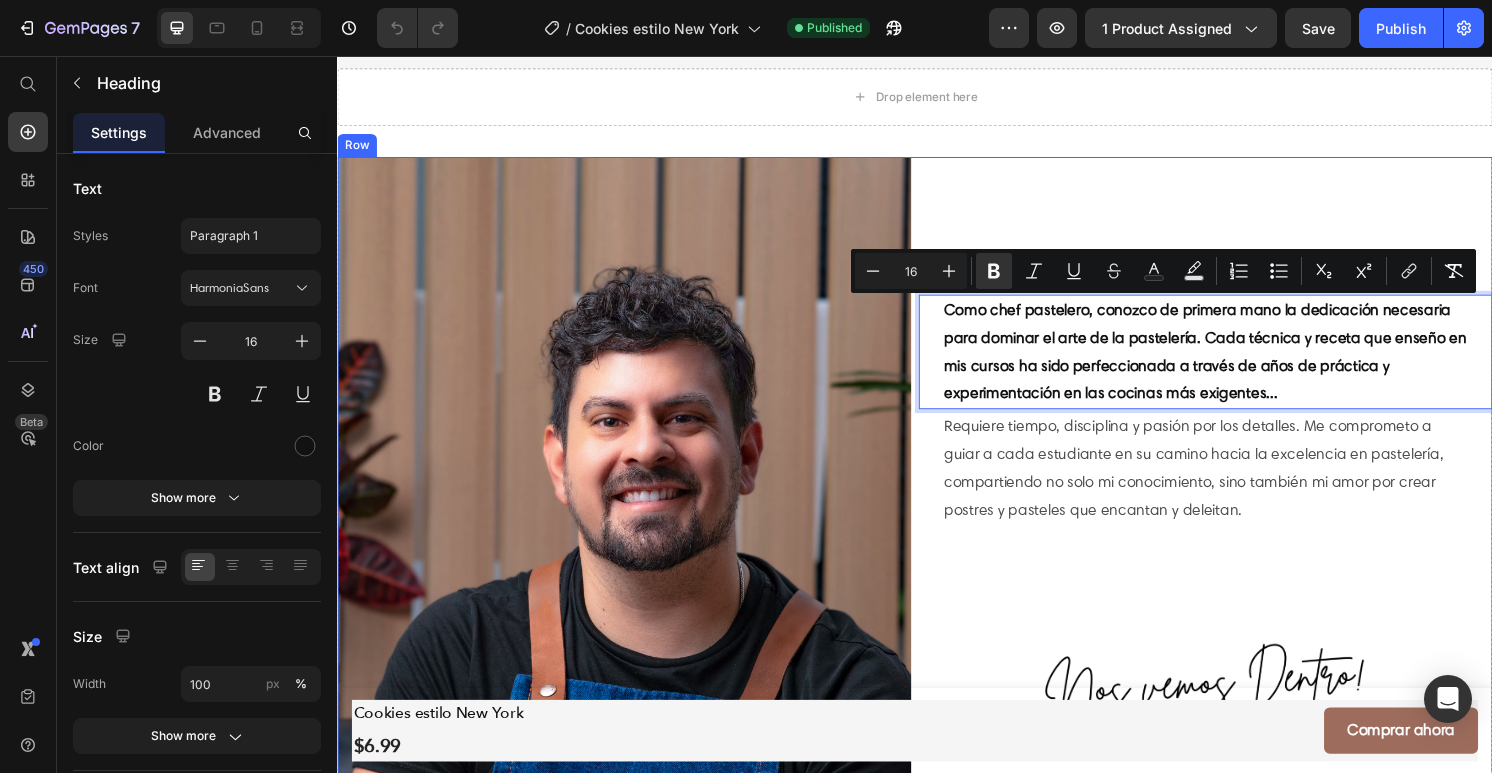click on "MI ÚLTIMO CONSEJO Heading Como chef pastelero, conozco de primera mano la dedicación necesaria para dominar el arte de la pastelería. Cada técnica y receta que enseño en mis cursos ha sido perfeccionada a través de años de práctica y experimentación en las cocinas más exigentes... Heading   2 Requiere tiempo, disciplina y pasión por los detalles. Me comprometo a guiar a cada estudiante en su camino hacia la excelencia en pastelería, compartiendo no solo mi conocimiento, sino también mi amor por crear postres y pasteles que encantan y deleitan. Text Block Image" at bounding box center (1239, 542) 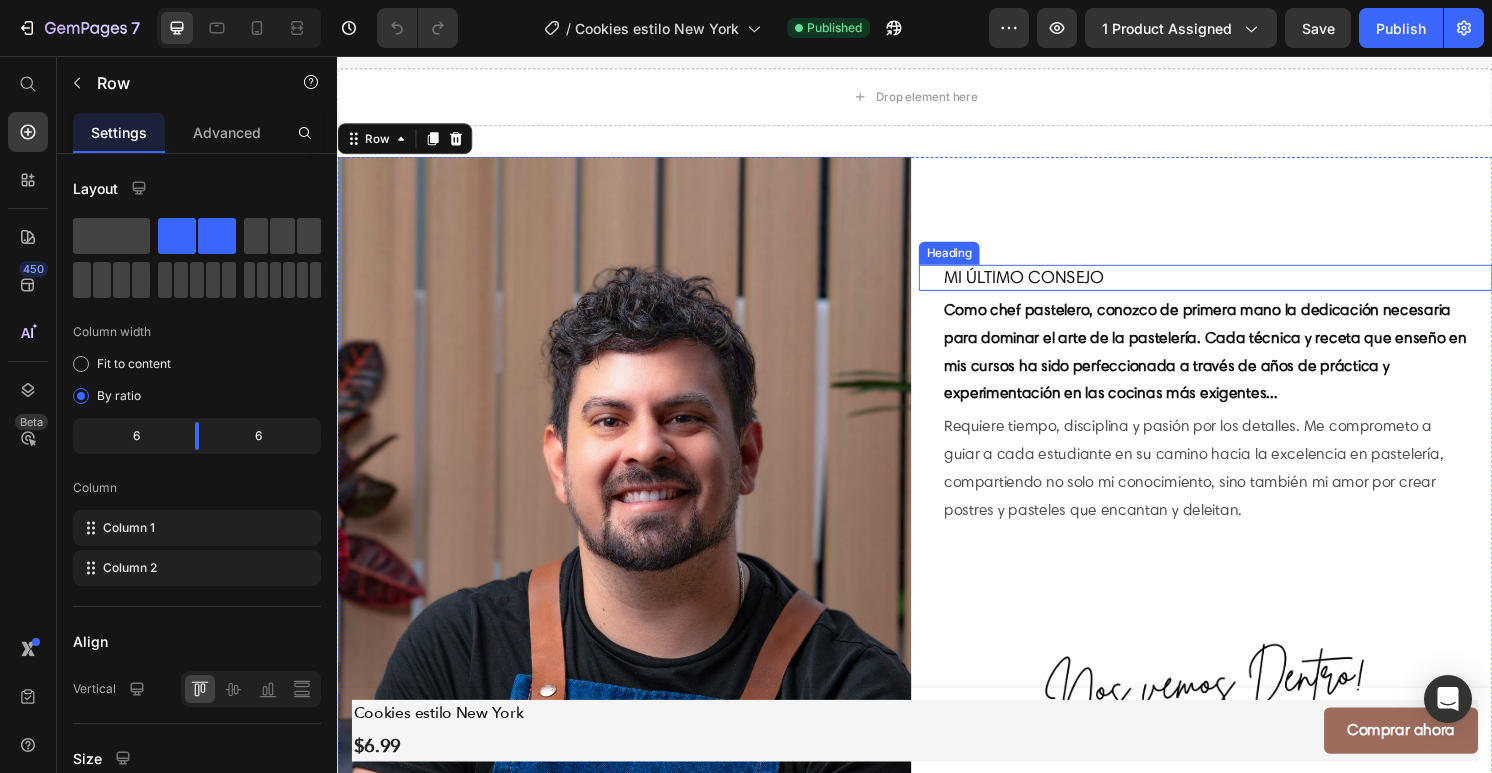 click on "MI ÚLTIMO CONSEJO" at bounding box center [1239, 286] 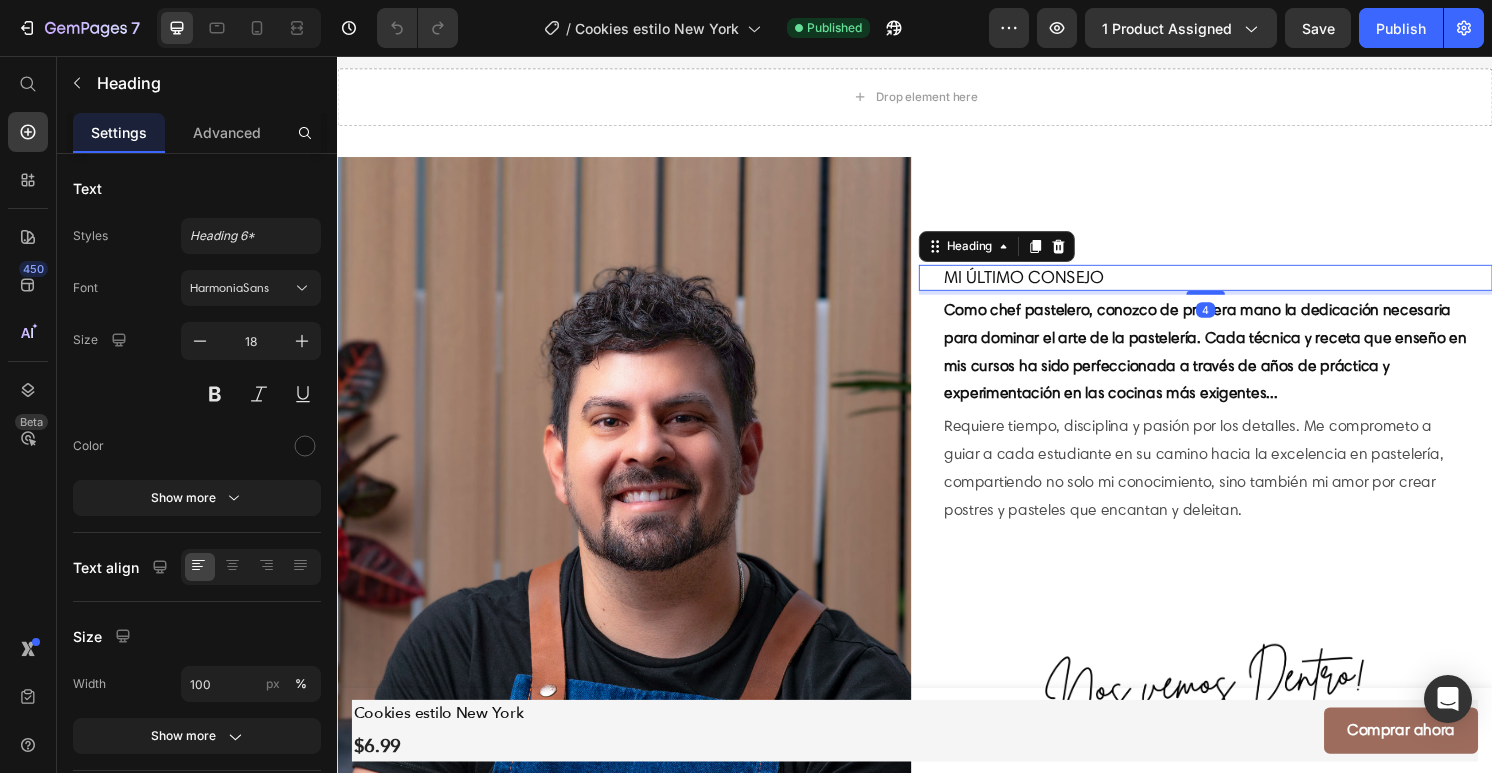 click on "MI ÚLTIMO CONSEJO" at bounding box center [1239, 286] 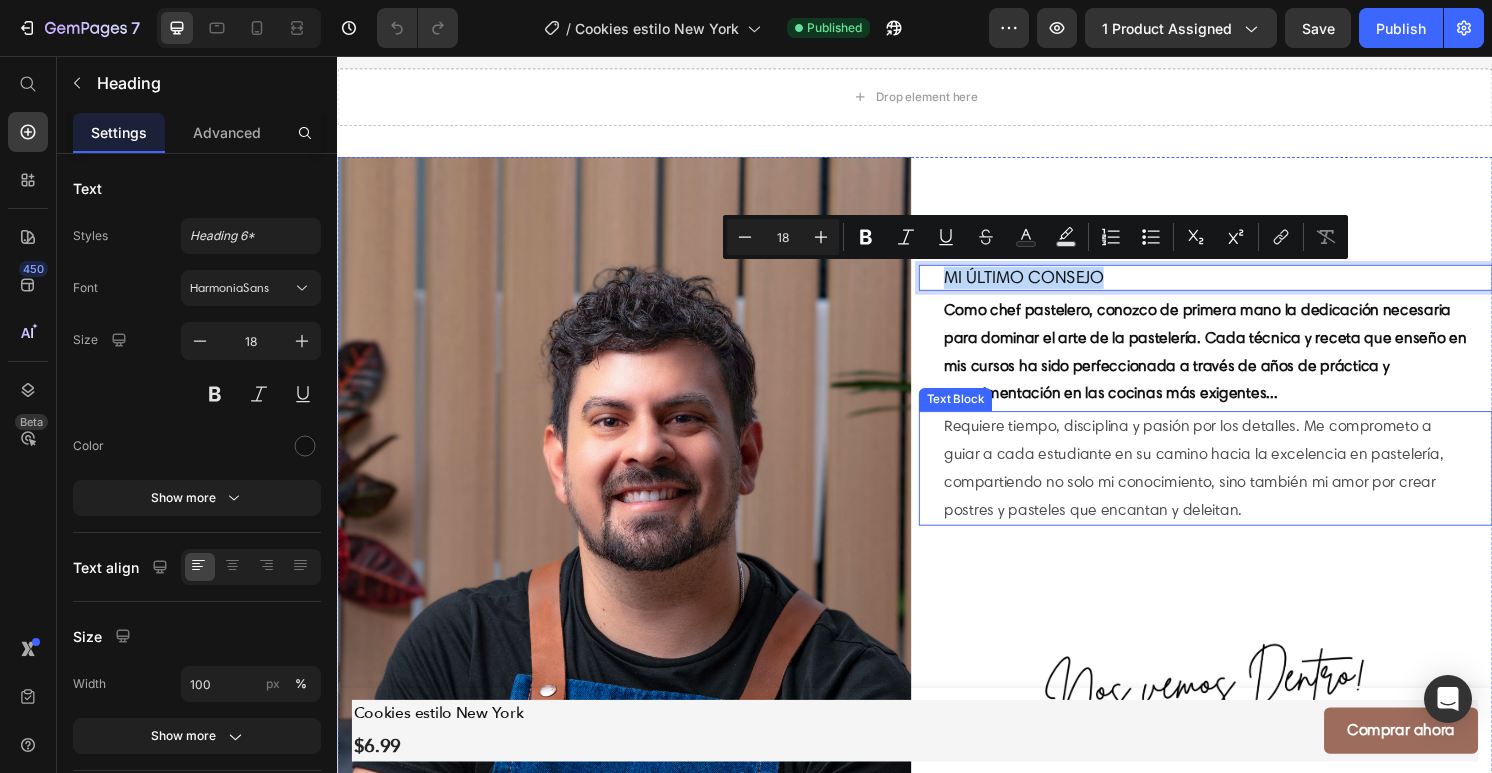 click on "Requiere tiempo, disciplina y pasión por los detalles. Me comprometo a guiar a cada estudiante en su camino hacia la excelencia en pastelería, compartiendo no solo mi conocimiento, sino también mi amor por crear postres y pasteles que encantan y deleitan." at bounding box center (1239, 484) 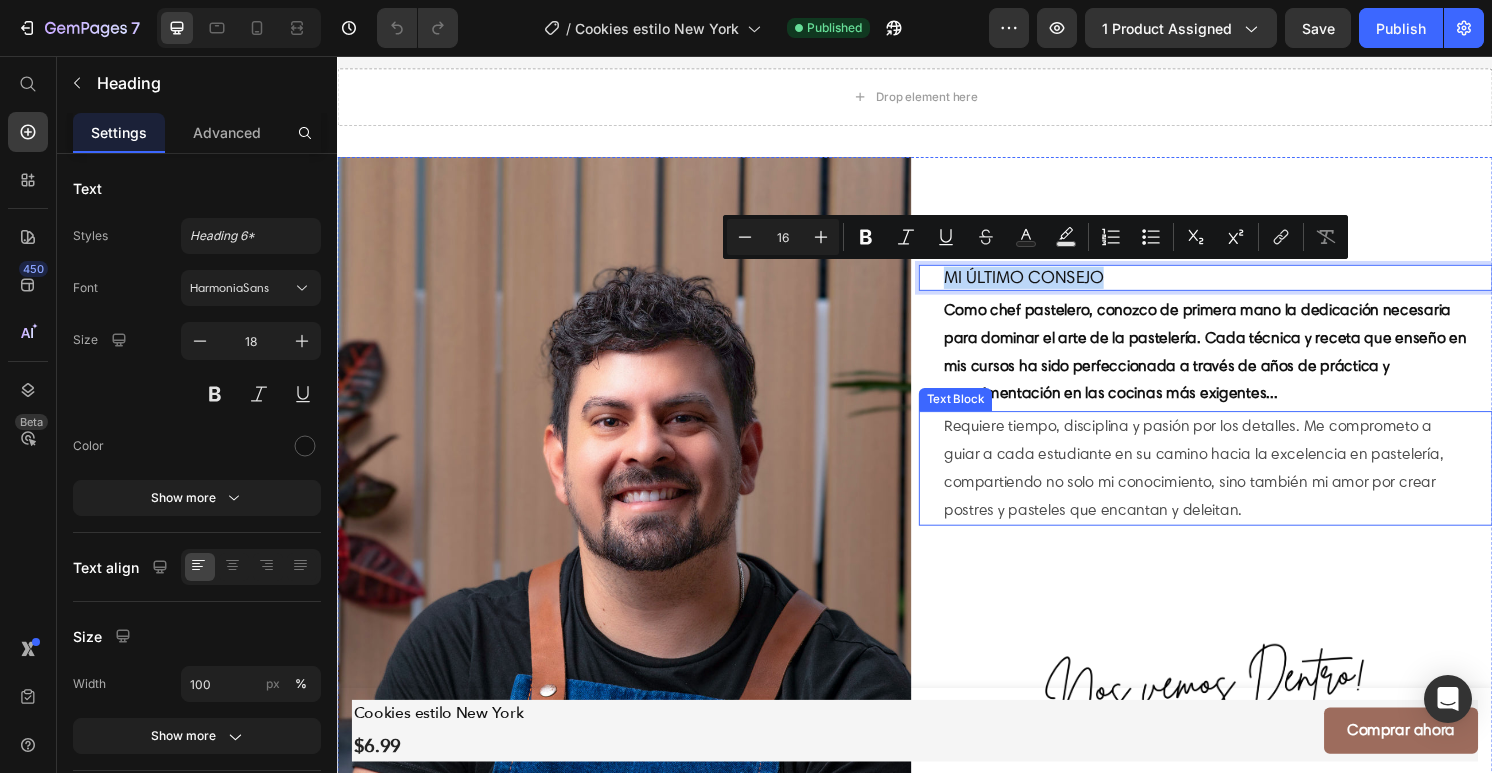 click on "Requiere tiempo, disciplina y pasión por los detalles. Me comprometo a guiar a cada estudiante en su camino hacia la excelencia en pastelería, compartiendo no solo mi conocimiento, sino también mi amor por crear postres y pasteles que encantan y deleitan." at bounding box center (1239, 484) 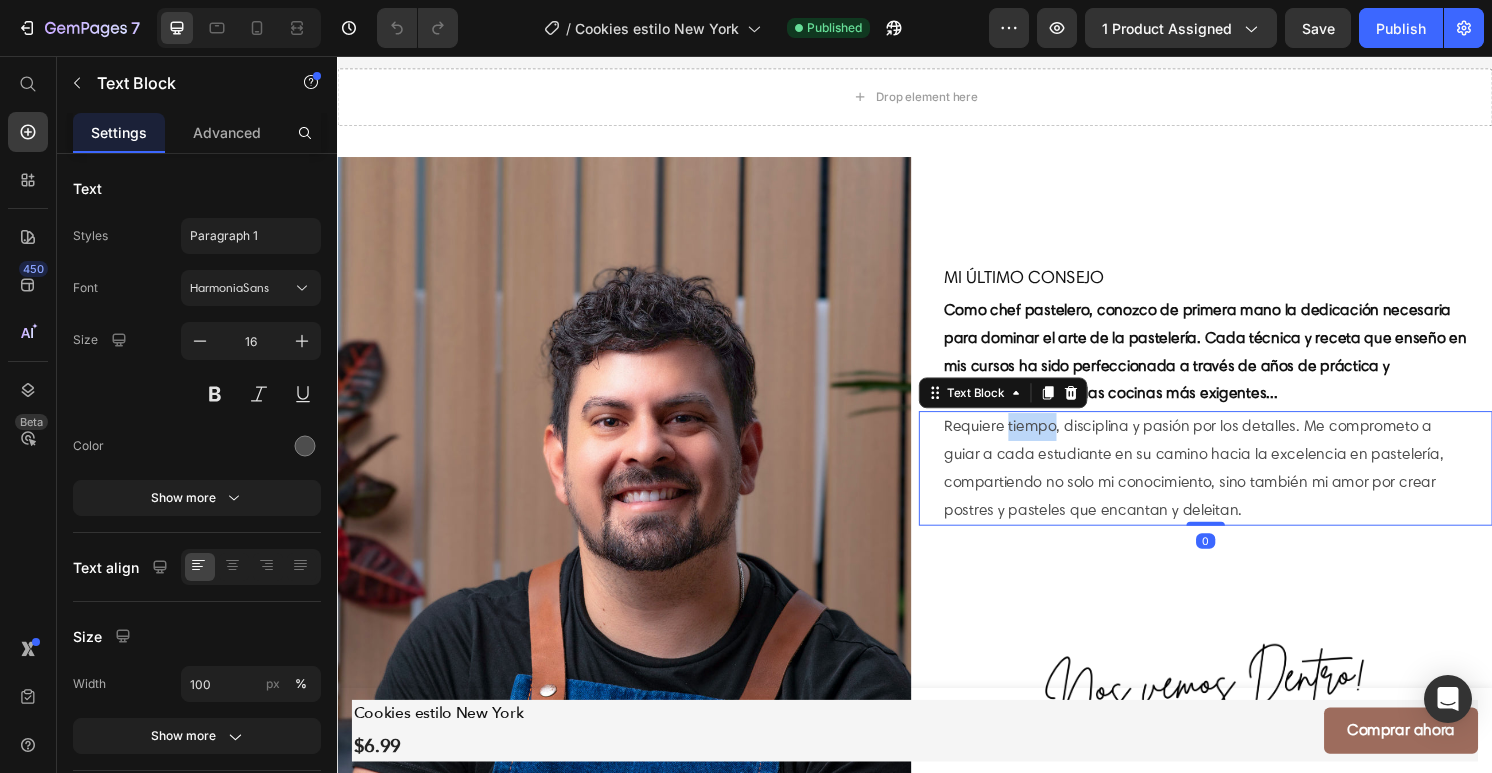 click on "Requiere tiempo, disciplina y pasión por los detalles. Me comprometo a guiar a cada estudiante en su camino hacia la excelencia en pastelería, compartiendo no solo mi conocimiento, sino también mi amor por crear postres y pasteles que encantan y deleitan." at bounding box center [1239, 484] 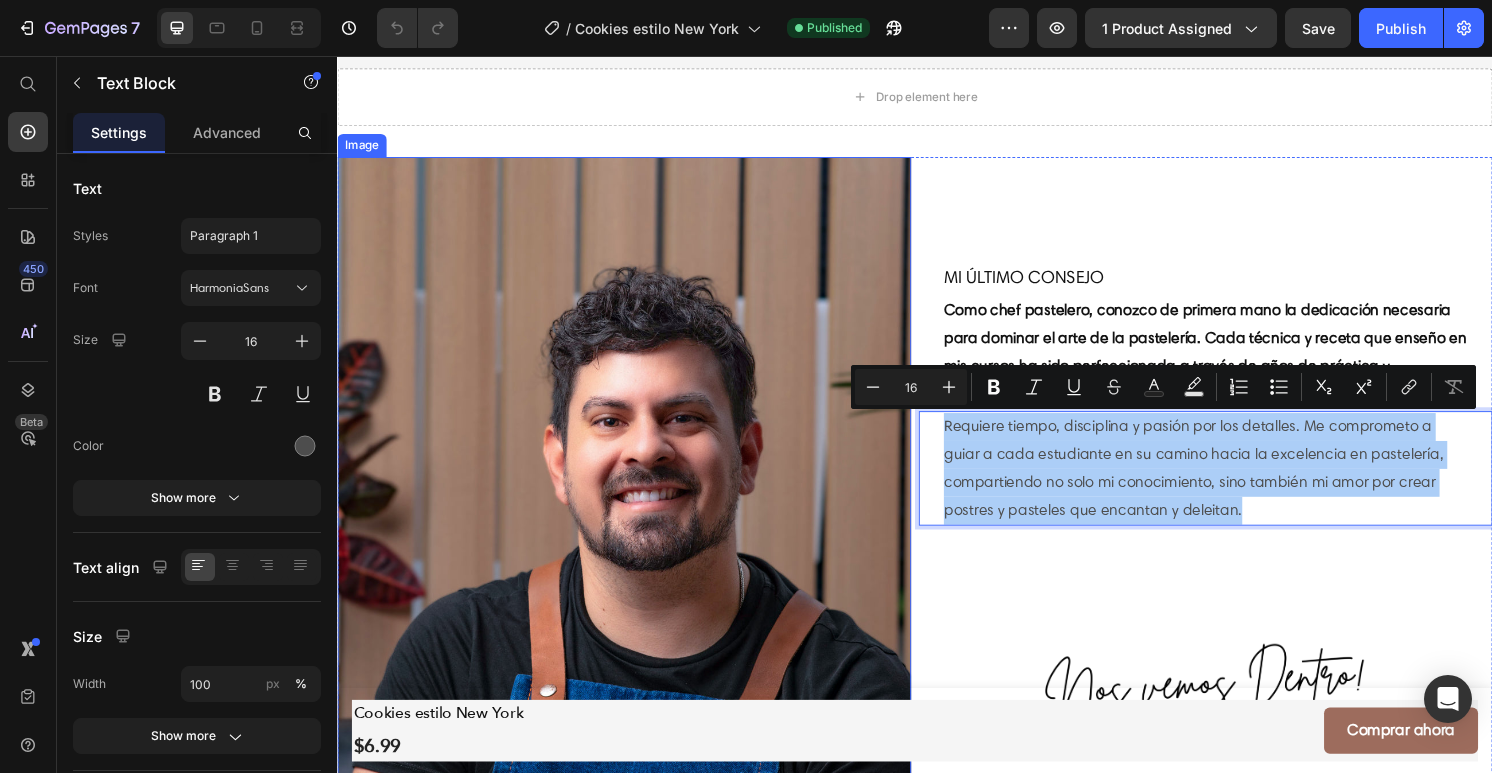 click at bounding box center (635, 542) 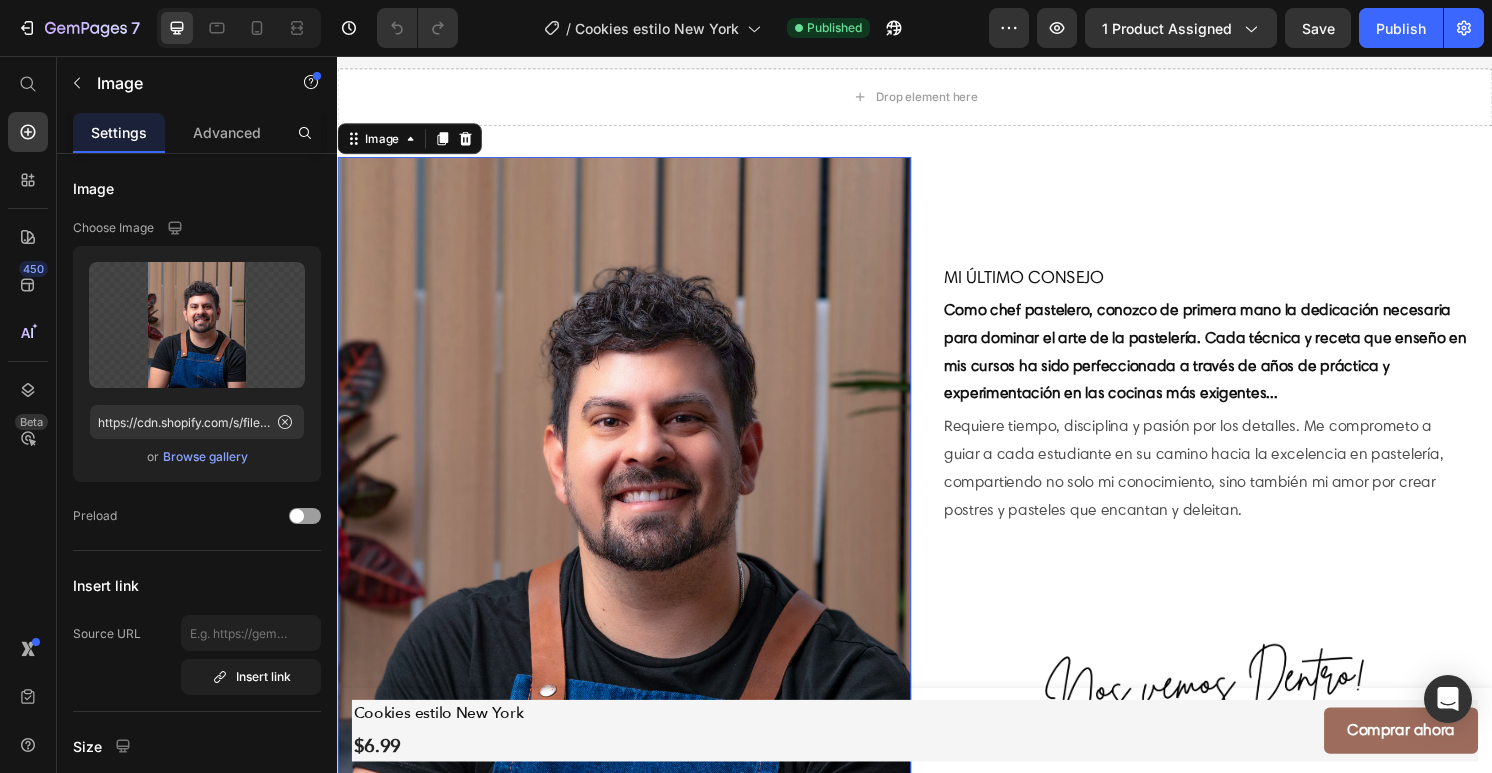 click at bounding box center (635, 542) 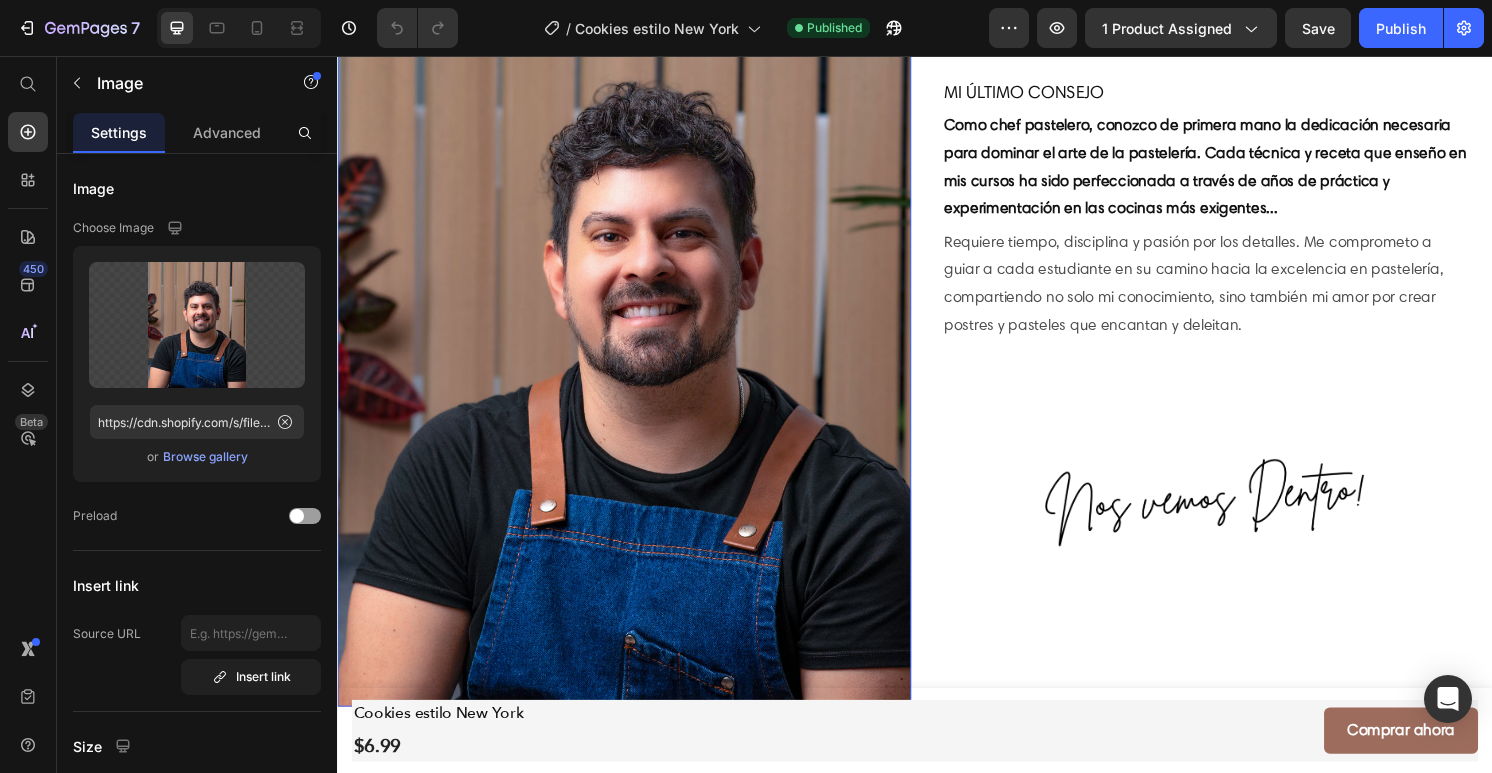 scroll, scrollTop: 6439, scrollLeft: 0, axis: vertical 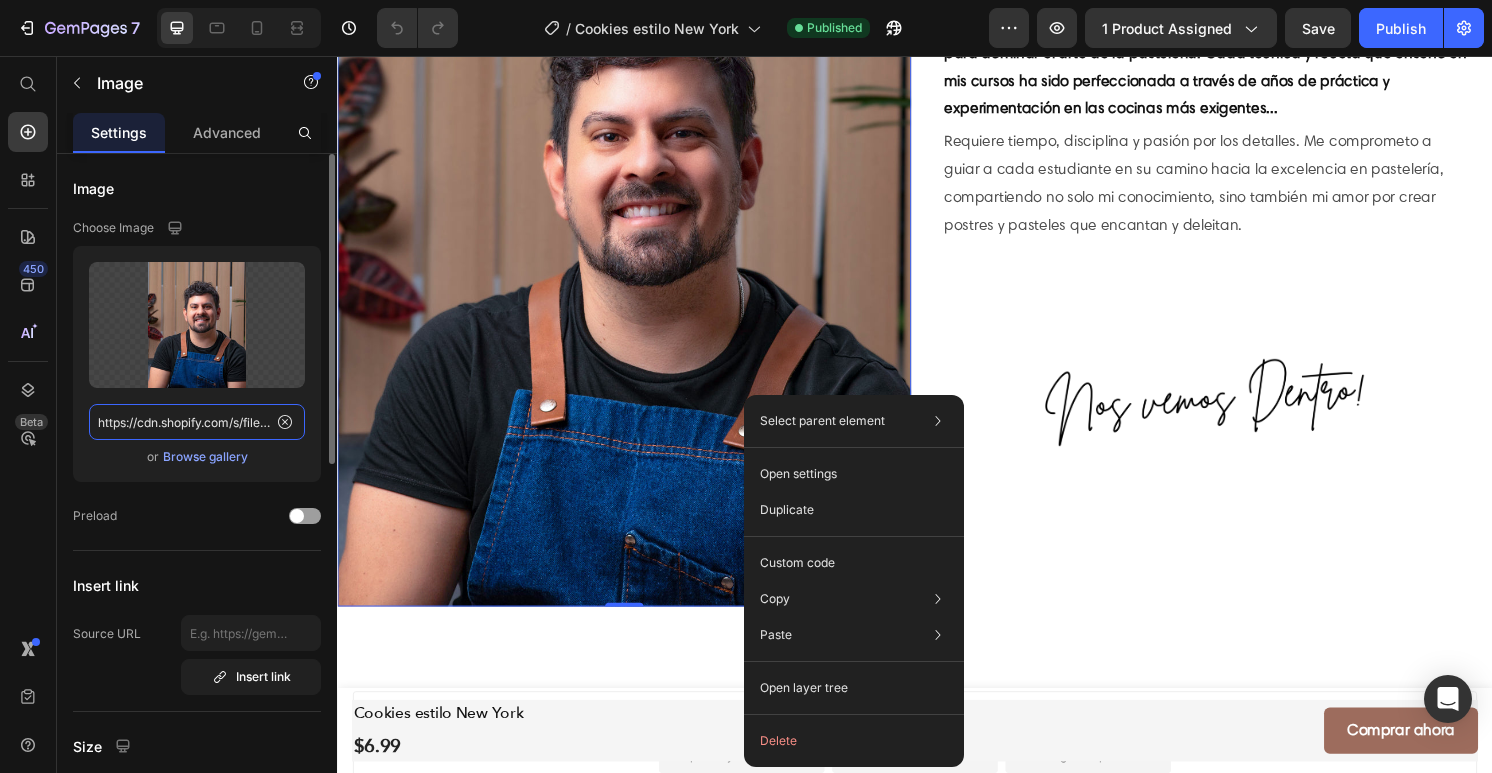 click on "https://cdn.shopify.com/s/files/1/0588/5571/9082/files/gempages_522135188143080234-3c6272ef-7374-4de5-9ce7-f37a37788319.webp?v=1720933307" 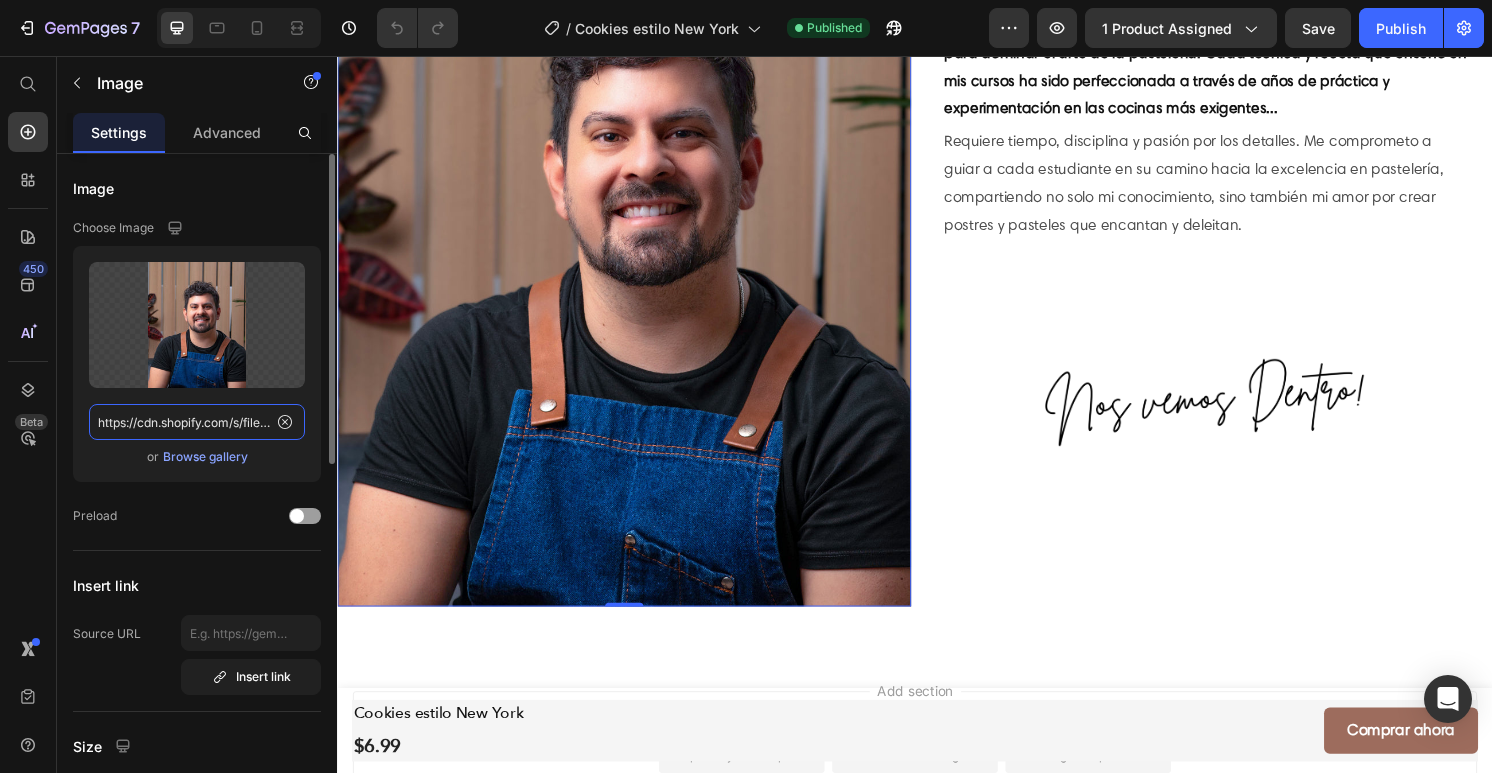 click on "https://cdn.shopify.com/s/files/1/0588/5571/9082/files/gempages_522135188143080234-3c6272ef-7374-4de5-9ce7-f37a37788319.webp?v=1720933307" 